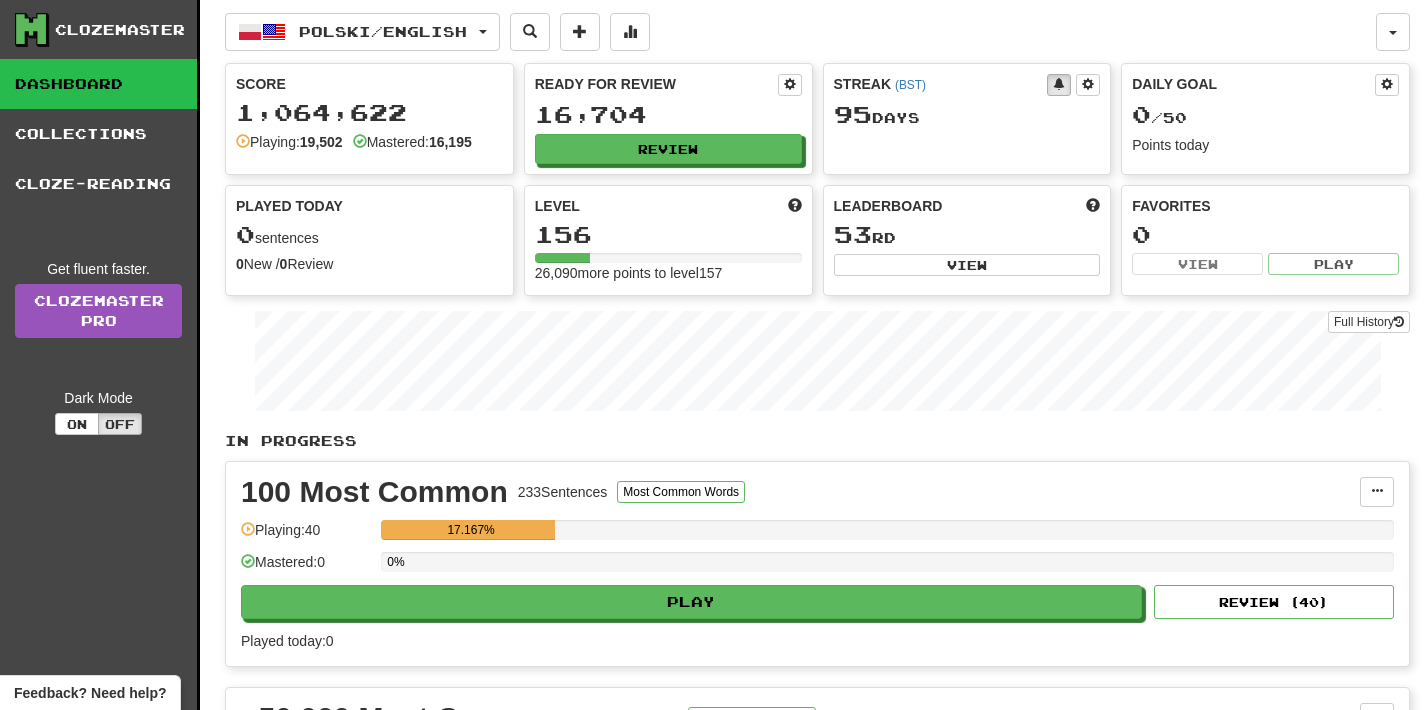 scroll, scrollTop: 0, scrollLeft: 0, axis: both 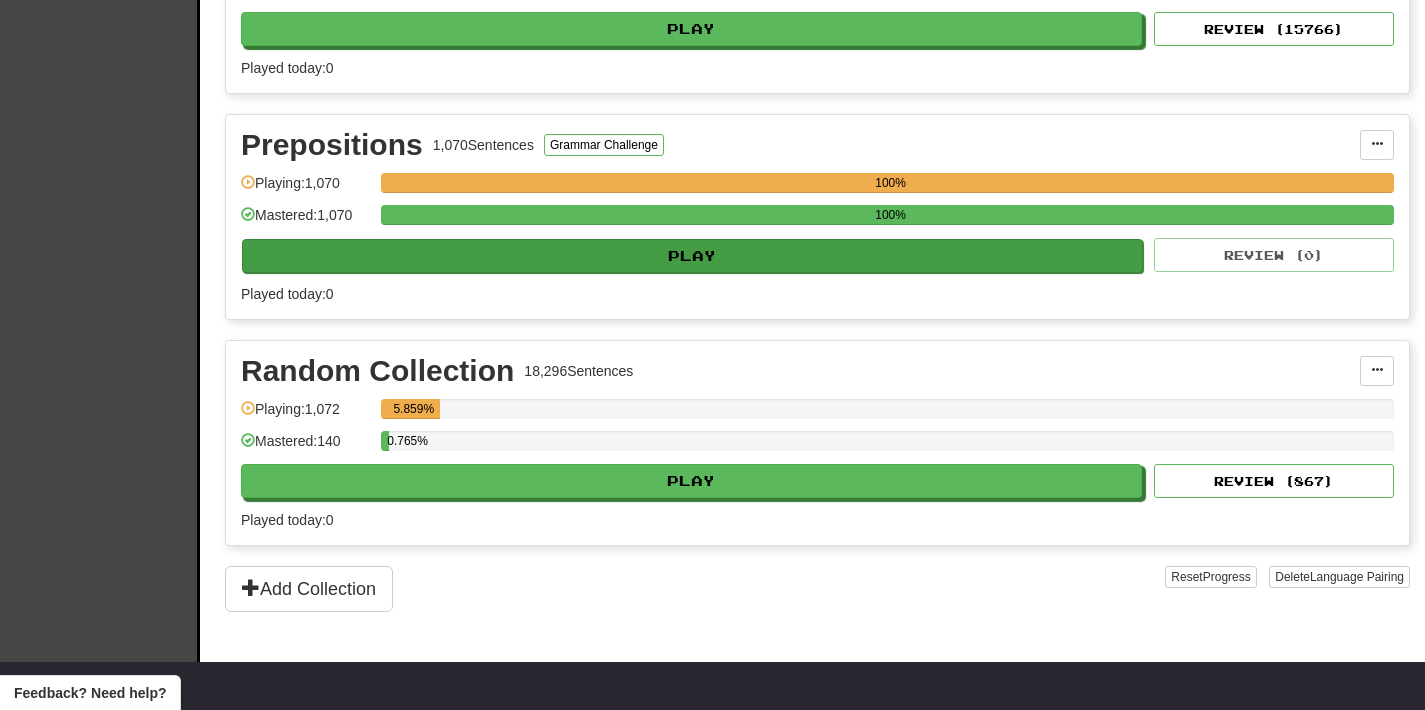 click on "Play" at bounding box center [692, 256] 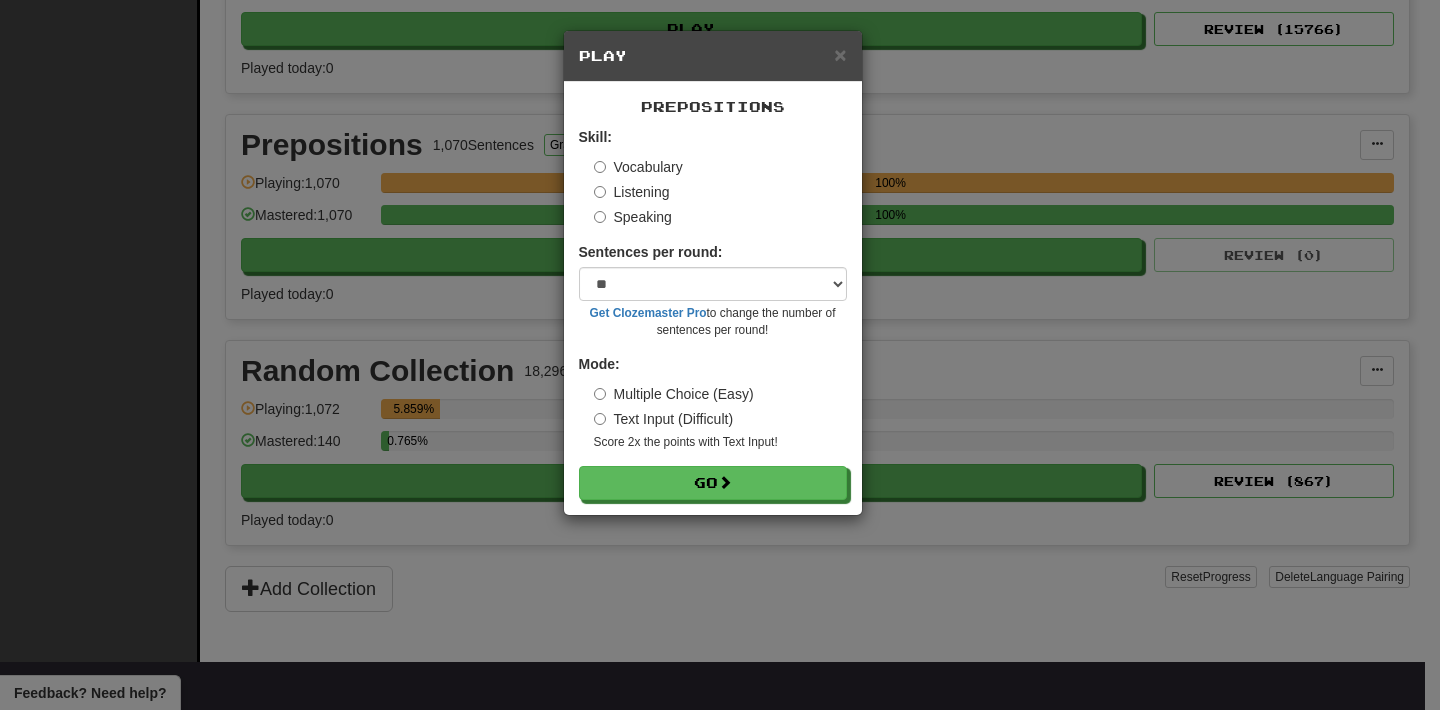 click on "Listening" at bounding box center [632, 192] 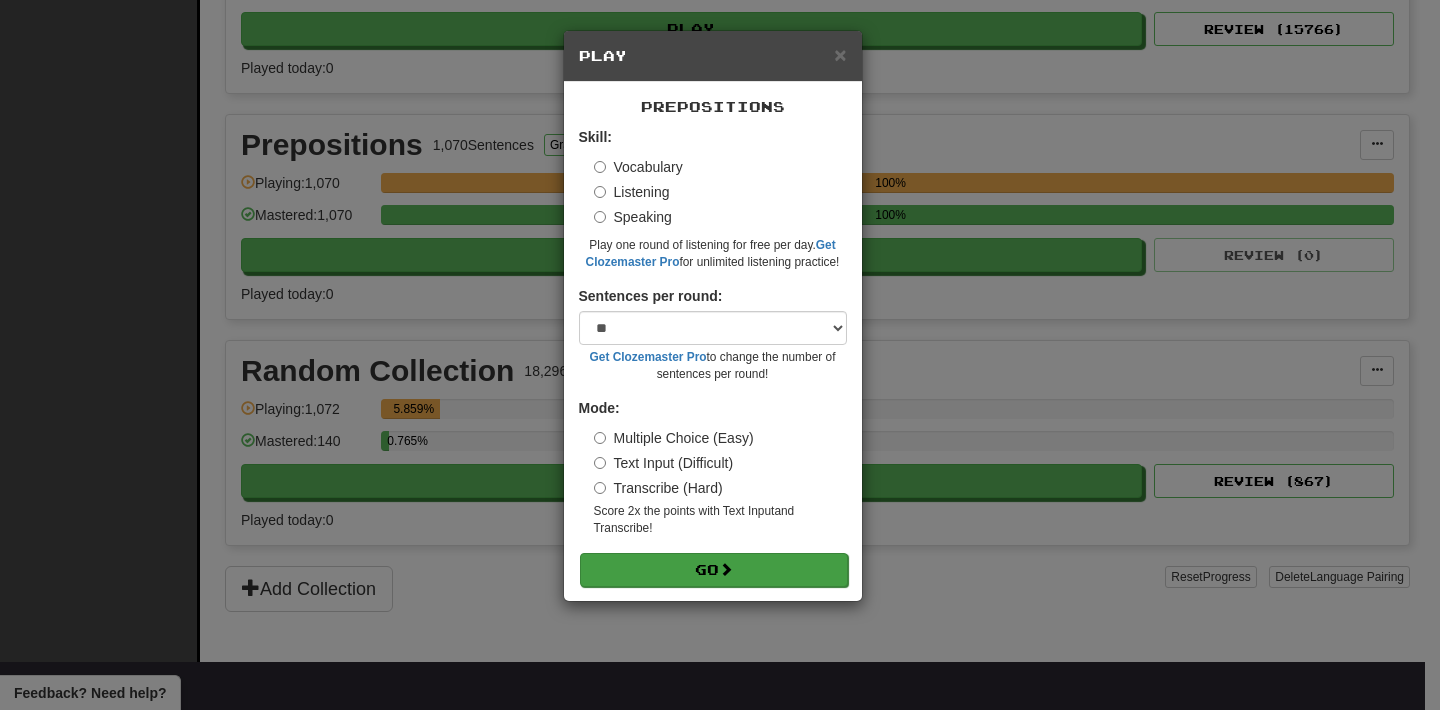 click on "Go" at bounding box center (714, 570) 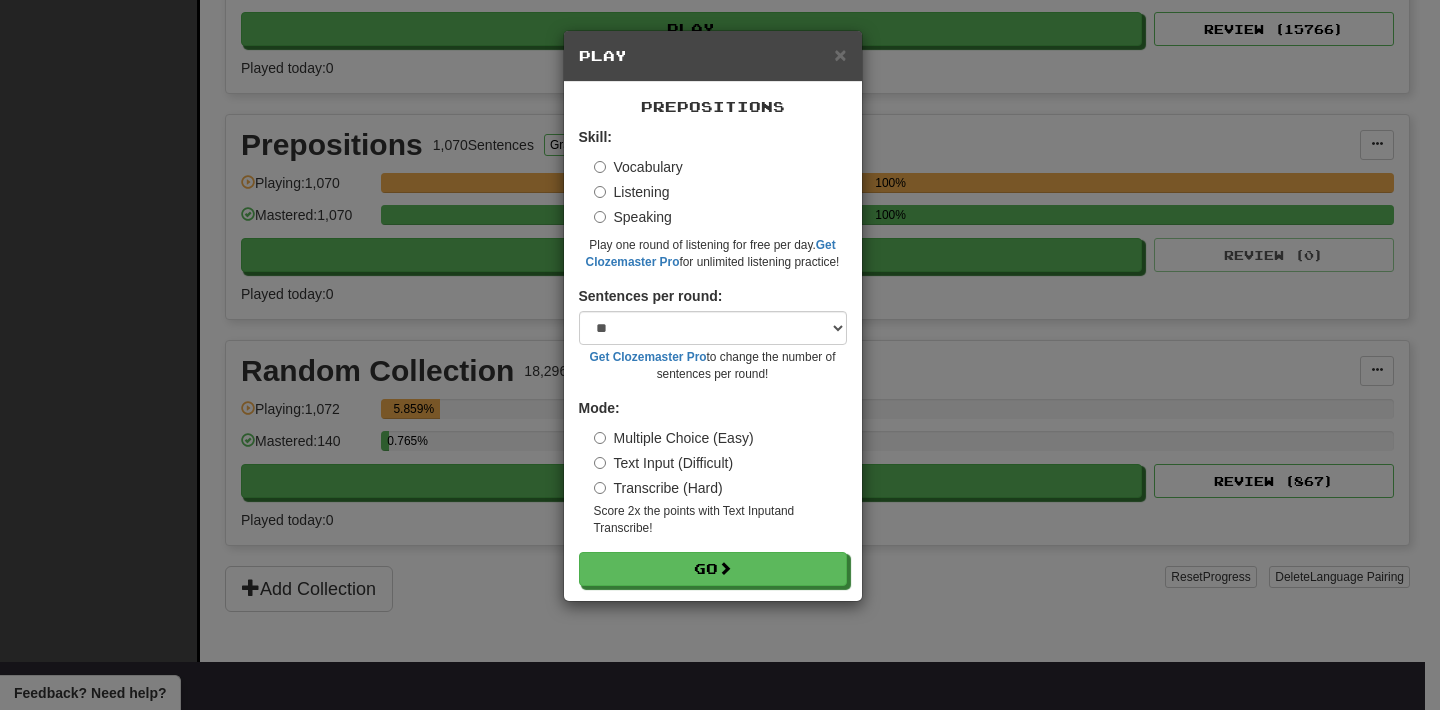 click on "× Play Prepositions Skill: Vocabulary Listening Speaking Play one round of listening for free per day.  Get Clozemaster Pro  for unlimited listening practice! Sentences per round: * ** ** ** ** ** *** ******** Get Clozemaster Pro  to change the number of sentences per round! Mode: Multiple Choice (Easy) Text Input (Difficult) Transcribe (Hard) Score 2x the points with Text Input  and Transcribe ! Go" at bounding box center (720, 355) 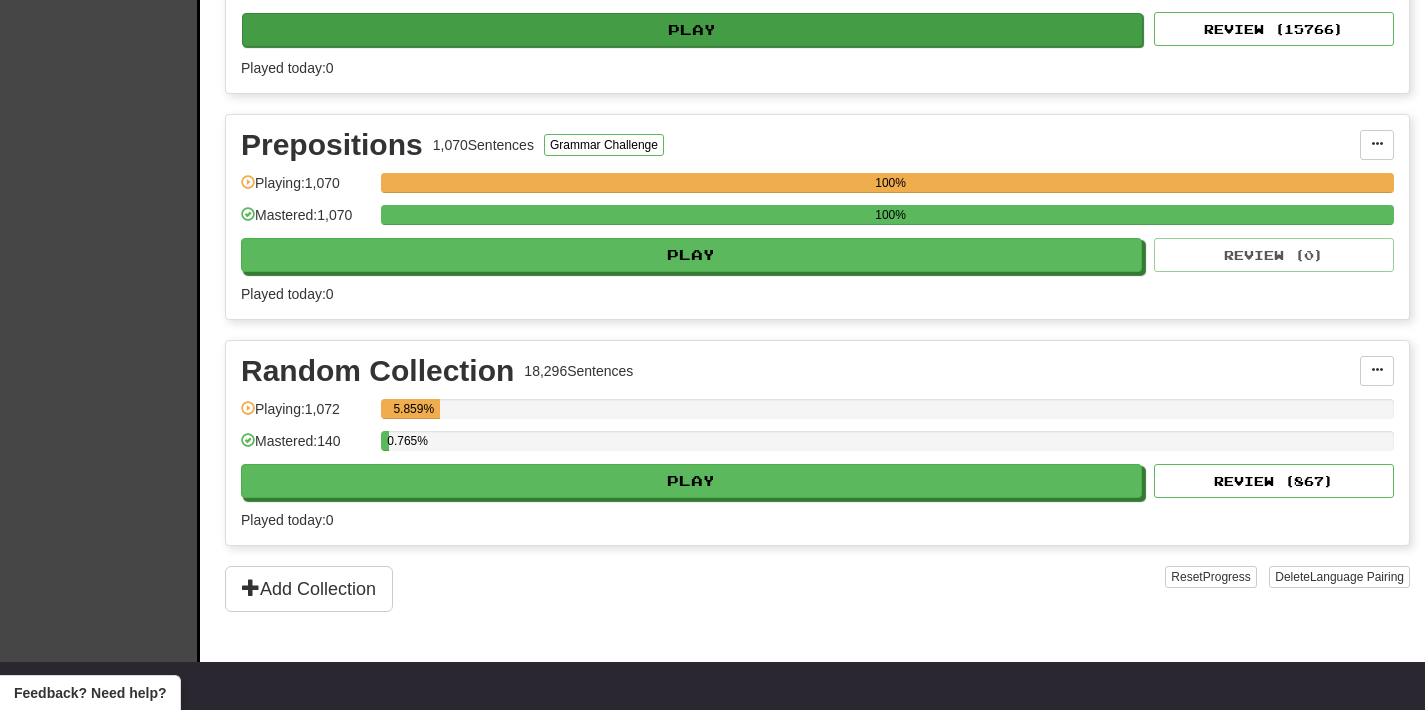 click on "Play" at bounding box center [692, 30] 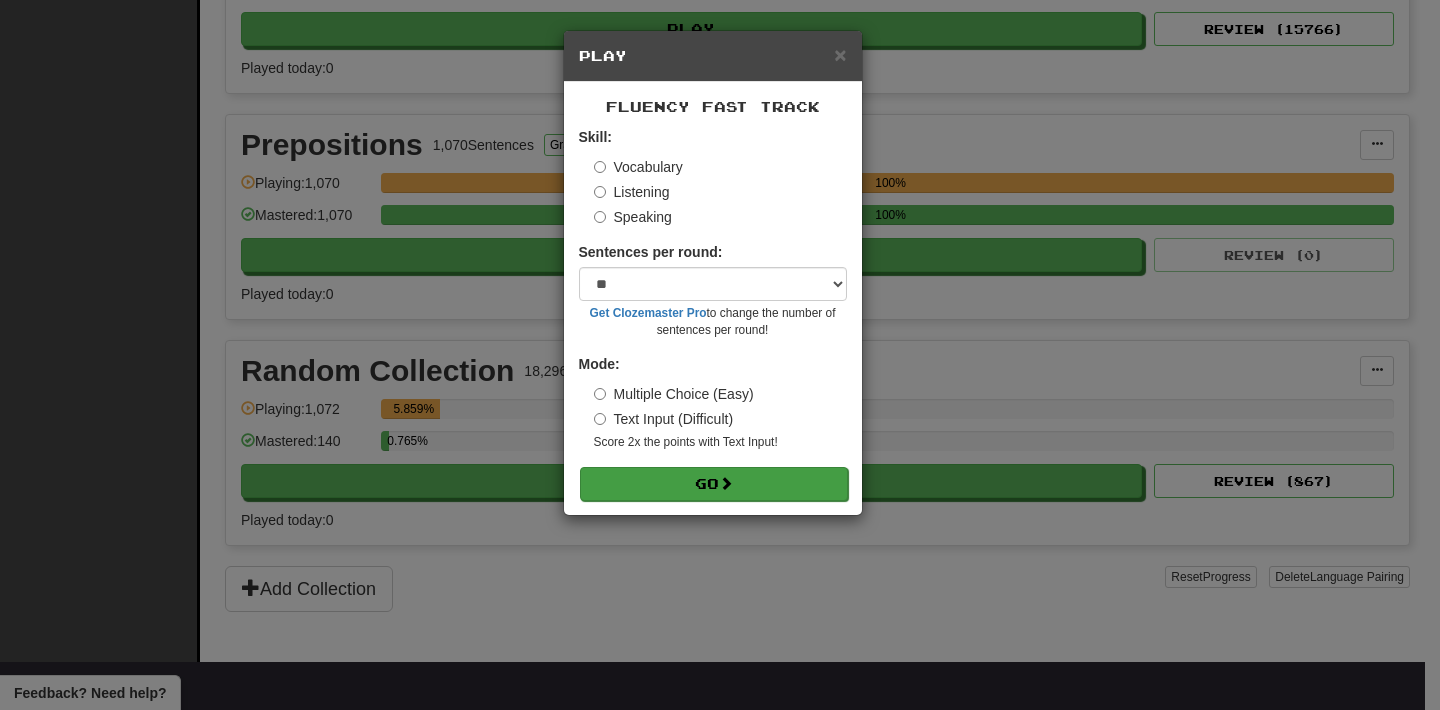 click on "Go" at bounding box center [714, 484] 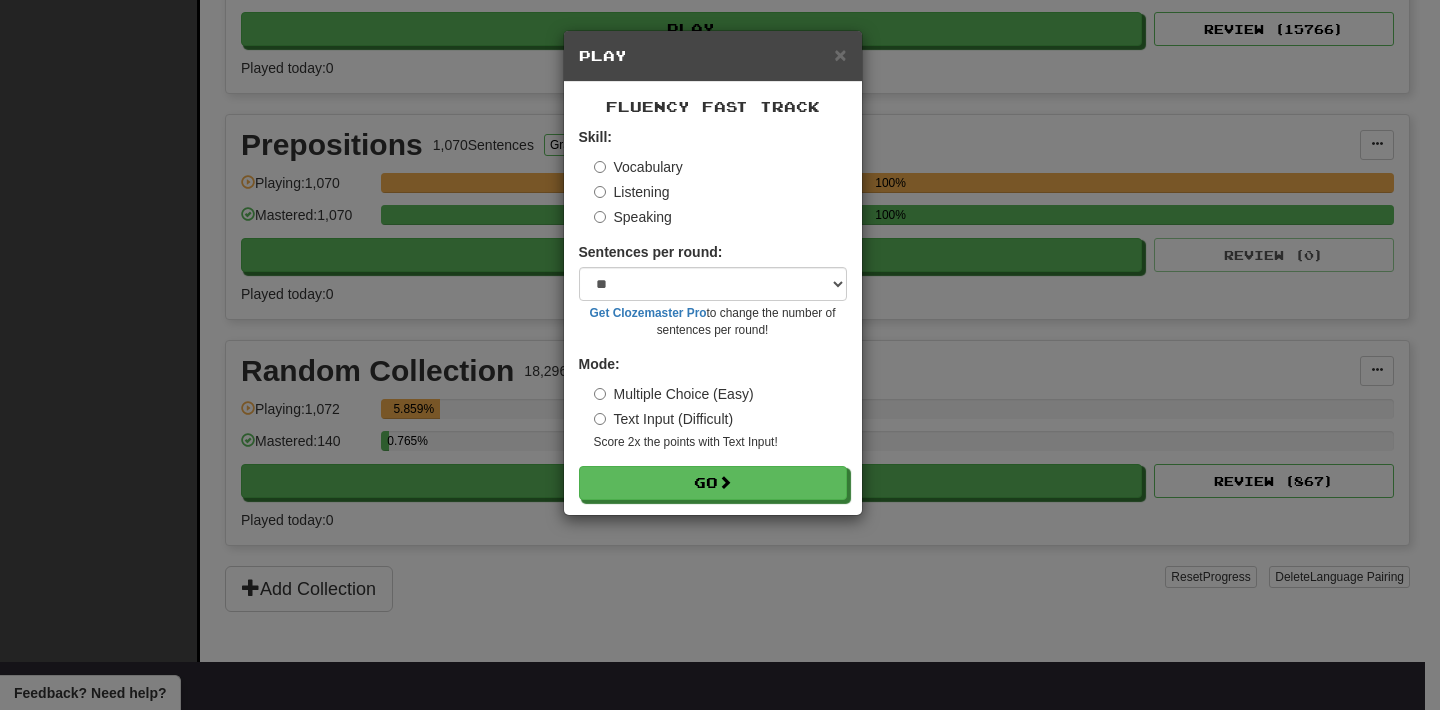click on "× Play Fluency Fast Track Skill: Vocabulary Listening Speaking Sentences per round: * ** ** ** ** ** *** ******** Get Clozemaster Pro  to change the number of sentences per round! Mode: Multiple Choice (Easy) Text Input (Difficult) Score 2x the points with Text Input ! Go" at bounding box center [720, 355] 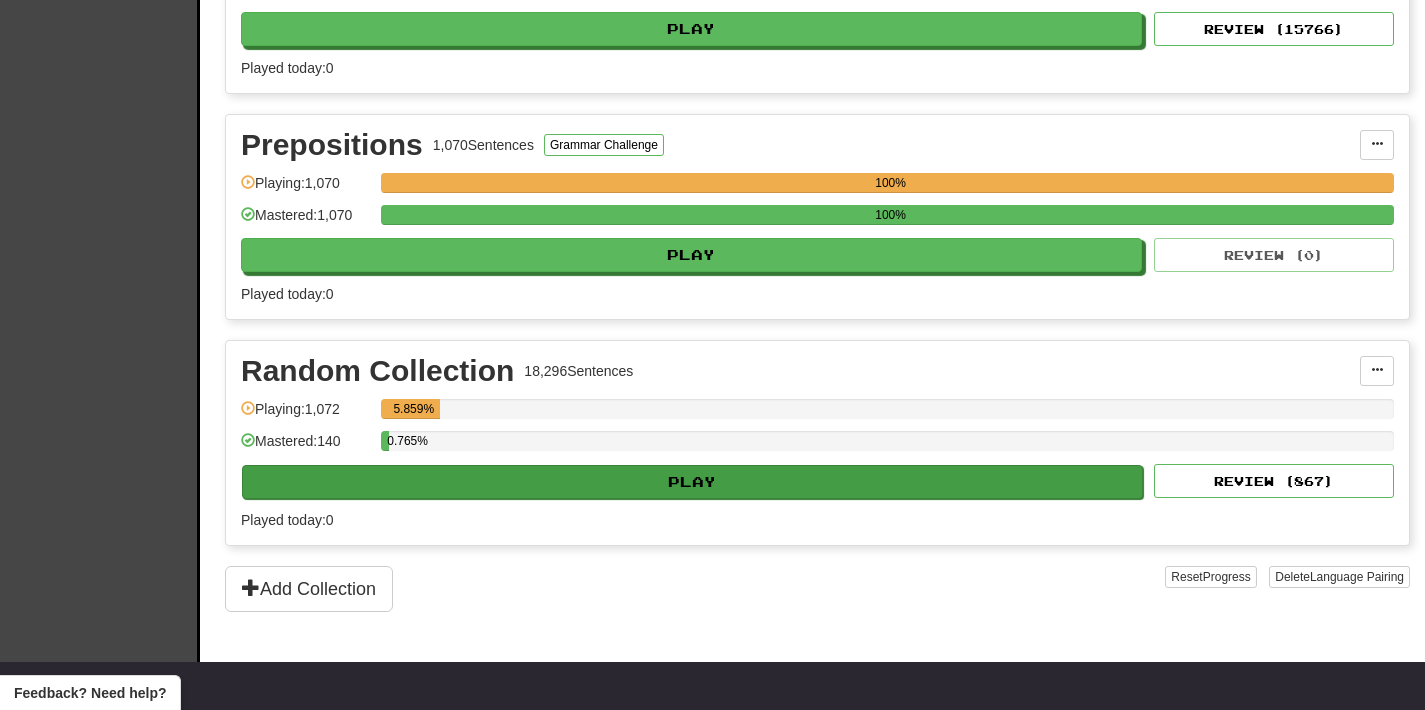 click on "Play" at bounding box center [692, 482] 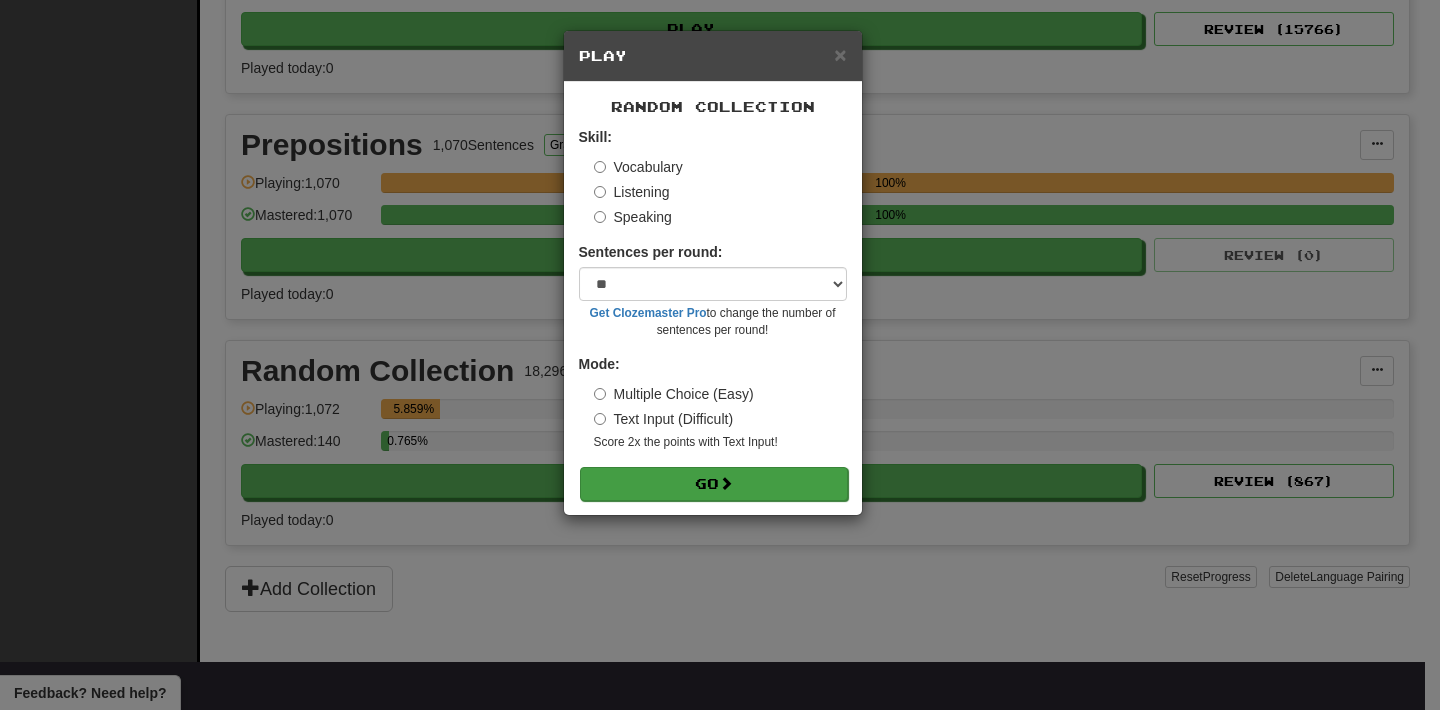 click on "Go" at bounding box center [714, 484] 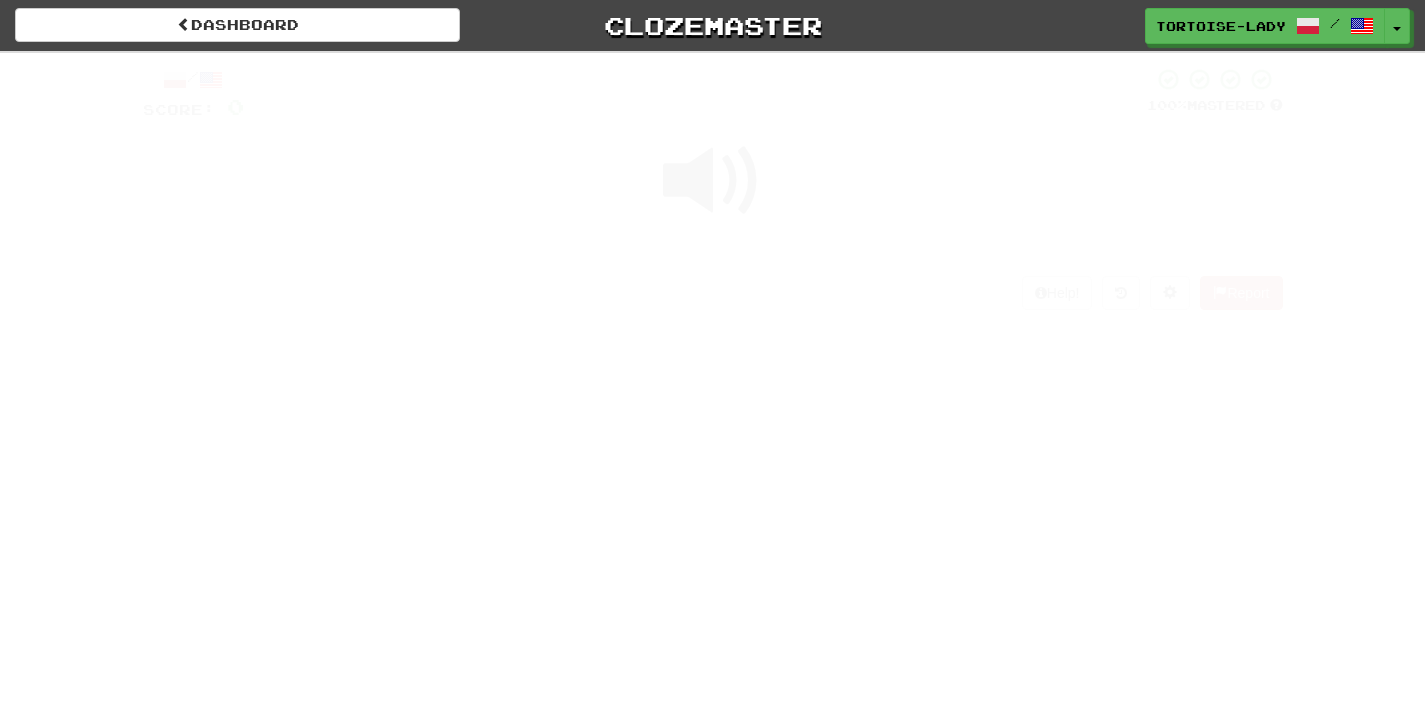 scroll, scrollTop: 0, scrollLeft: 0, axis: both 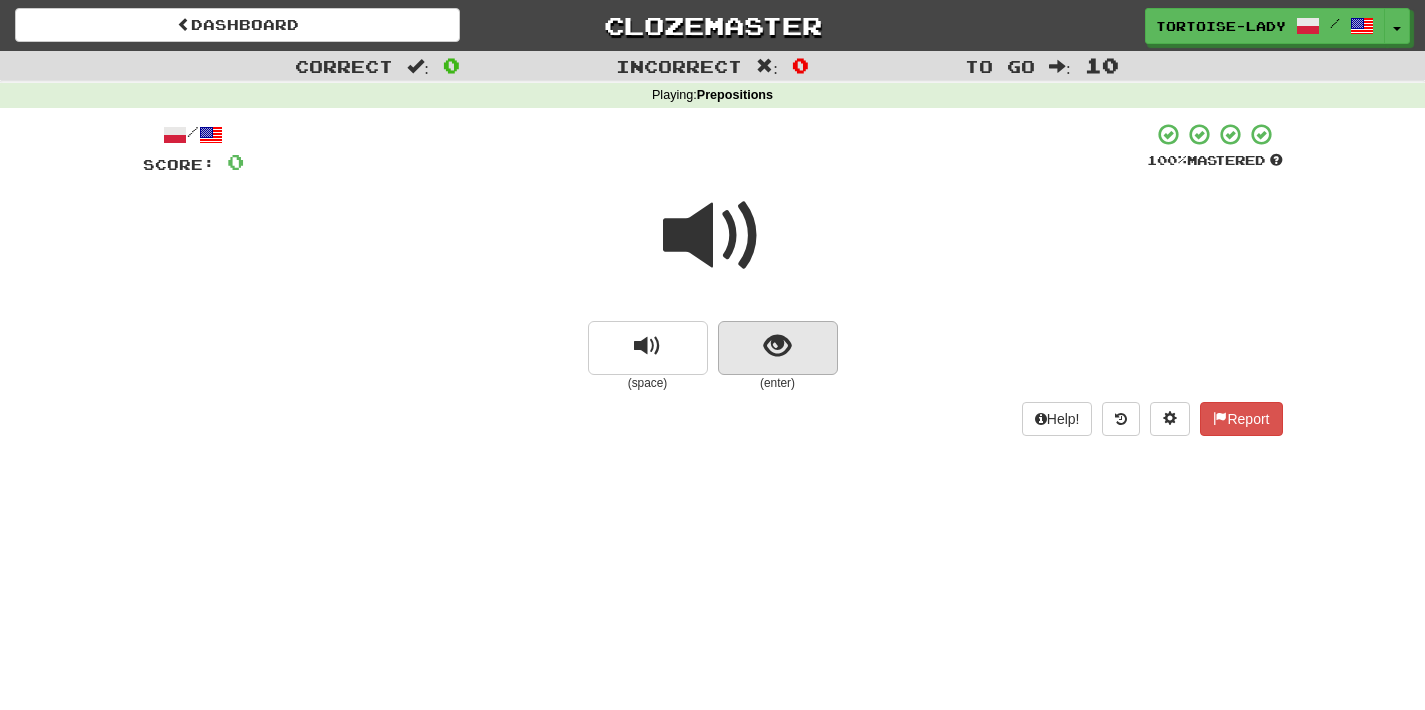click at bounding box center (778, 348) 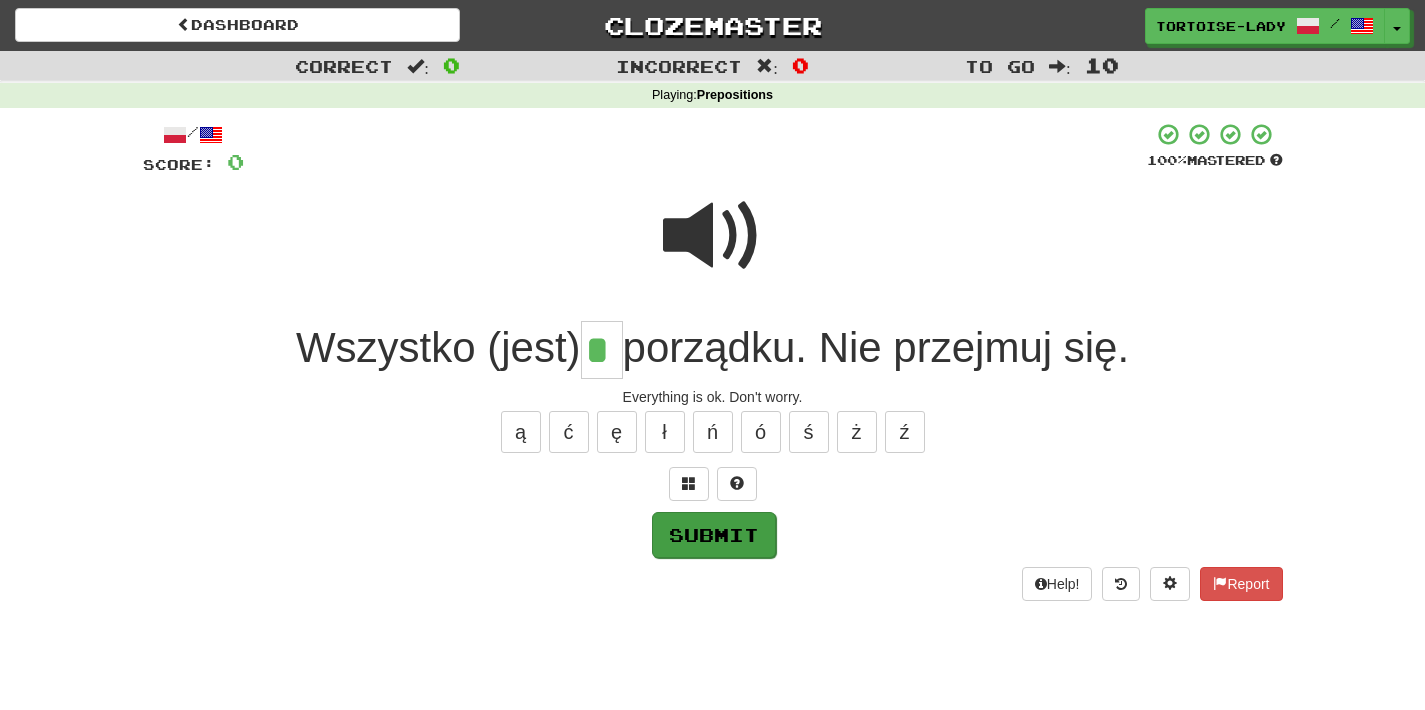 type on "*" 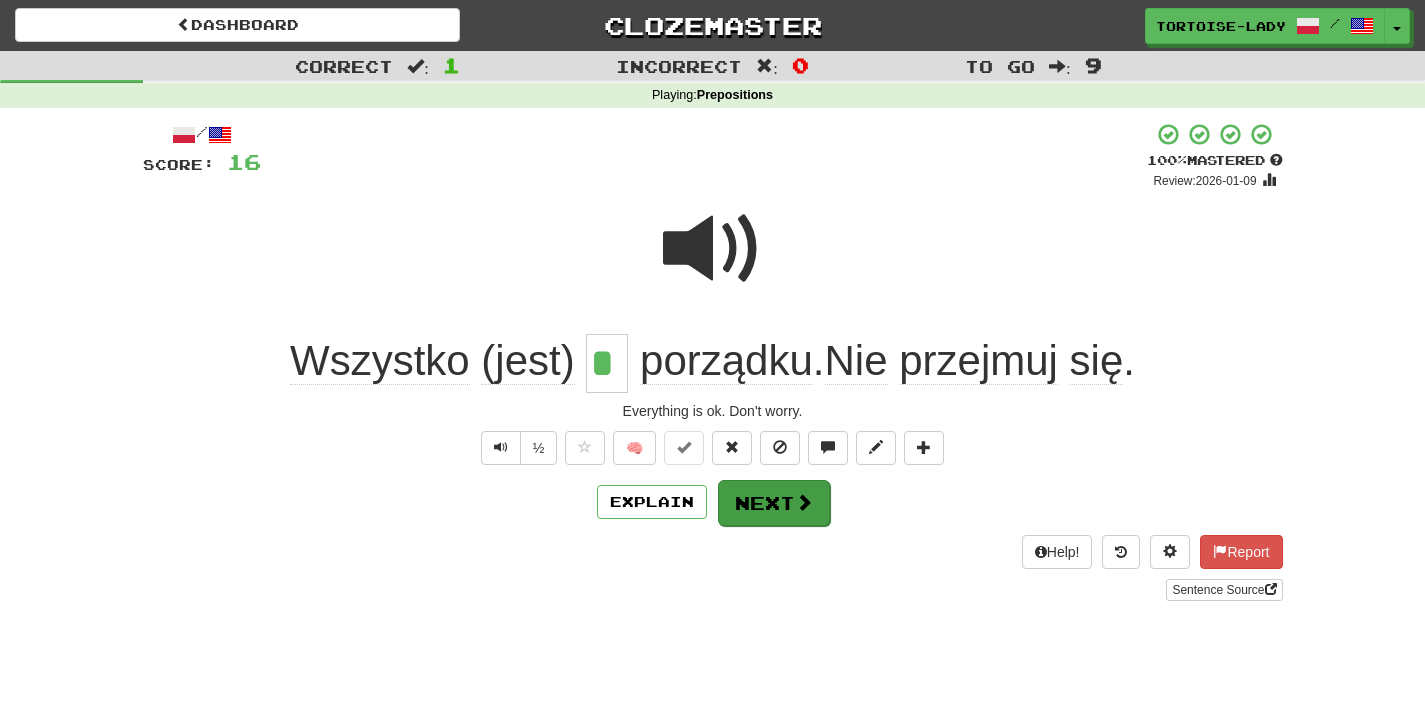 click on "Next" at bounding box center [774, 503] 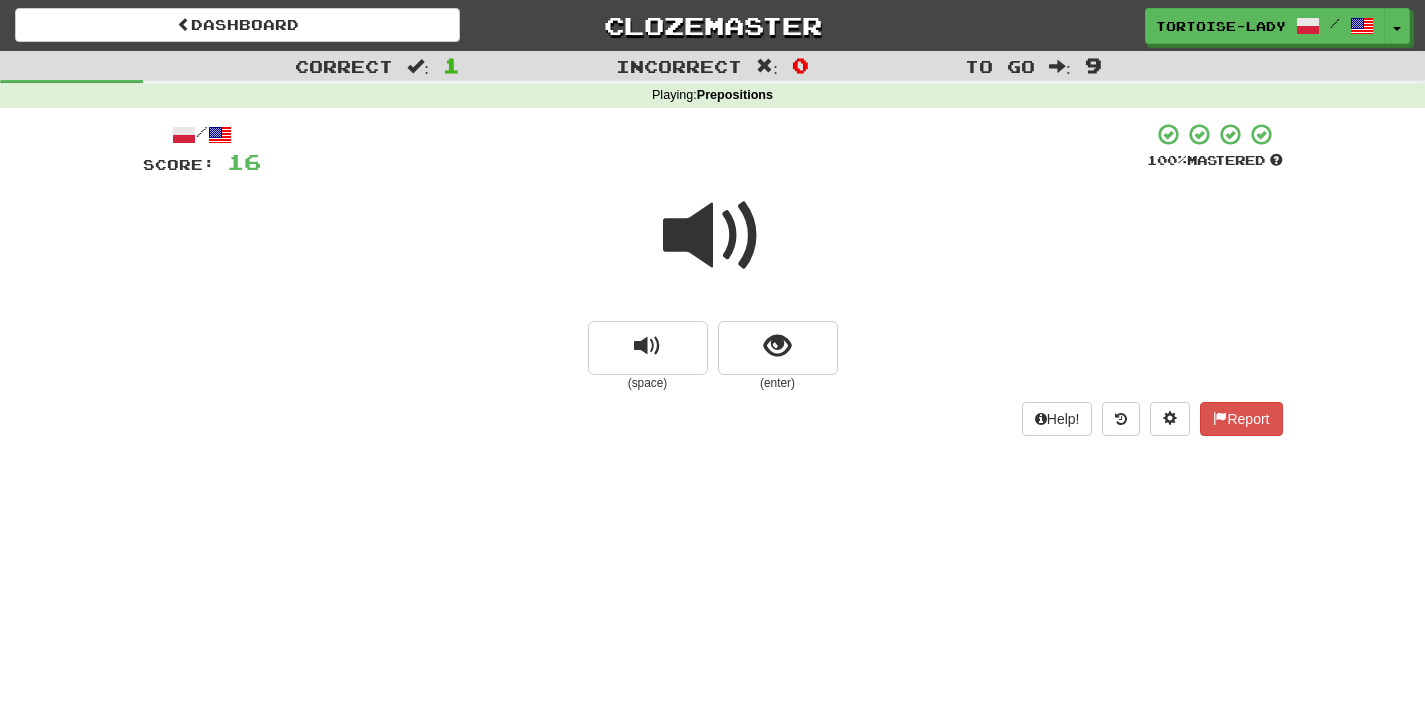 click at bounding box center (713, 236) 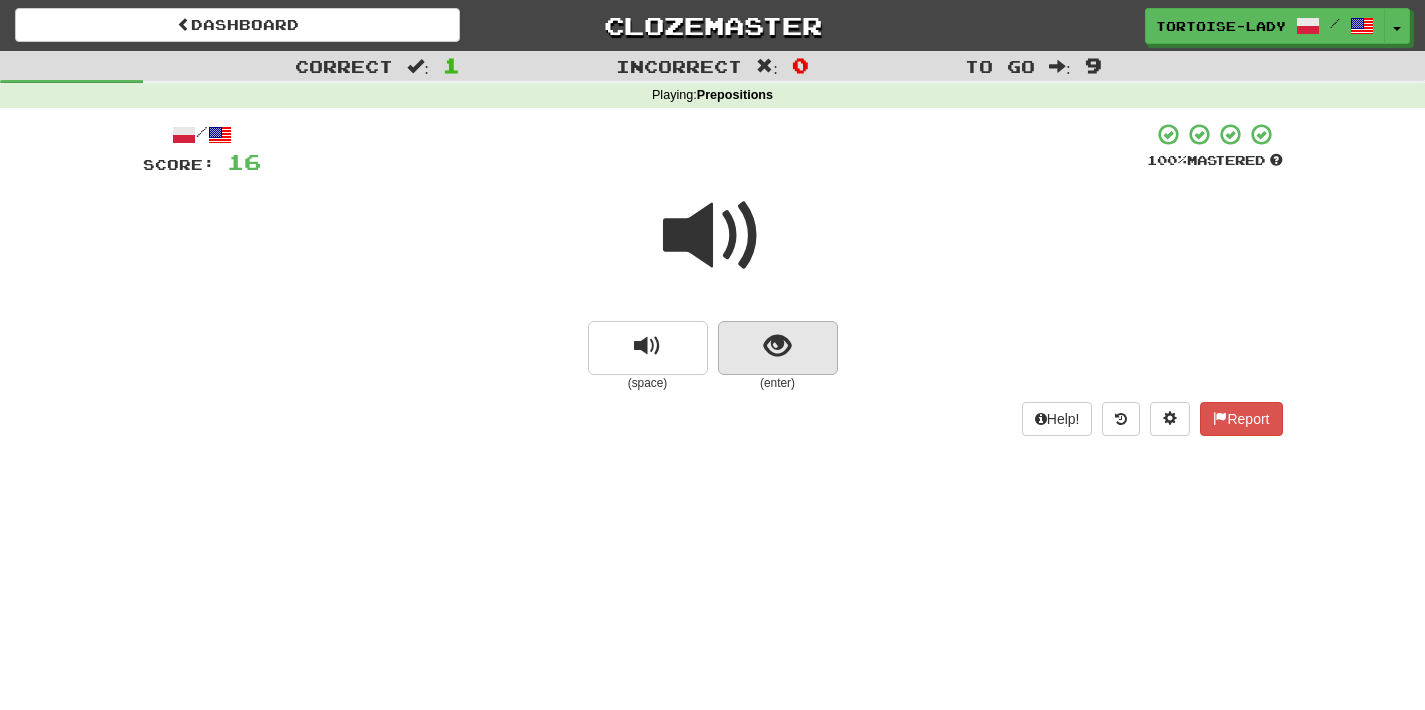 click at bounding box center [778, 348] 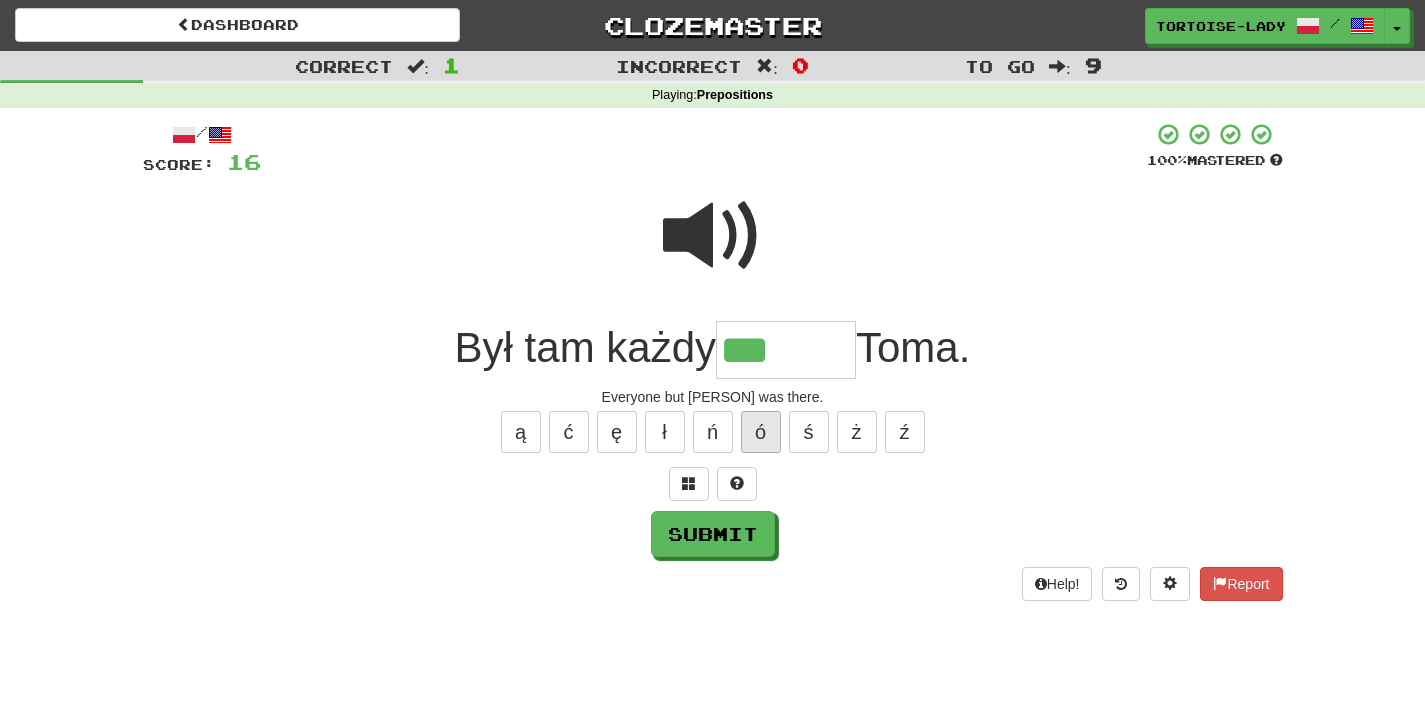 click on "ó" at bounding box center [761, 432] 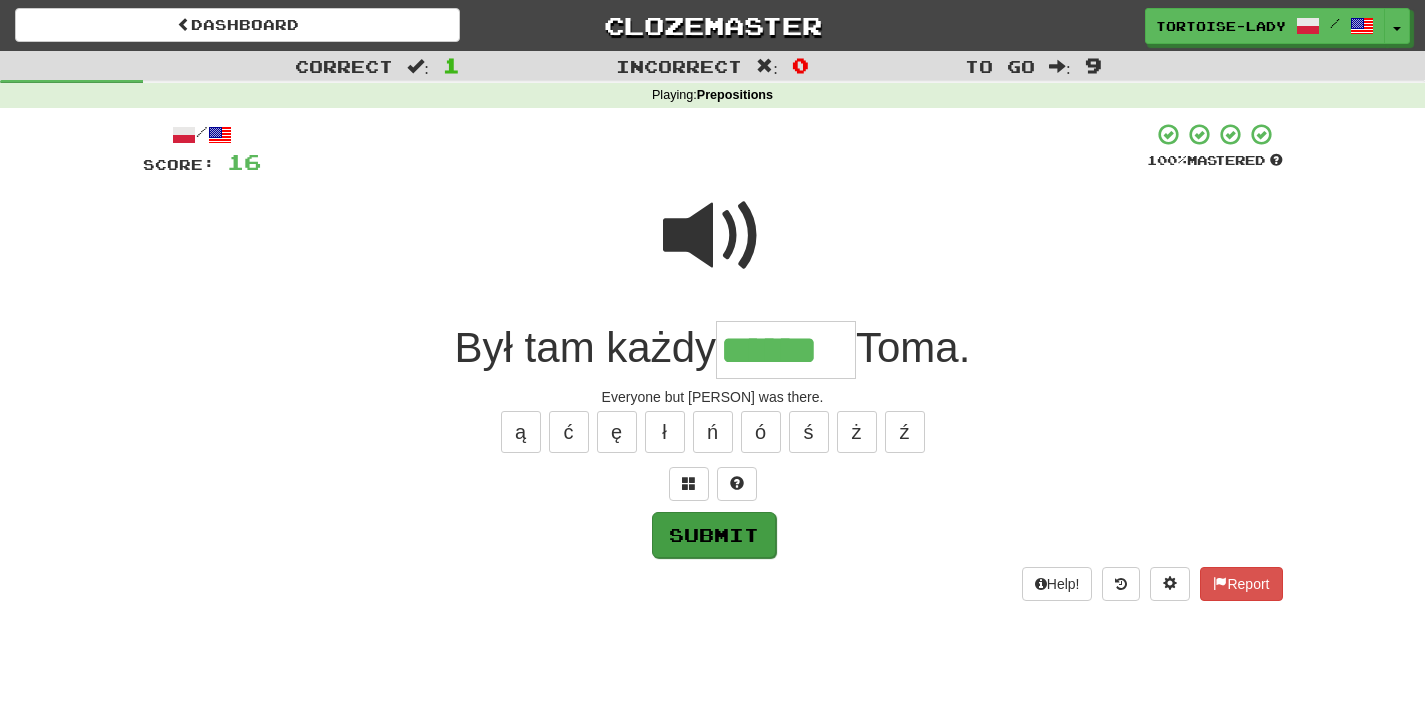 type on "******" 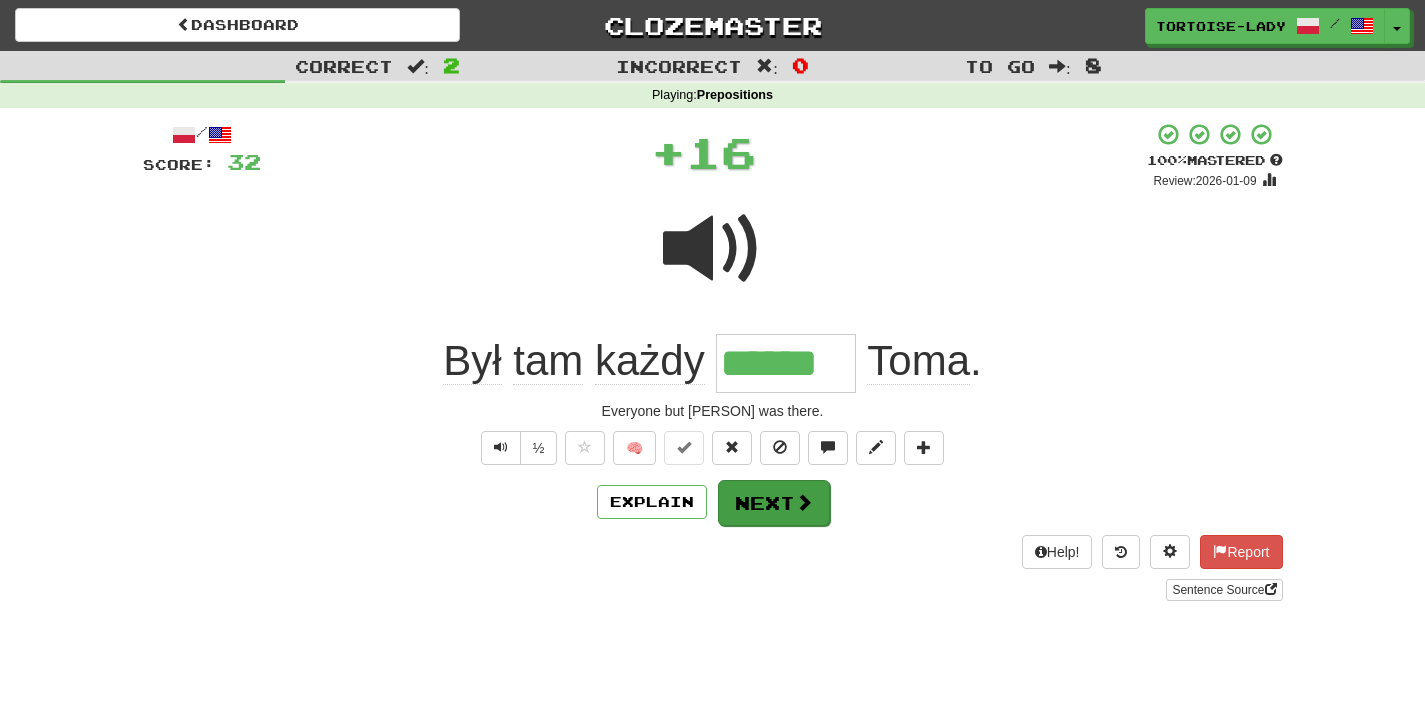 click on "Next" at bounding box center [774, 503] 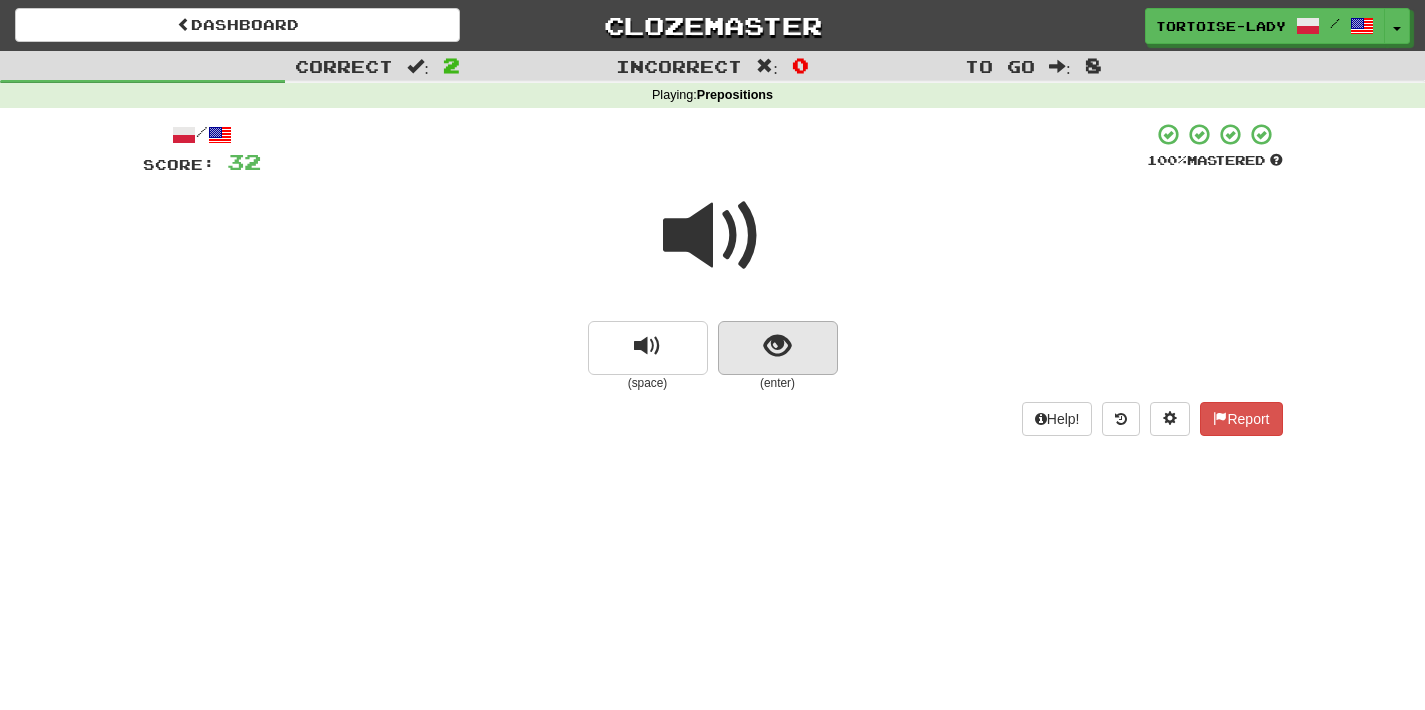 click at bounding box center [777, 346] 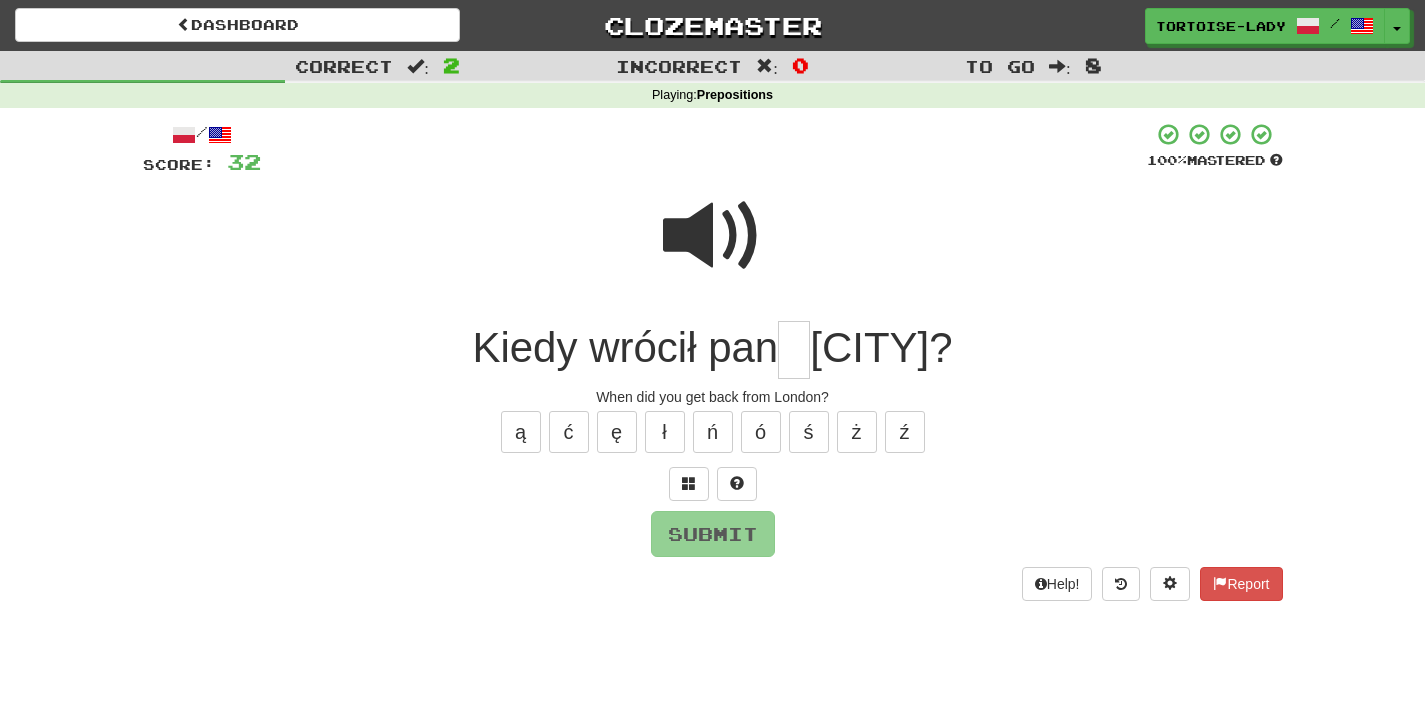 type on "*" 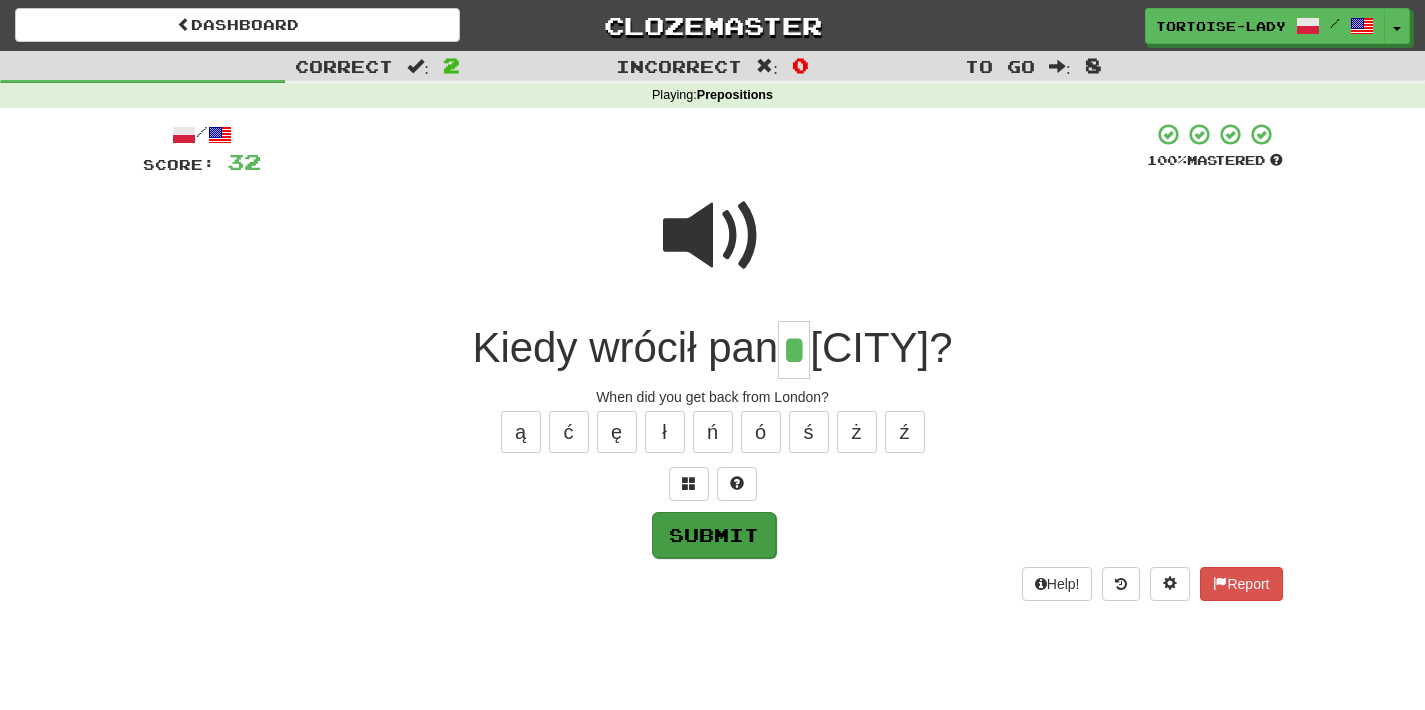 type on "*" 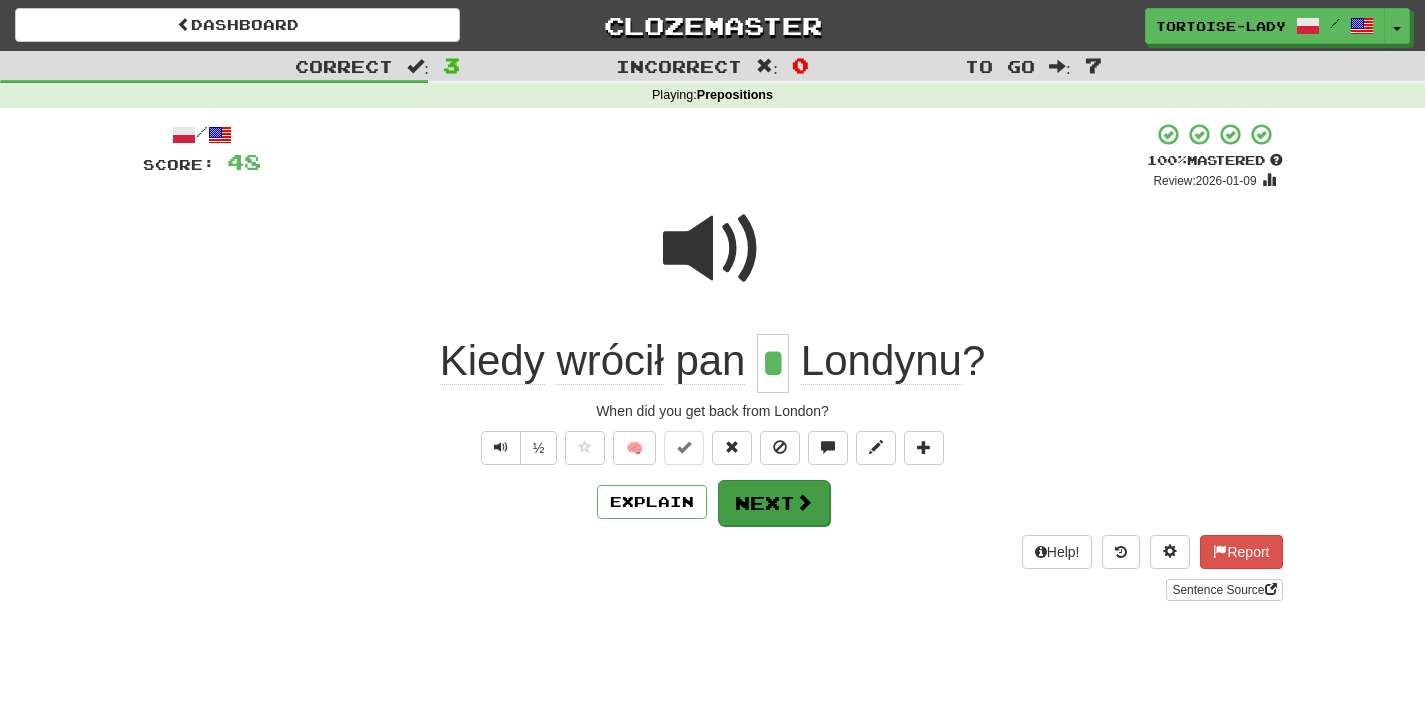 click on "Next" at bounding box center [774, 503] 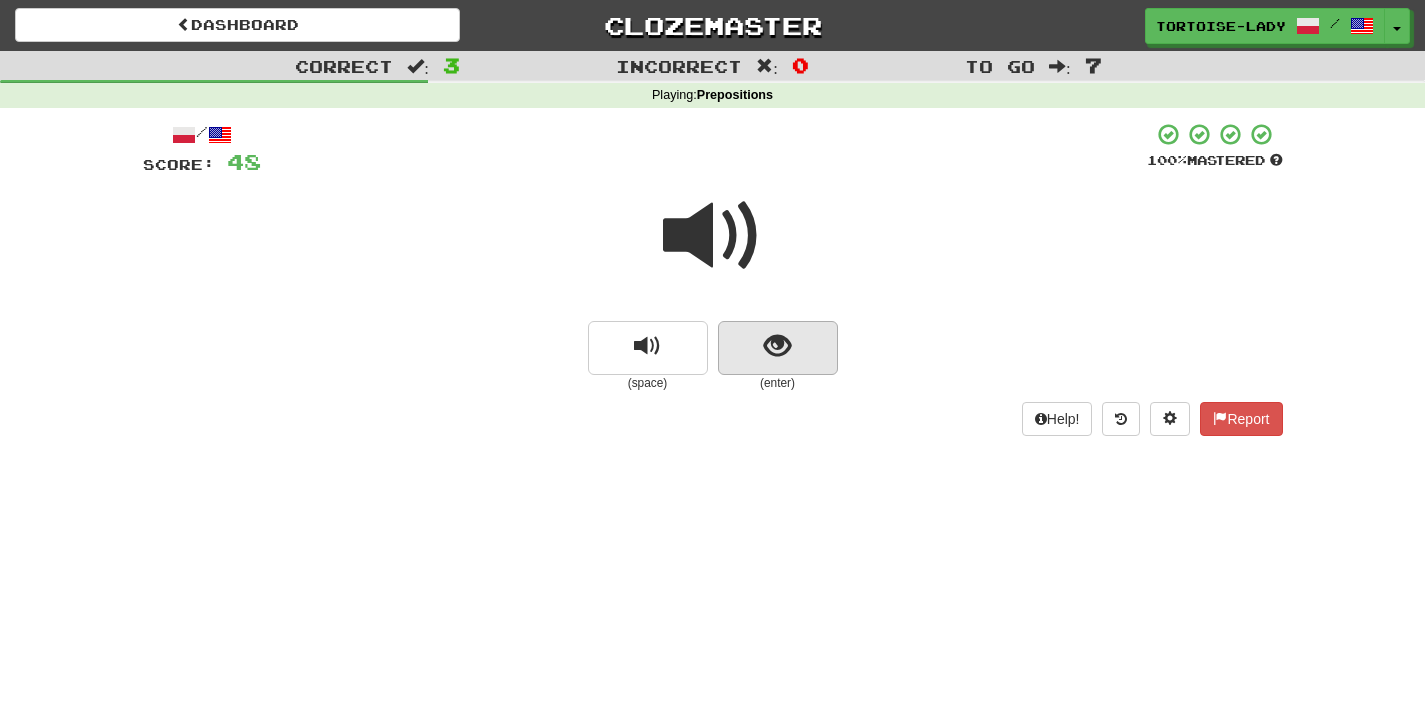 click at bounding box center (778, 348) 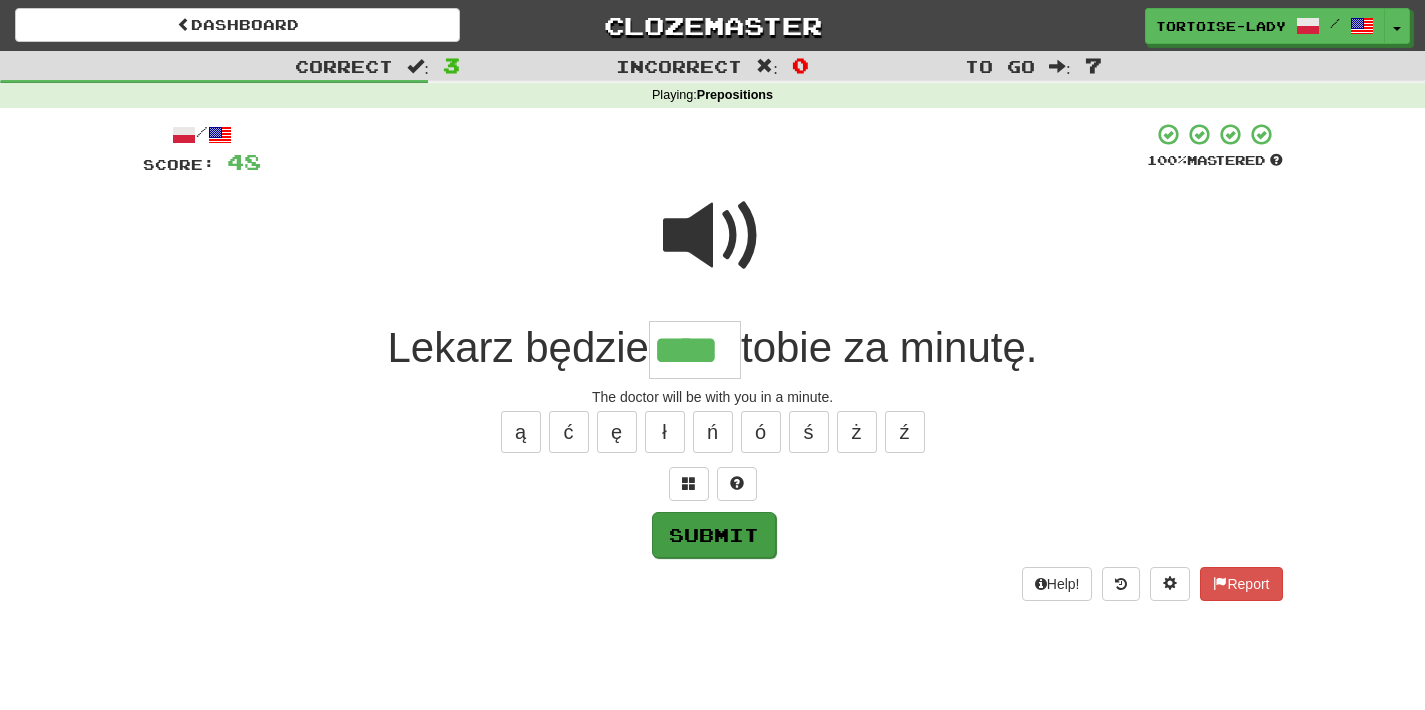 type on "****" 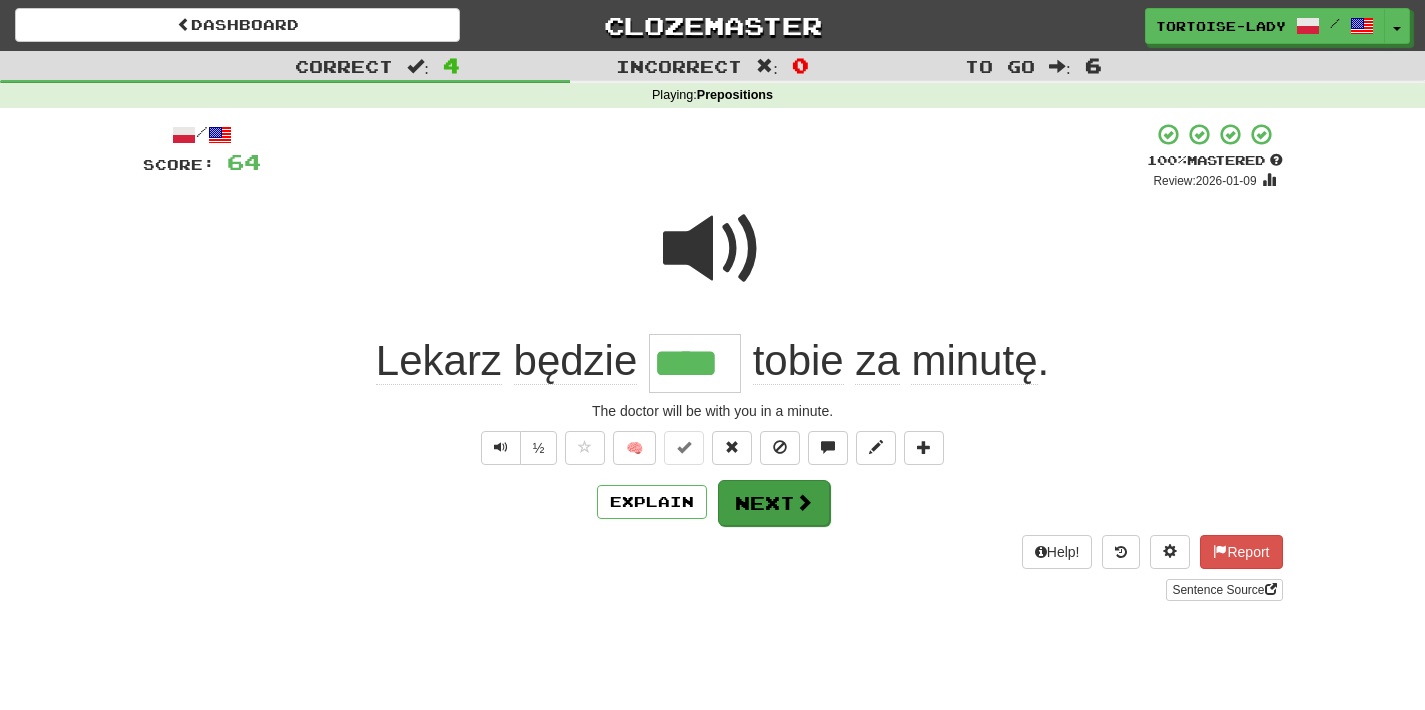 click on "Next" at bounding box center (774, 503) 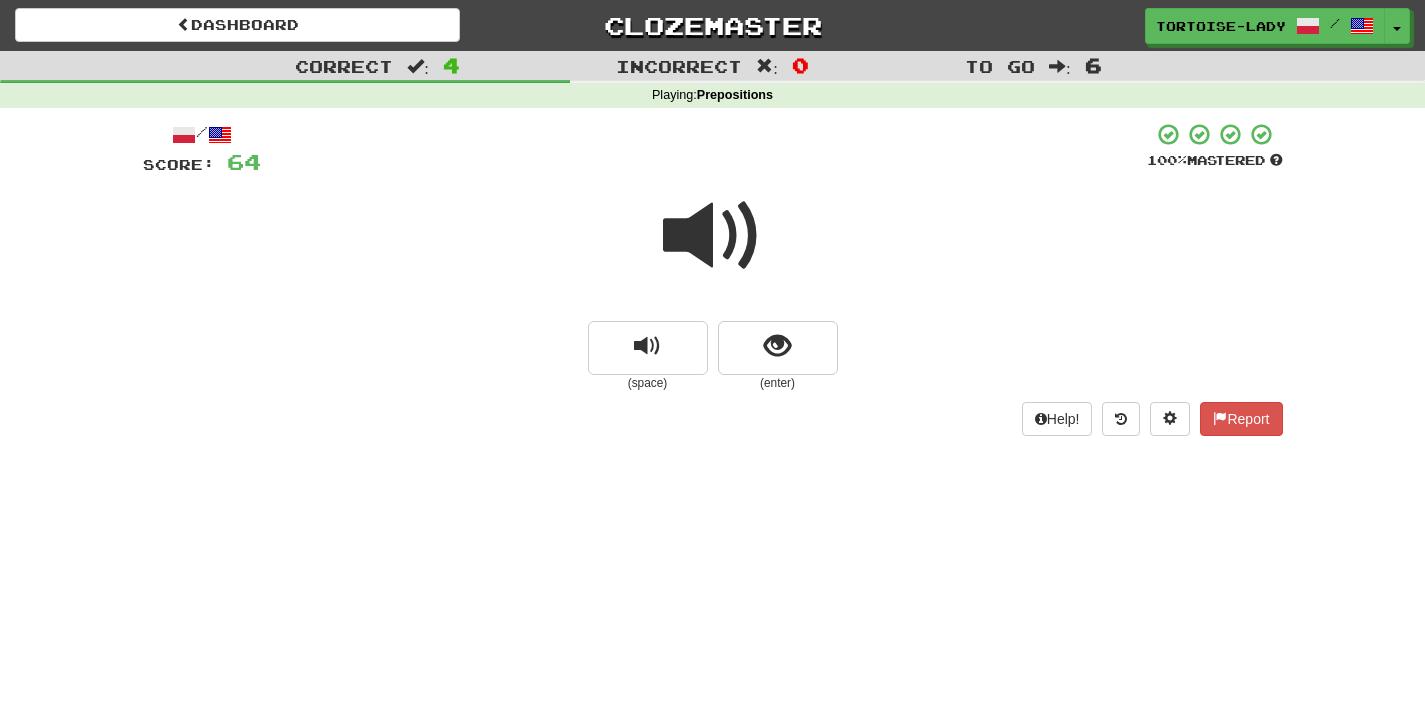click at bounding box center (713, 236) 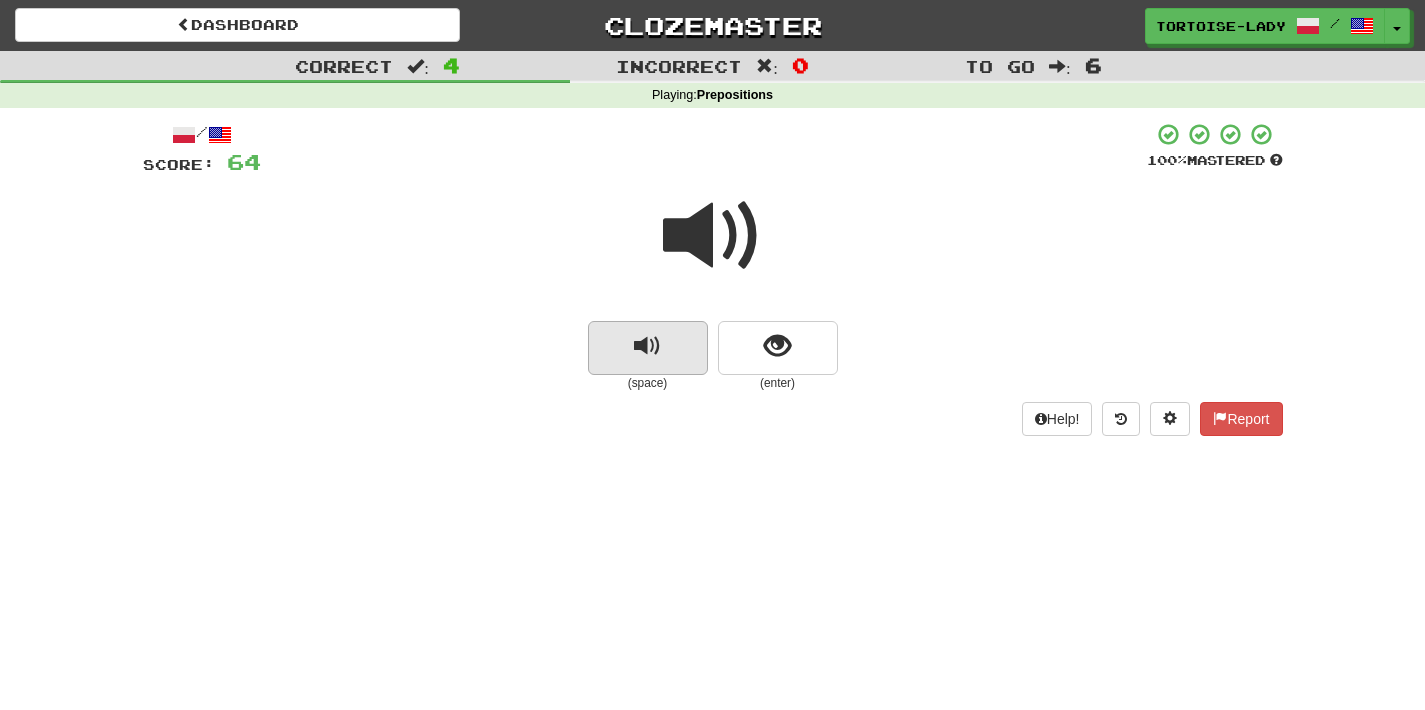 click at bounding box center (647, 346) 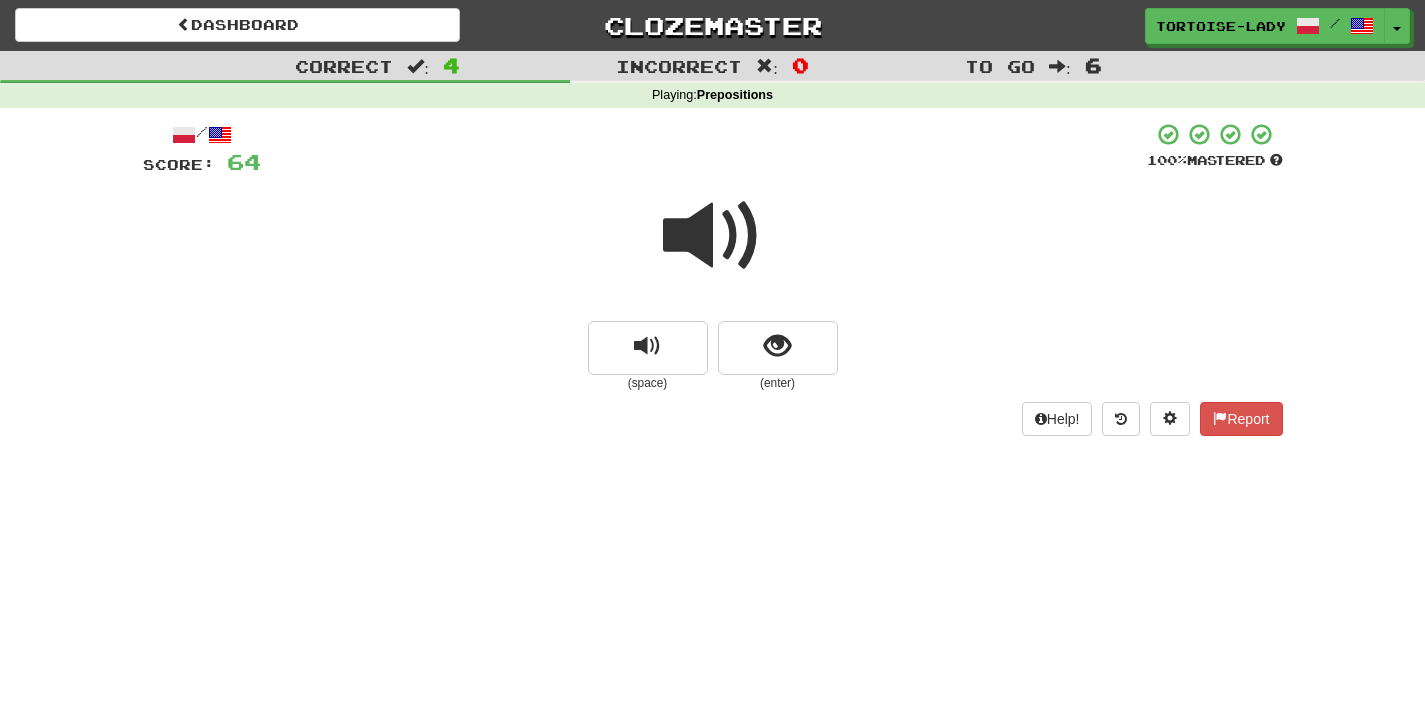 click at bounding box center (713, 236) 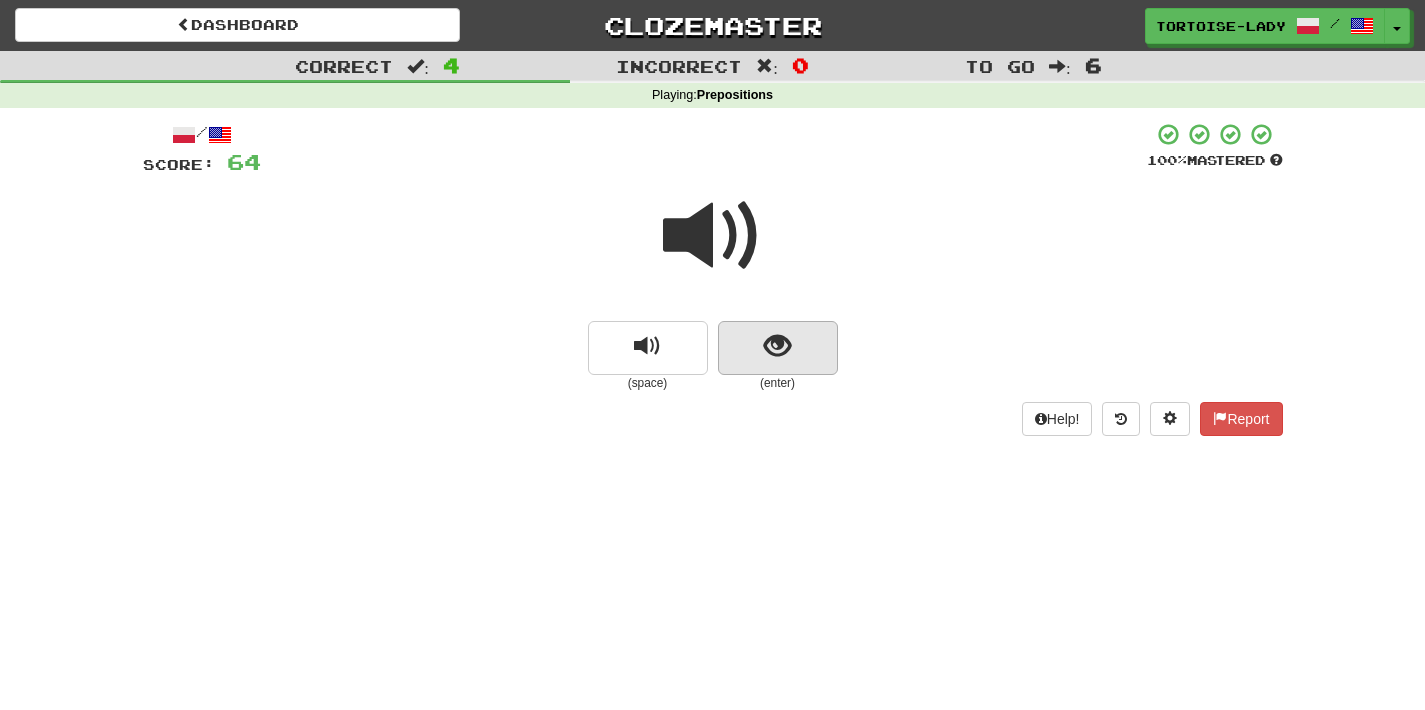 click at bounding box center (778, 348) 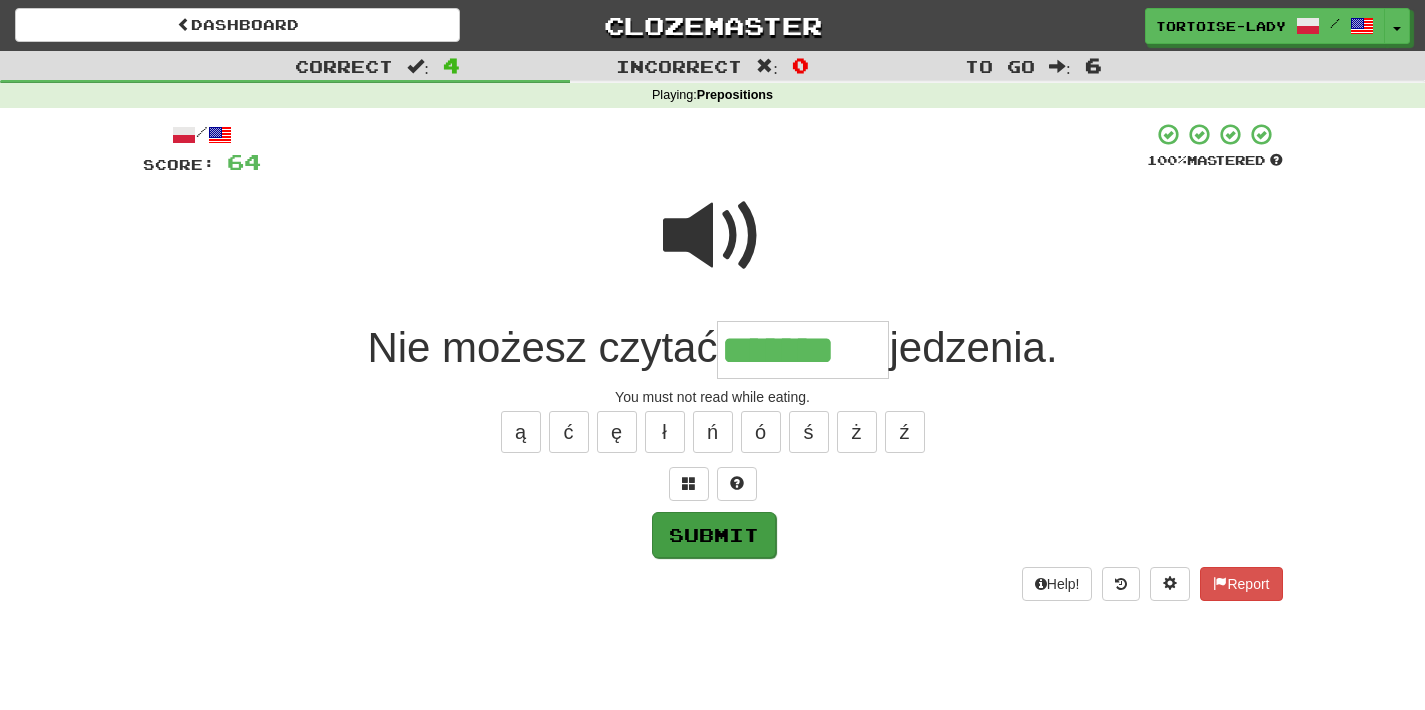 type on "*******" 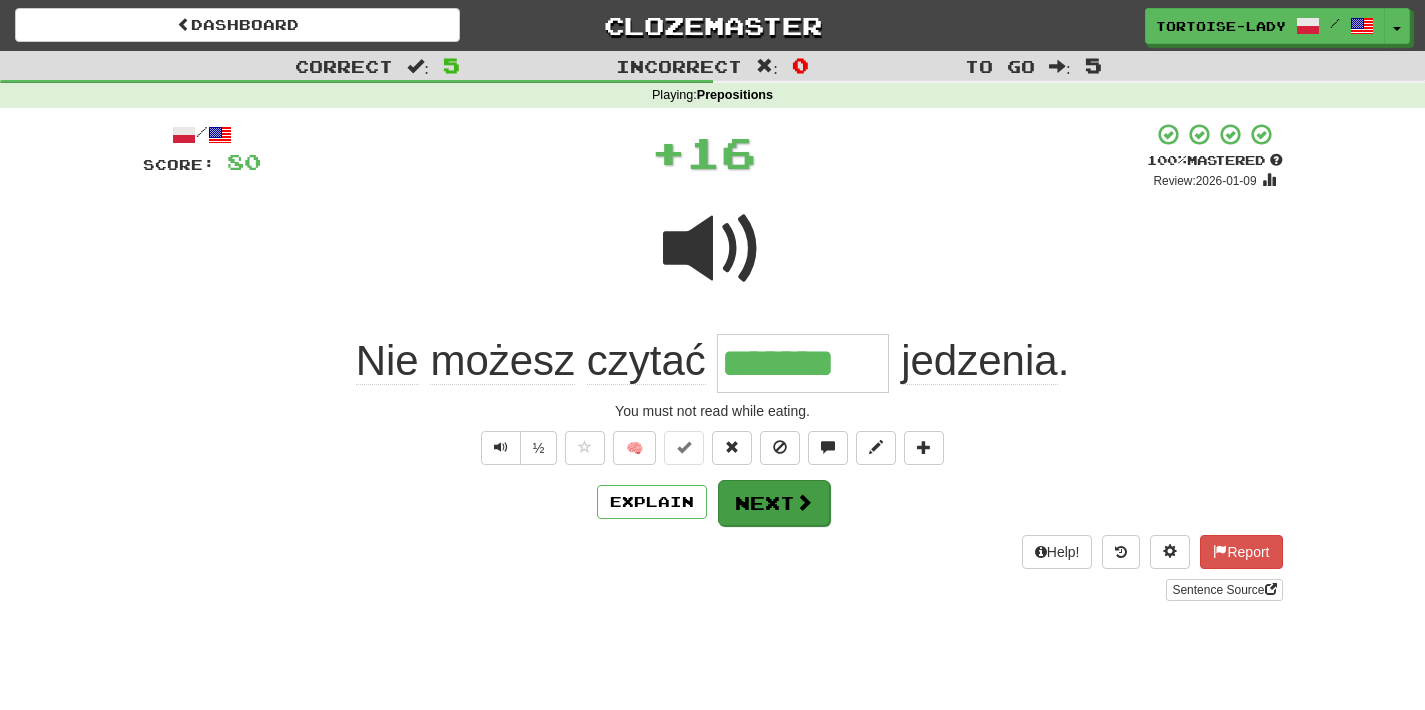 click on "Next" at bounding box center [774, 503] 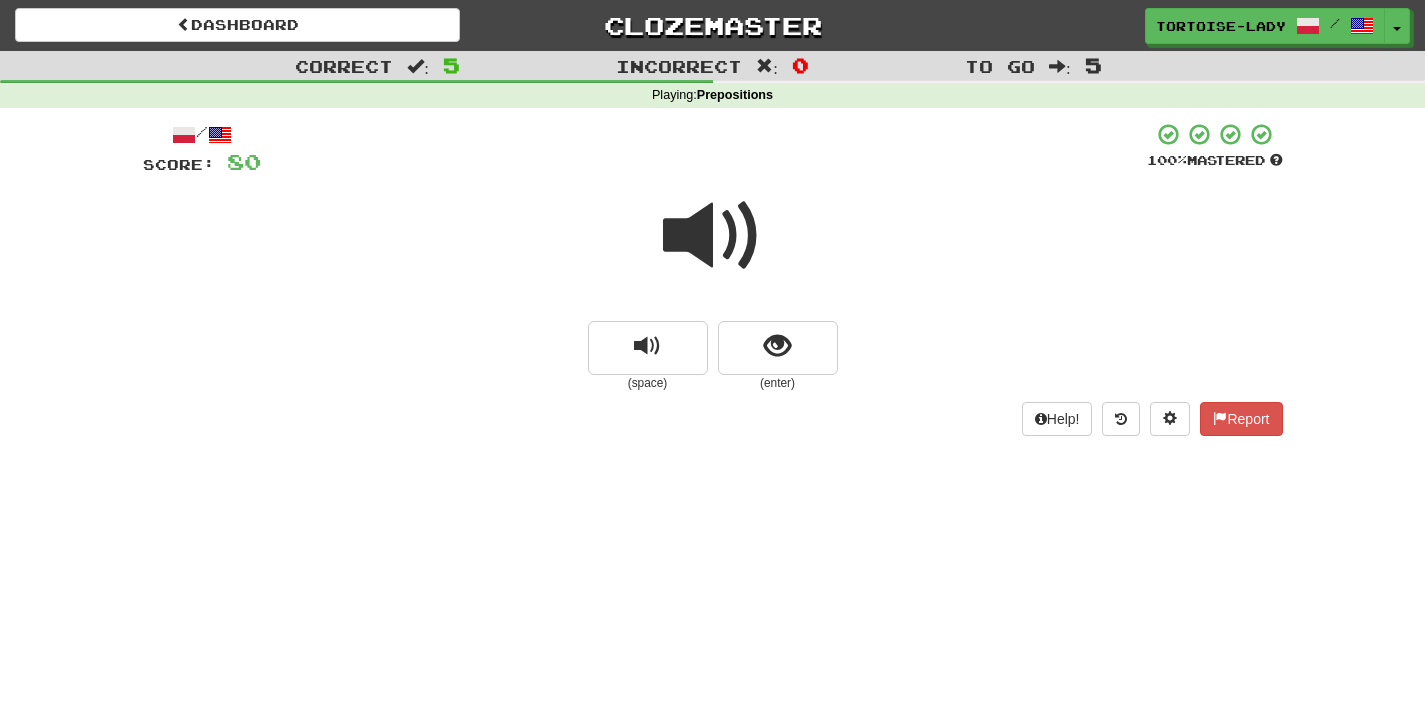 click at bounding box center [713, 236] 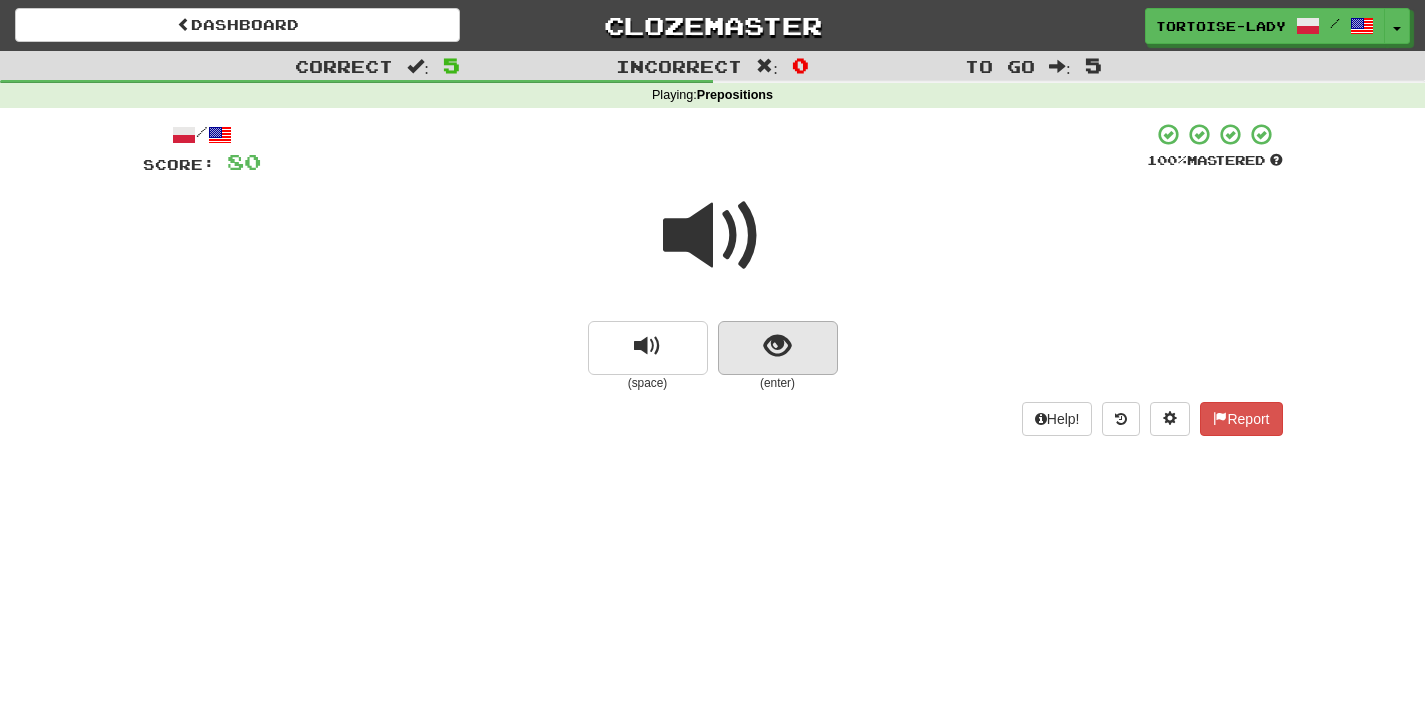 click at bounding box center [778, 348] 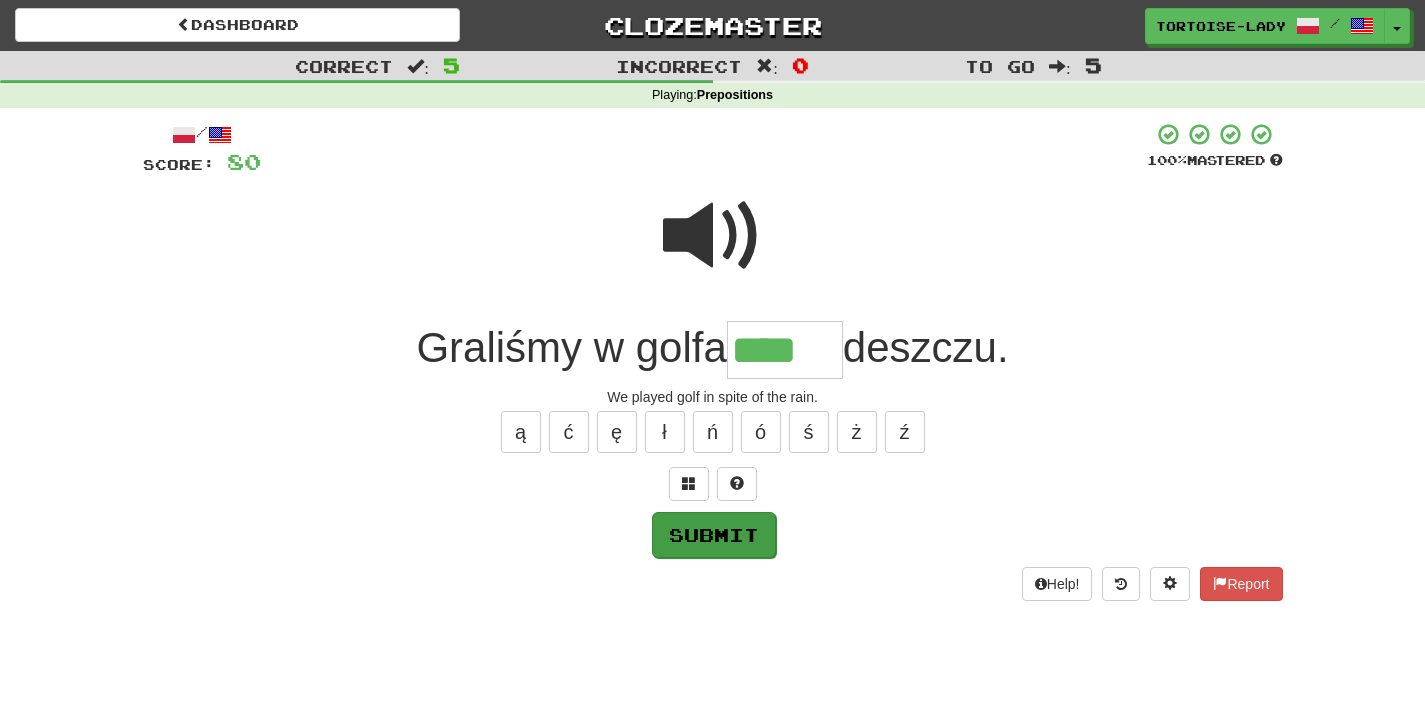 type on "****" 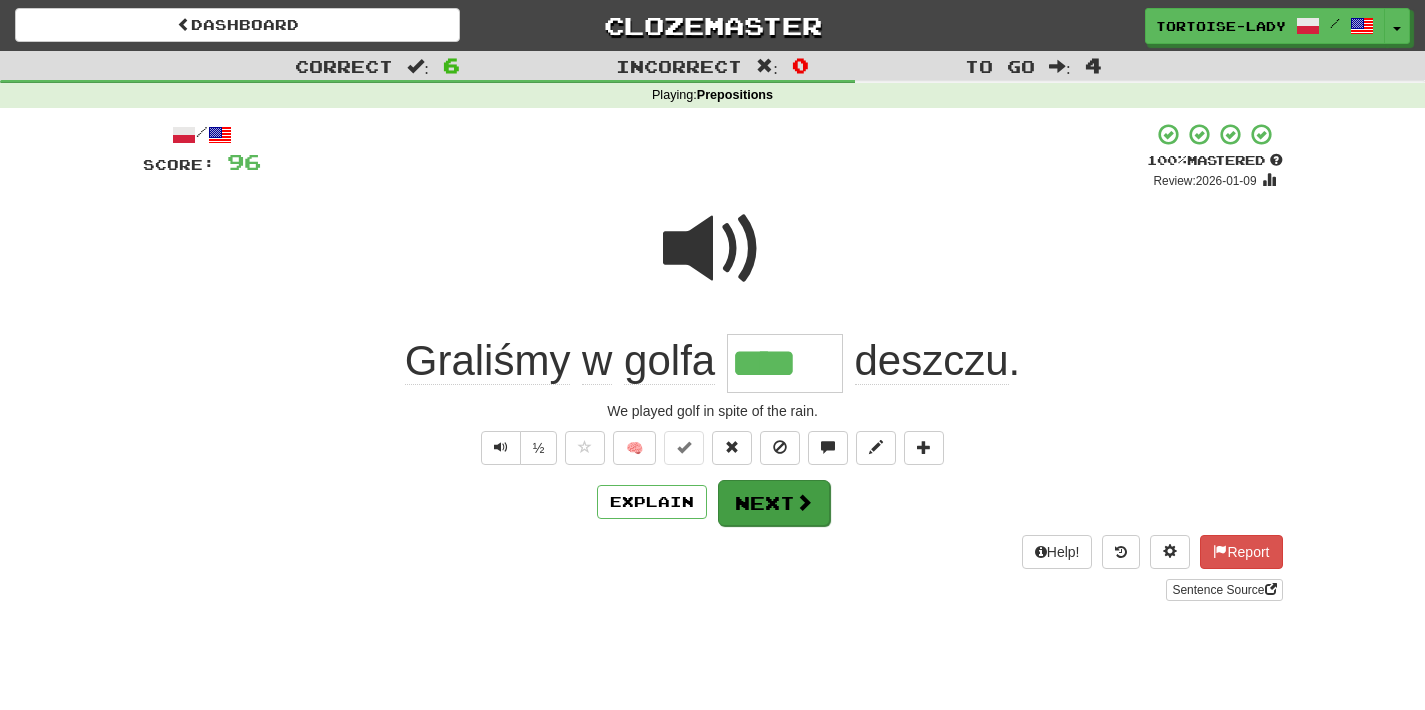 click on "Next" at bounding box center (774, 503) 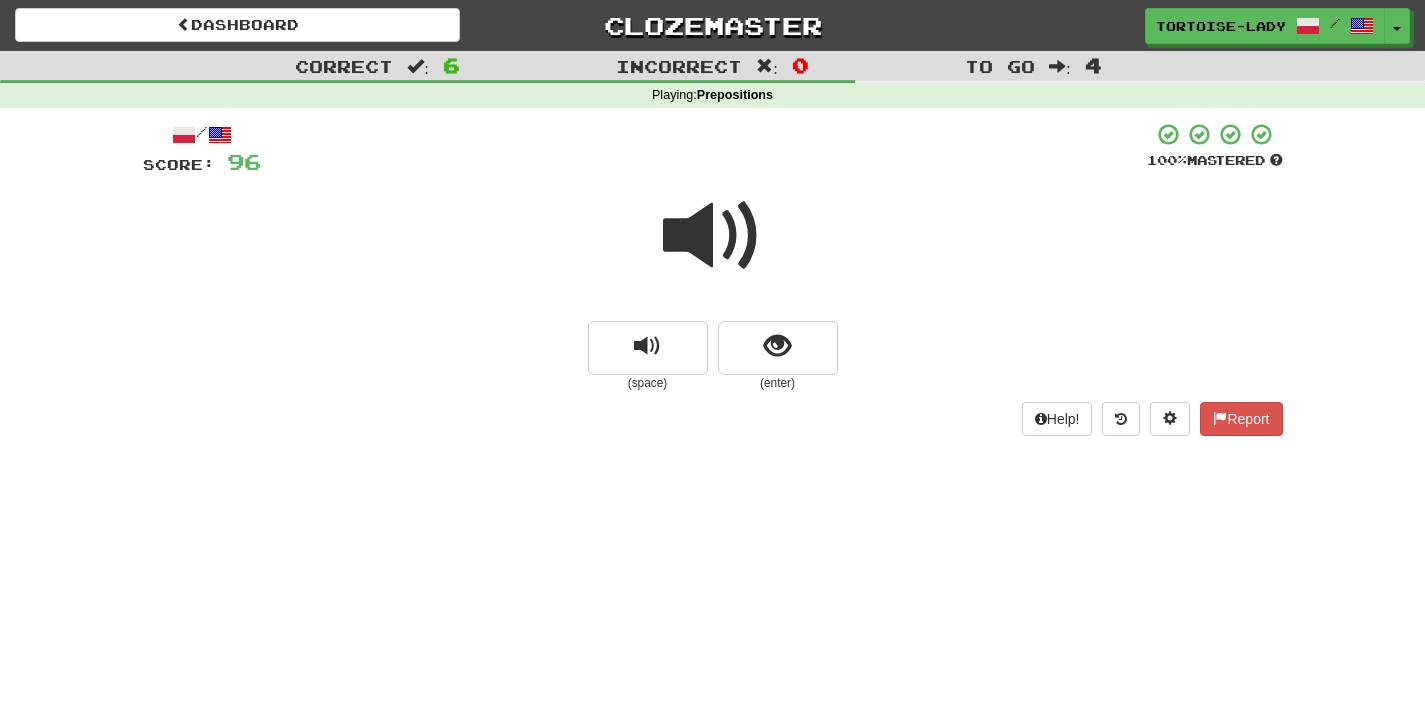 click at bounding box center [713, 236] 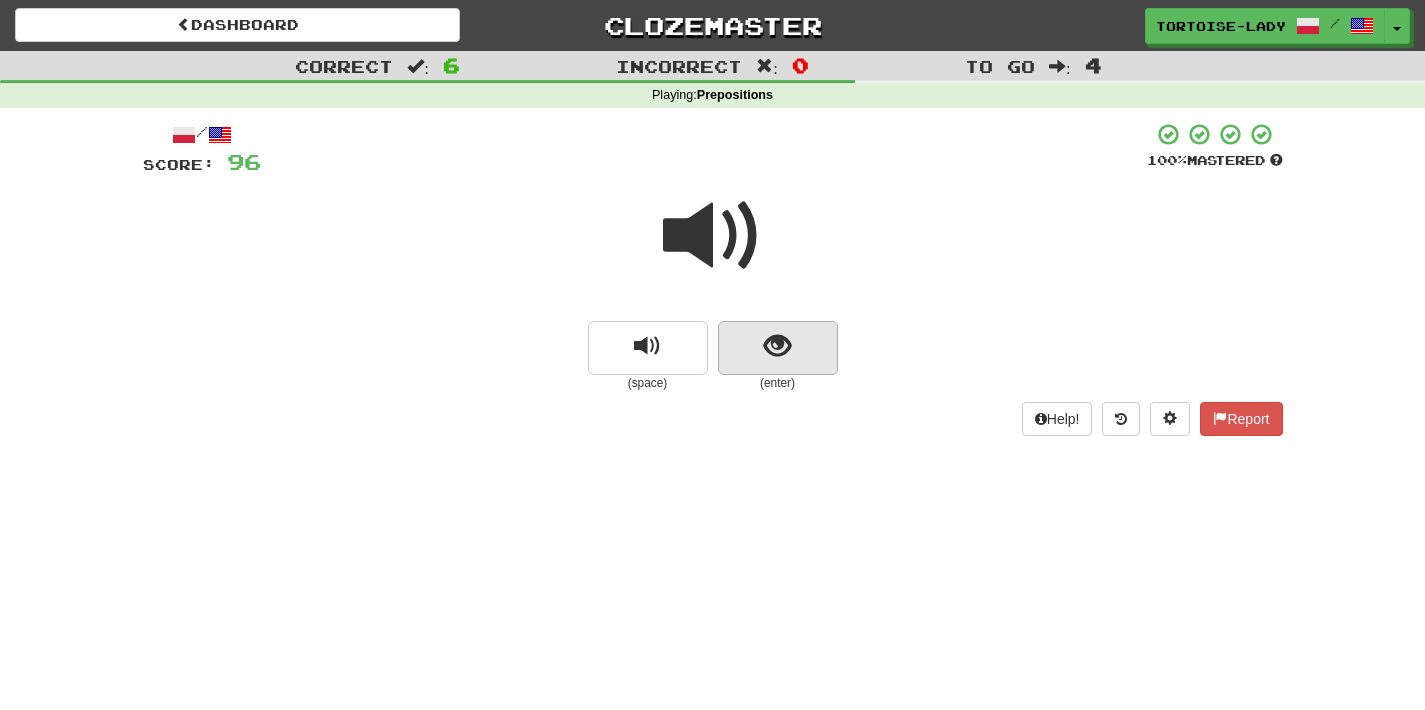 click at bounding box center [778, 348] 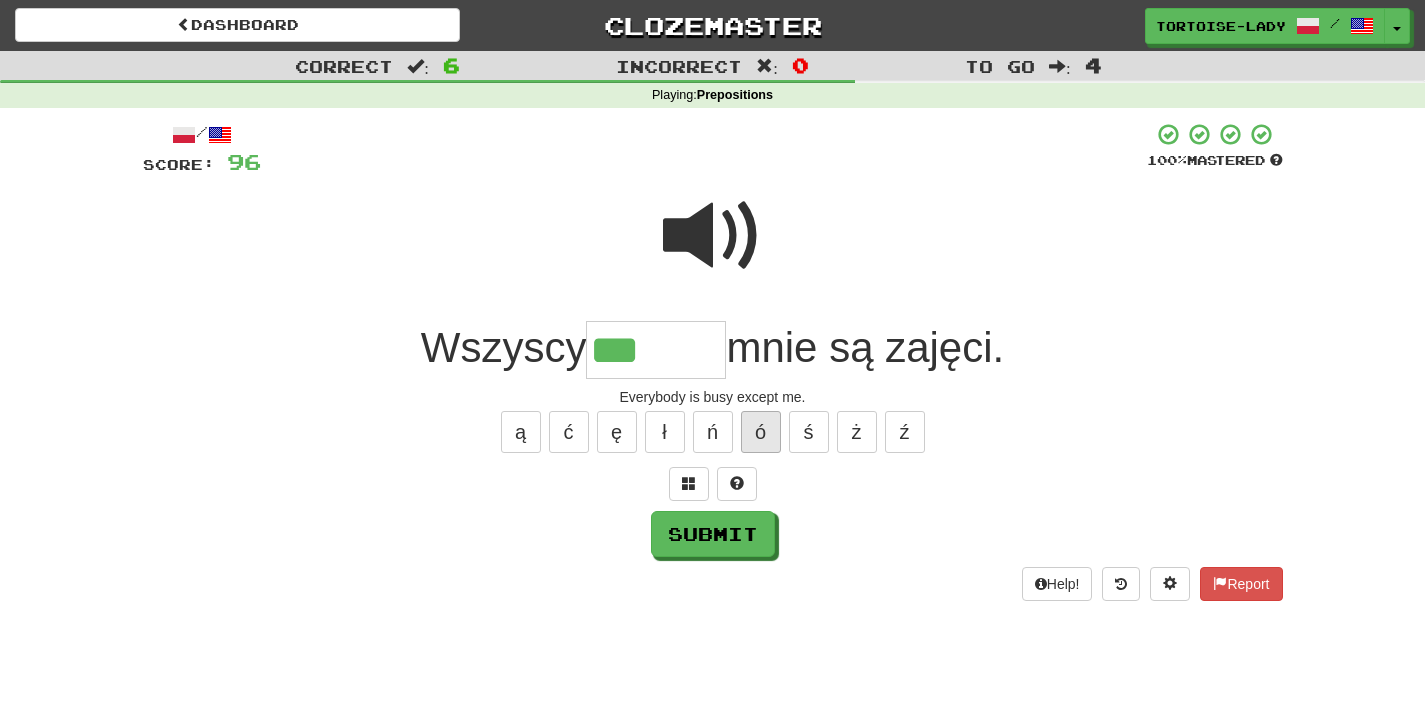 click on "ó" at bounding box center [761, 432] 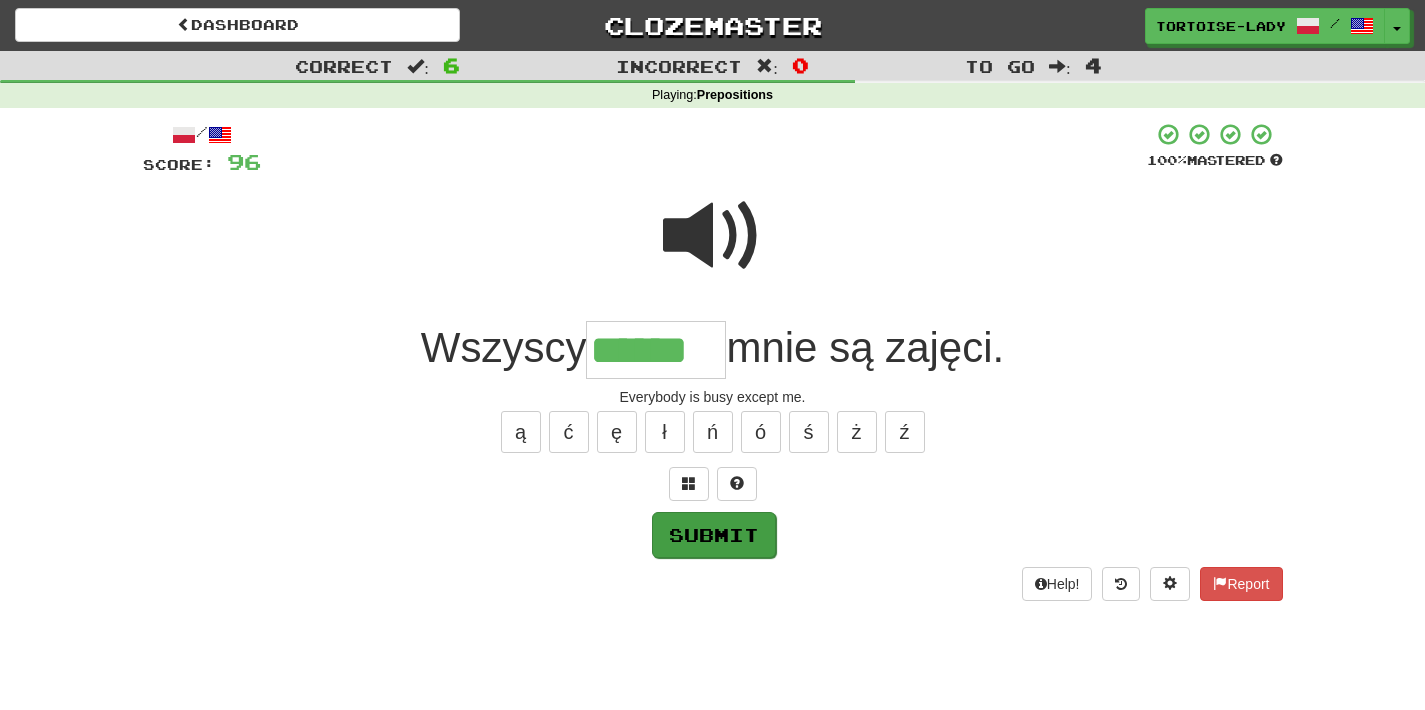 type on "******" 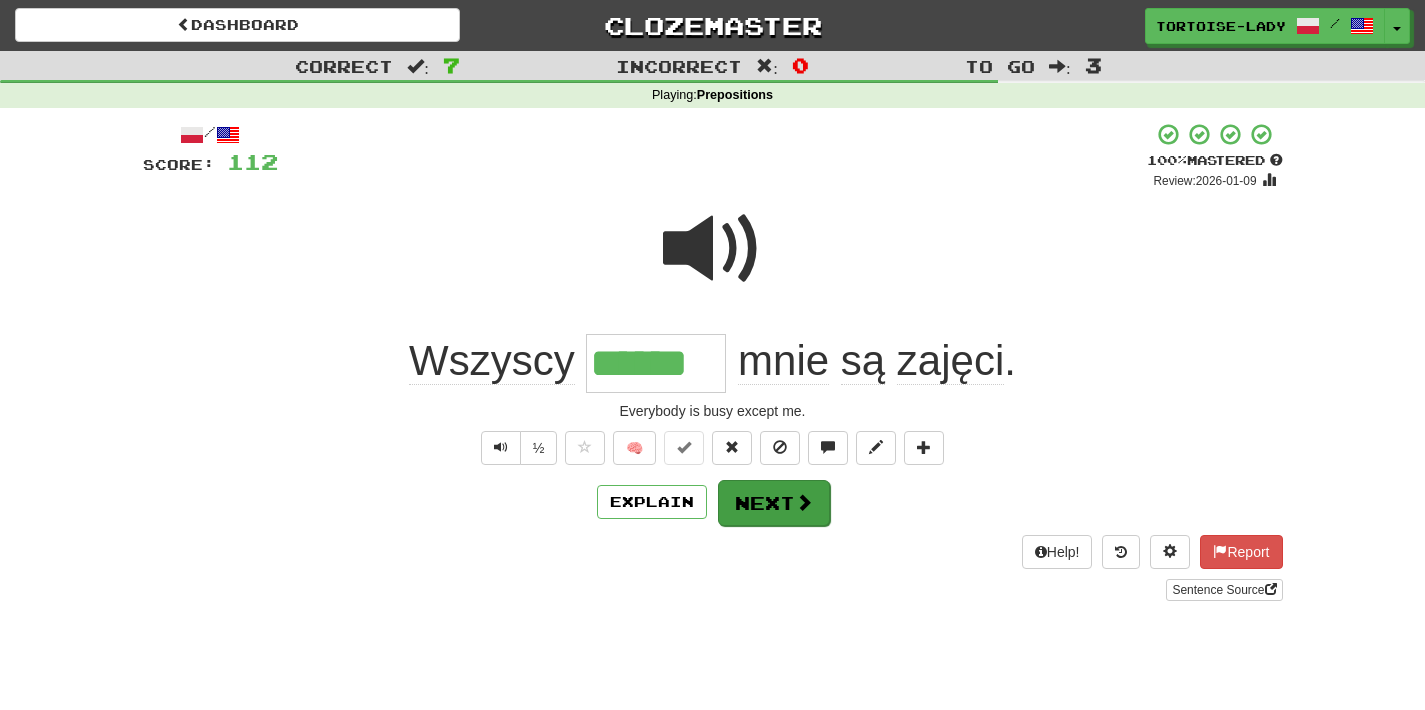 click on "Next" at bounding box center (774, 503) 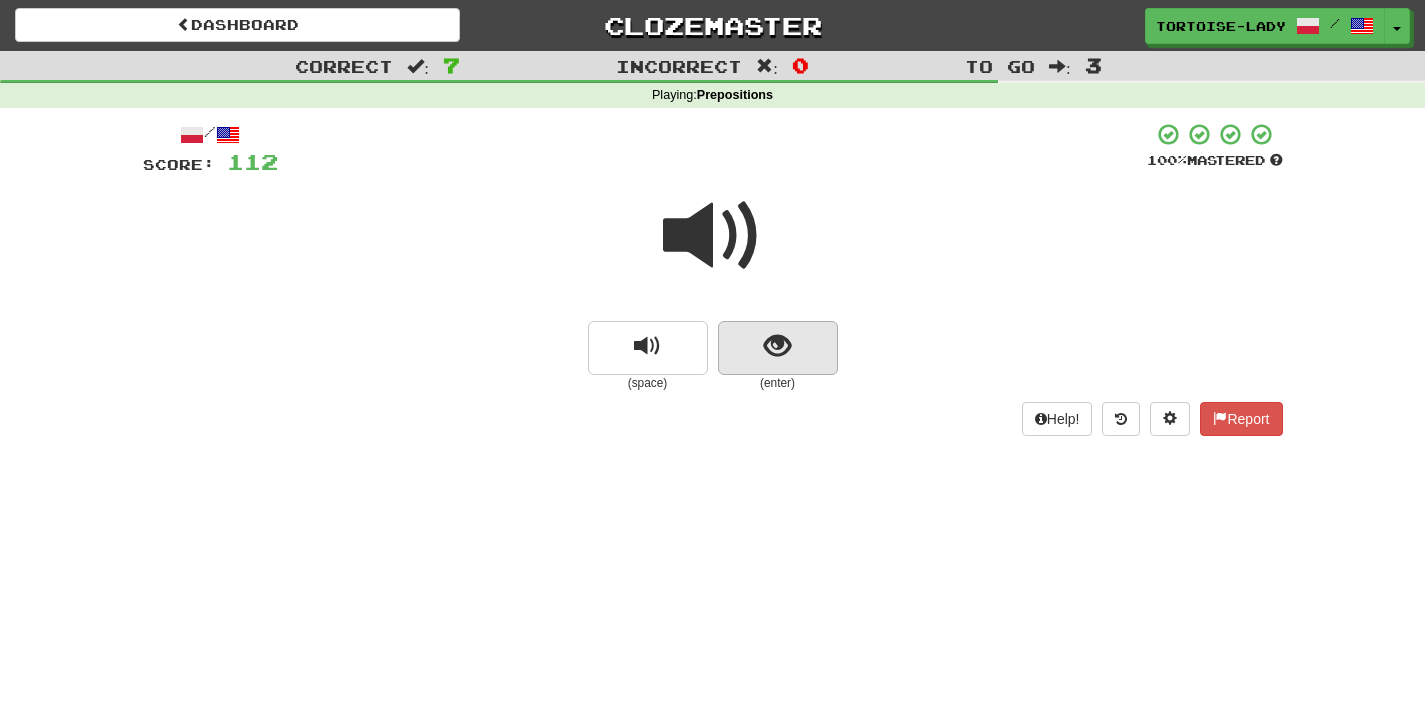 click at bounding box center (777, 346) 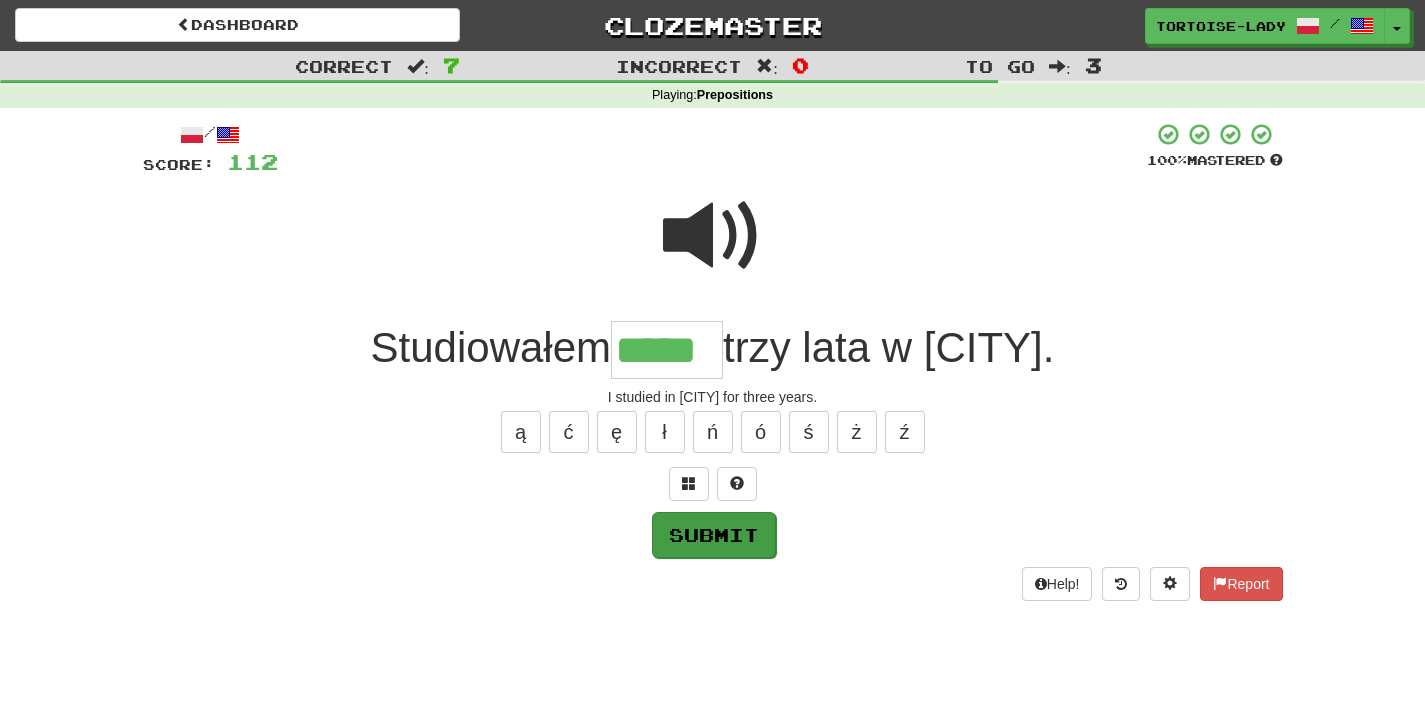 type on "*****" 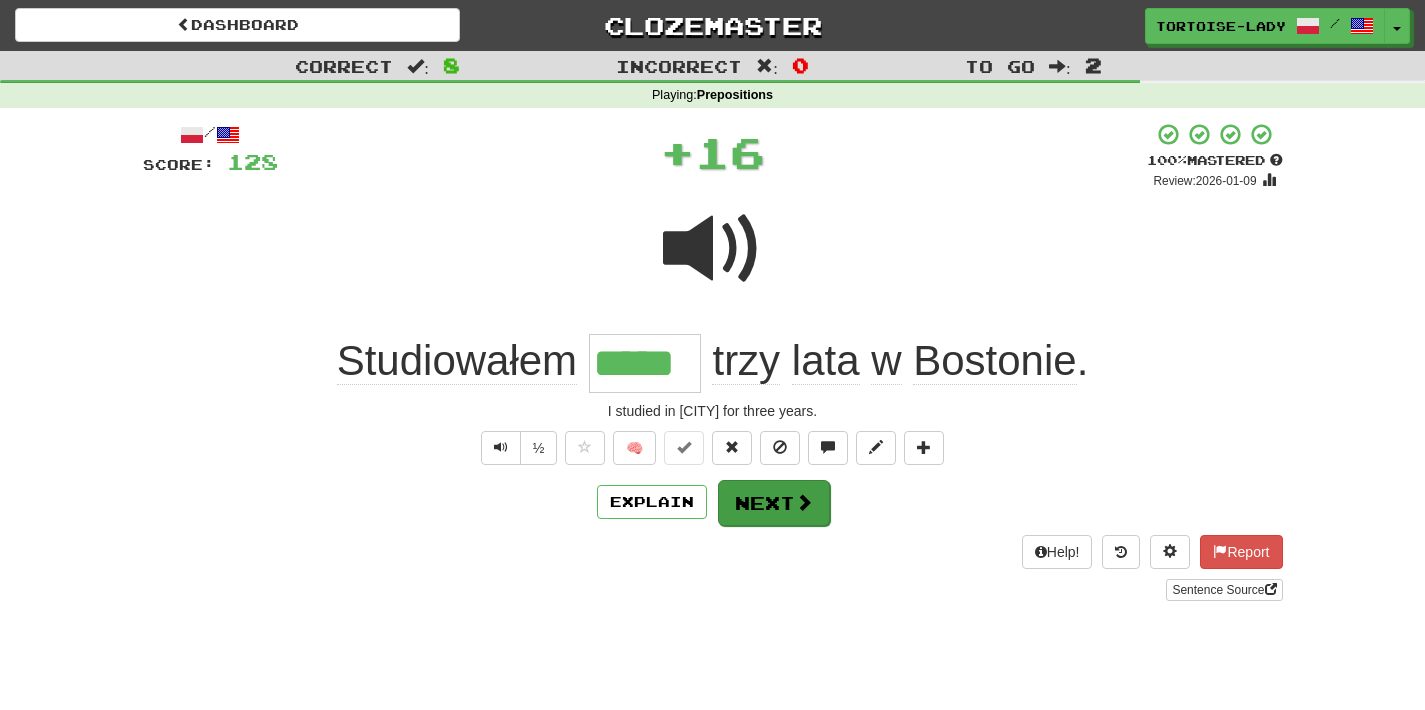click on "Next" at bounding box center (774, 503) 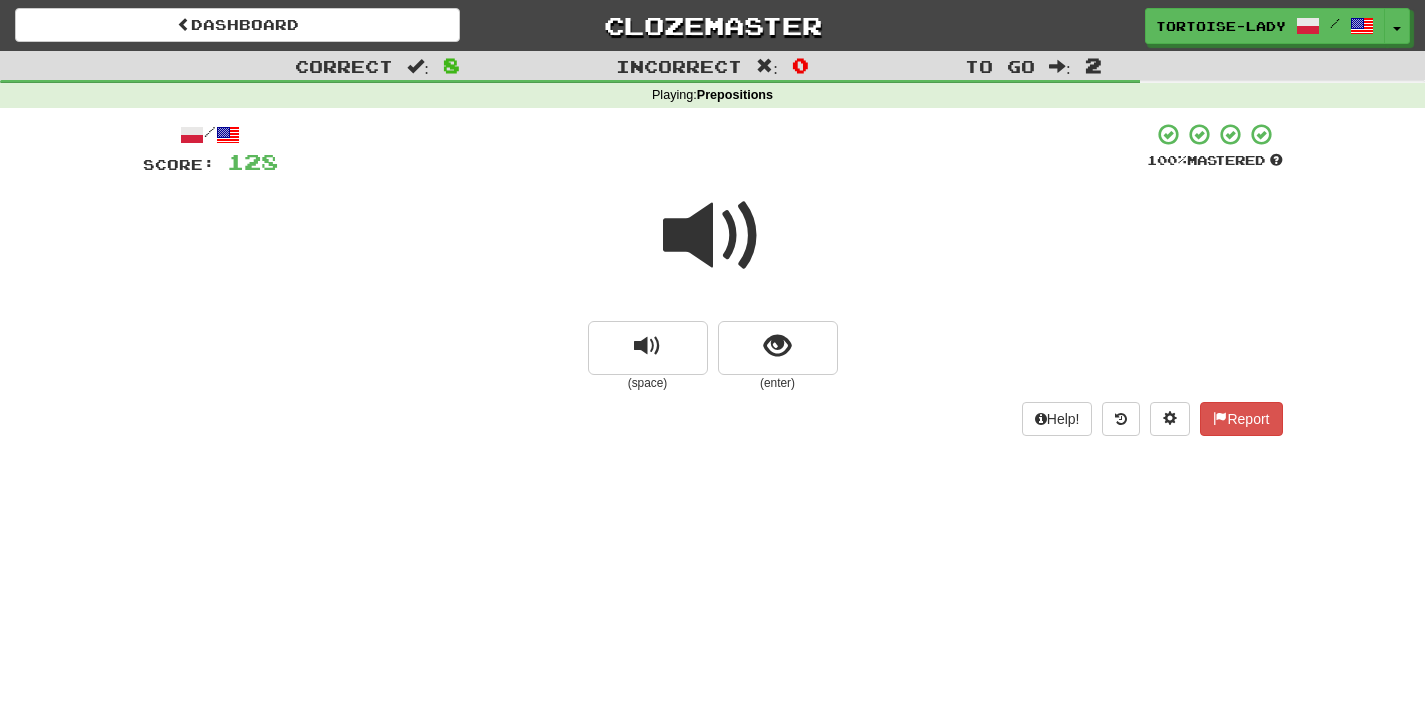 click at bounding box center (713, 236) 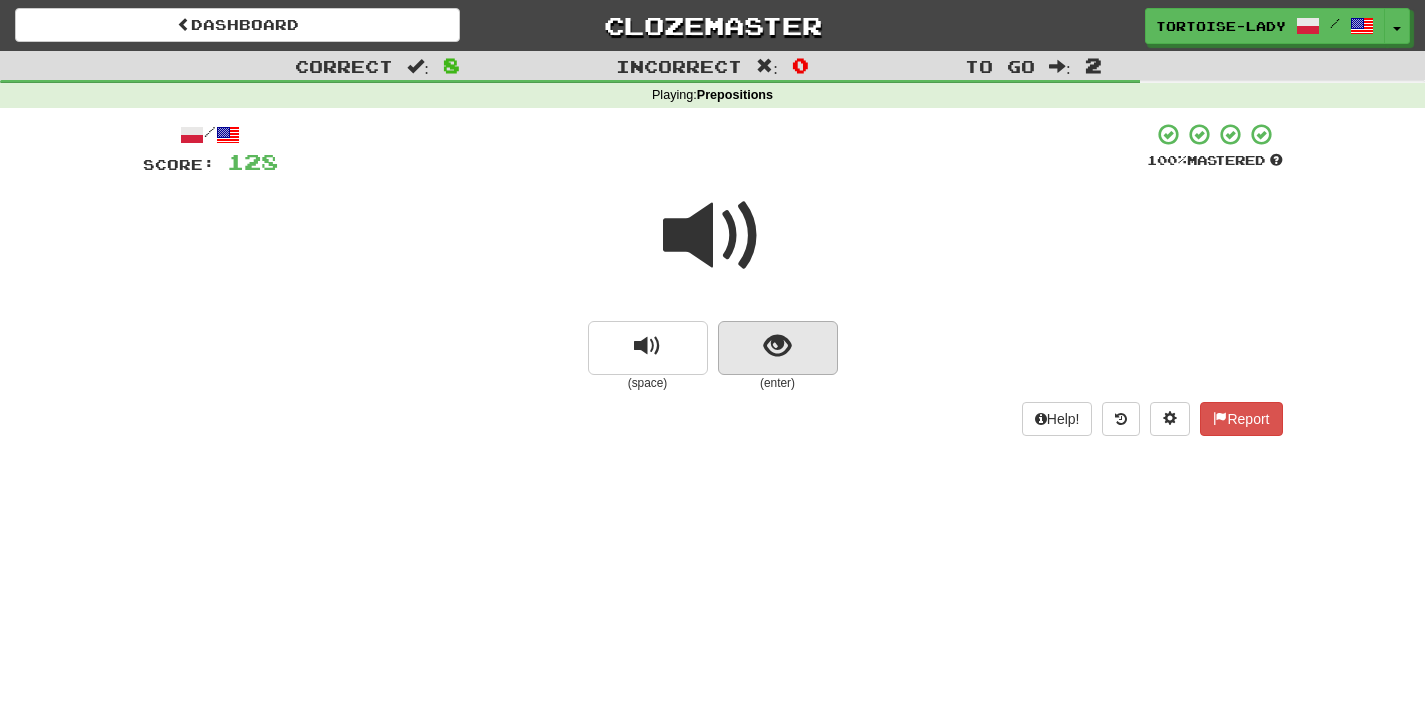 click at bounding box center (777, 346) 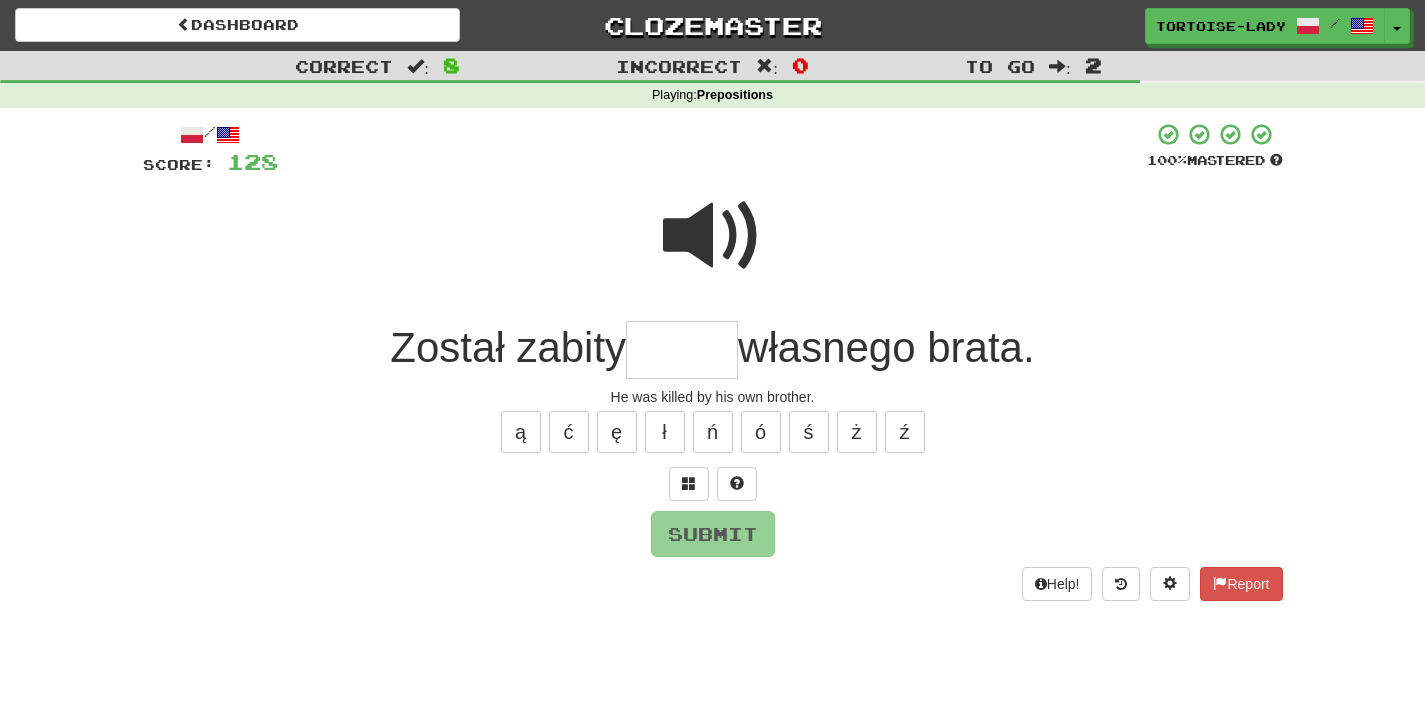 click at bounding box center (713, 236) 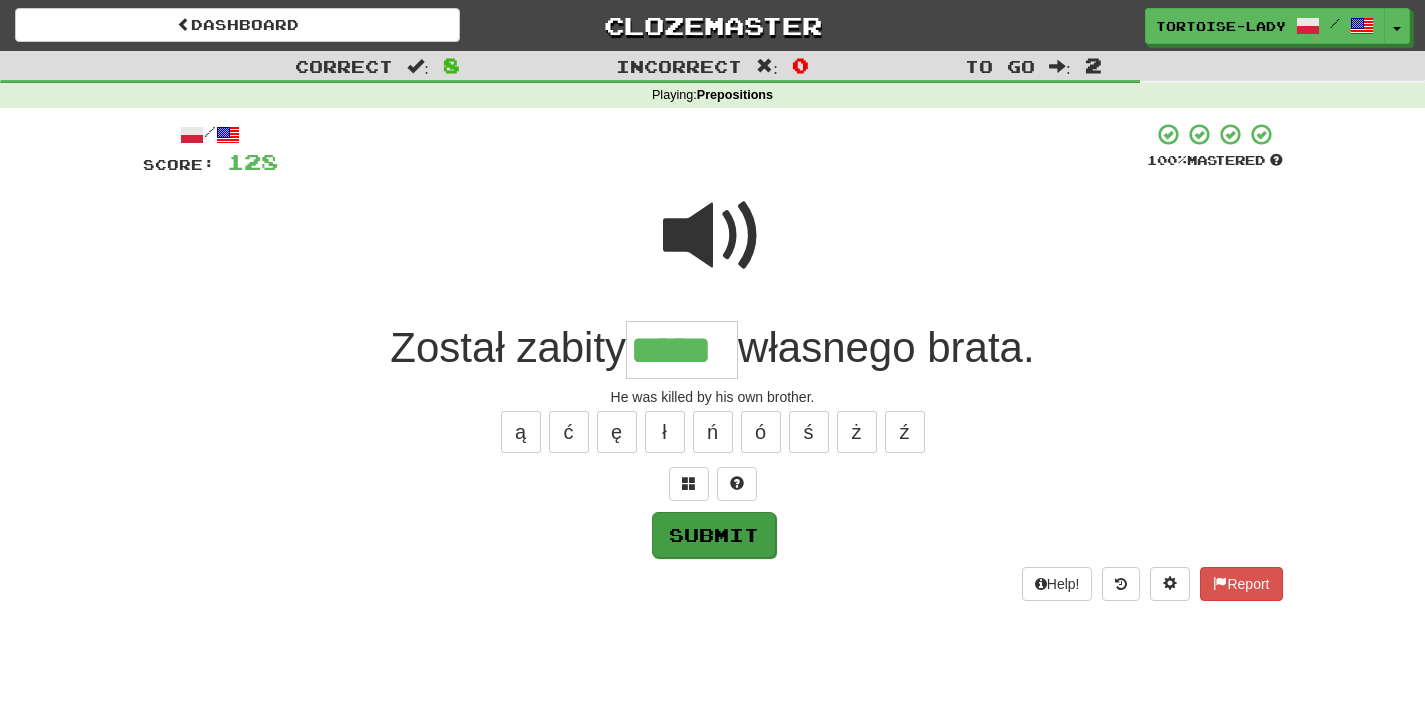 type on "*****" 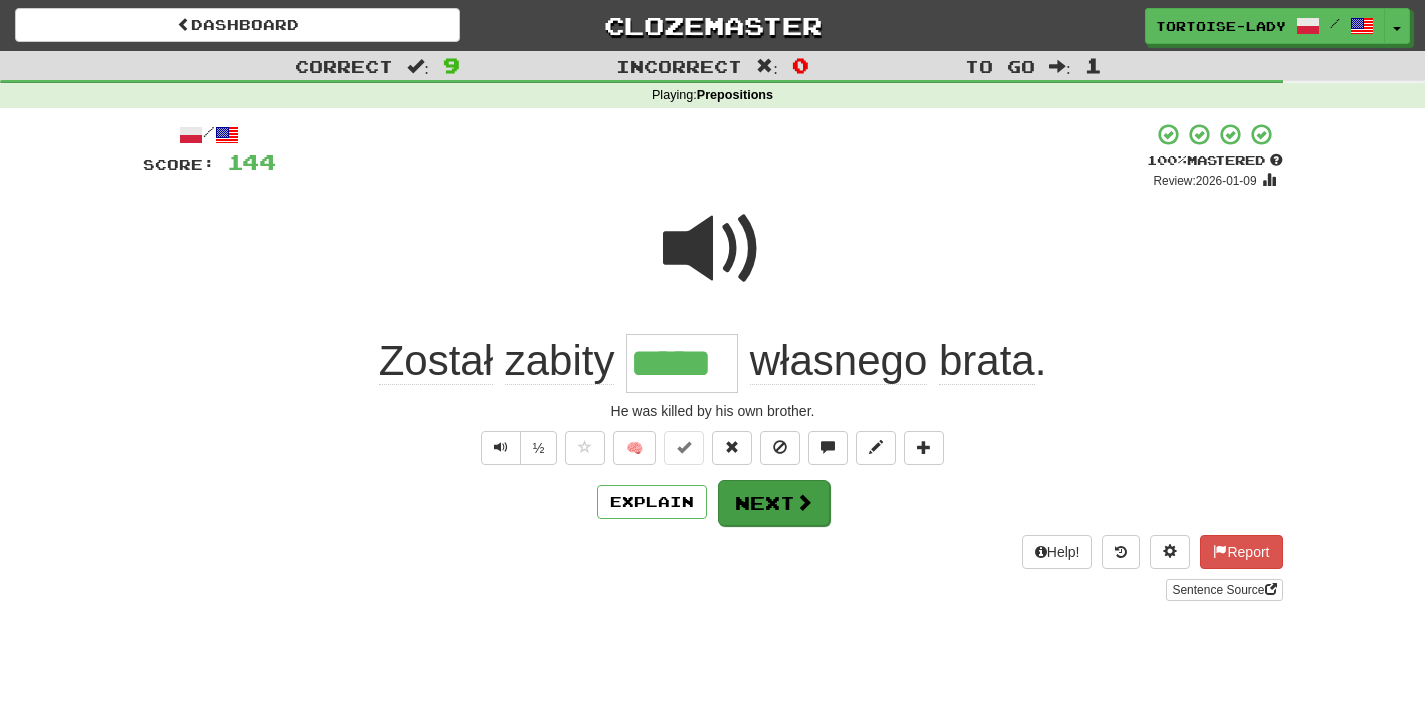 click on "Next" at bounding box center [774, 503] 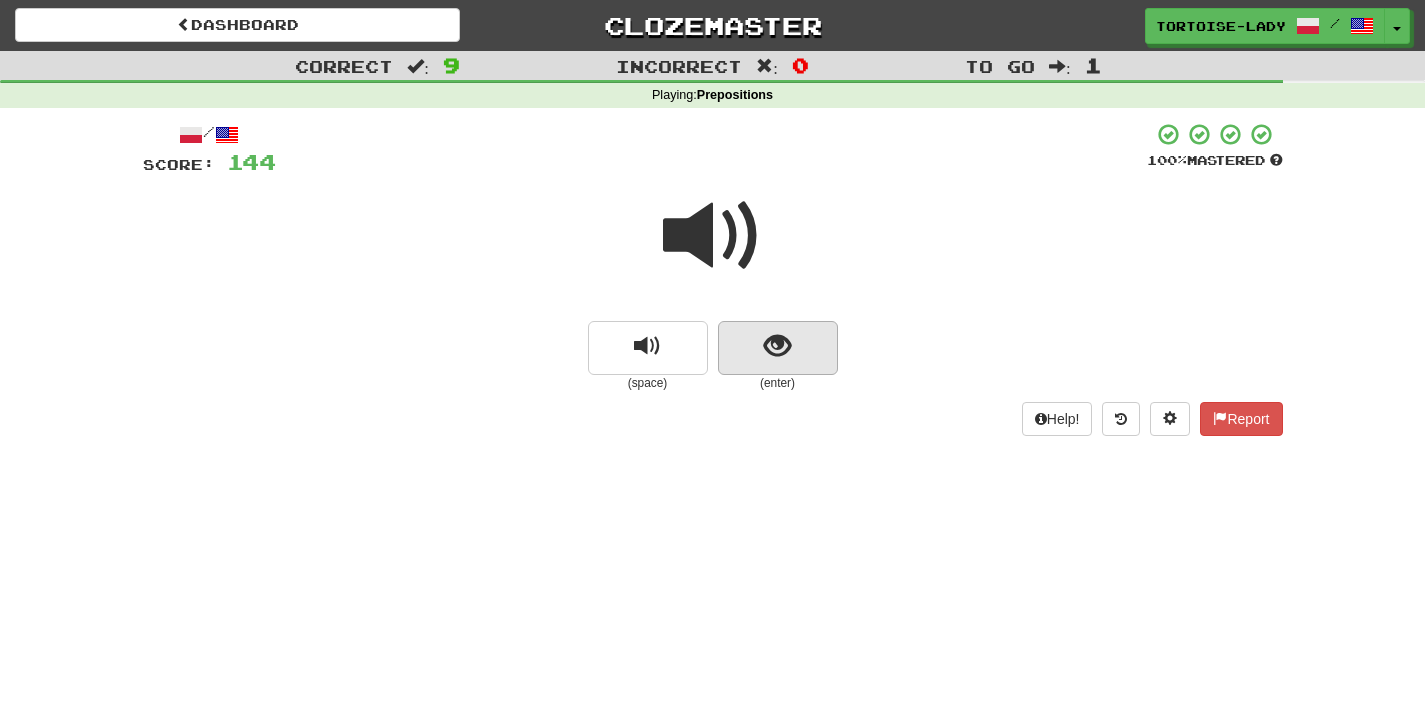 click at bounding box center (778, 348) 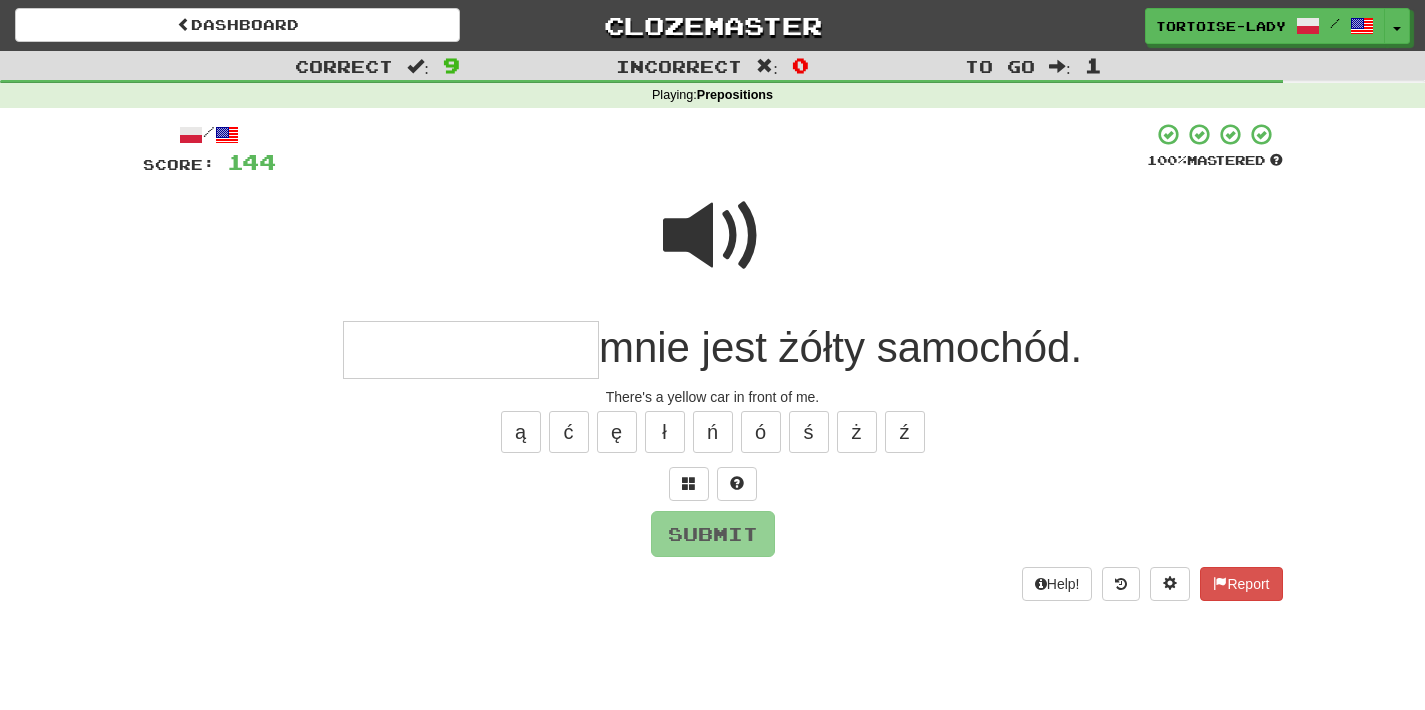 click at bounding box center (713, 236) 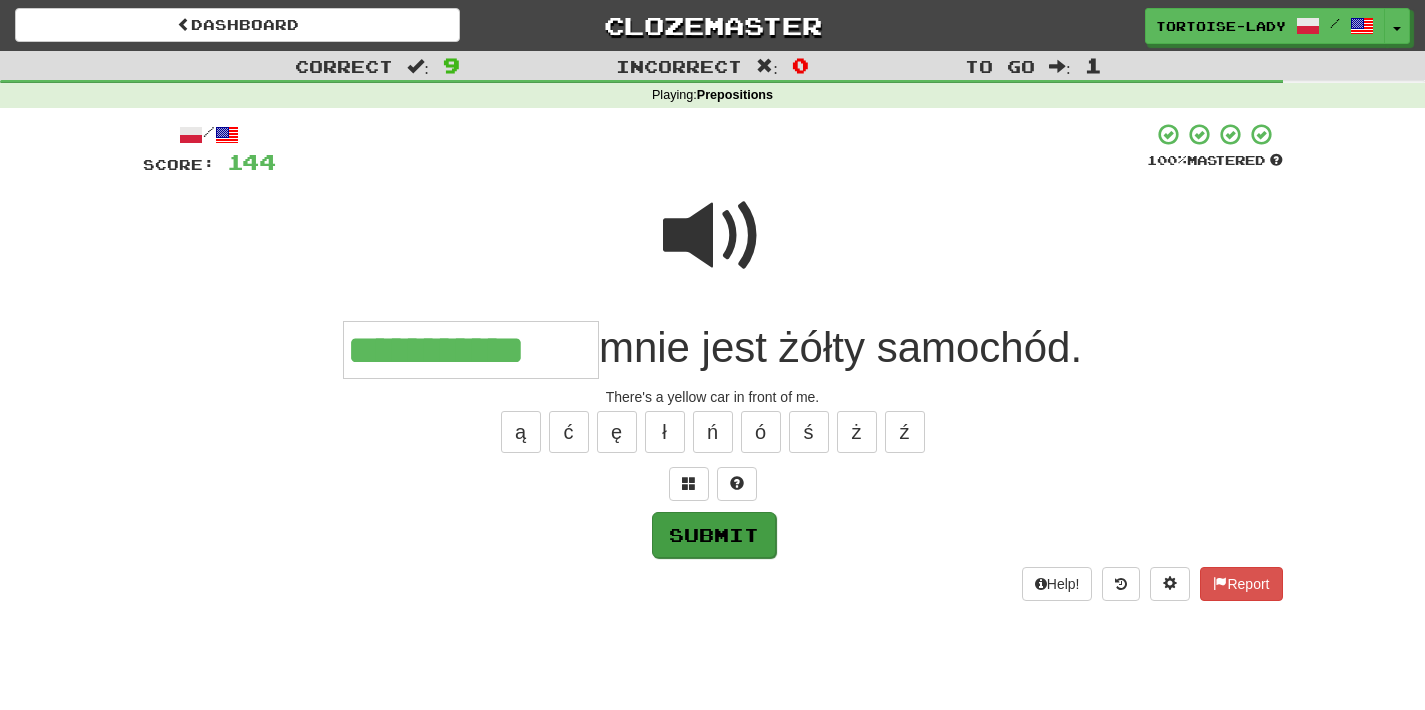 click on "Submit" at bounding box center (714, 535) 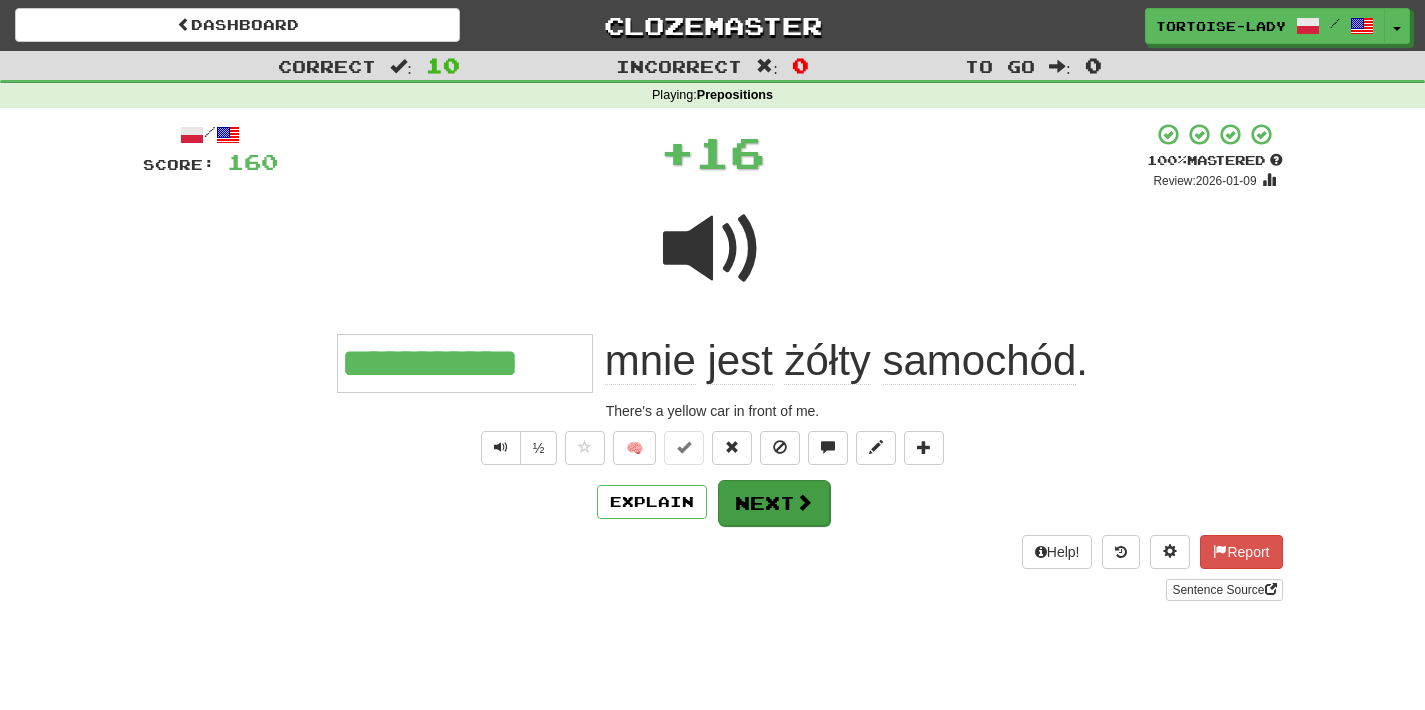 click on "Next" at bounding box center [774, 503] 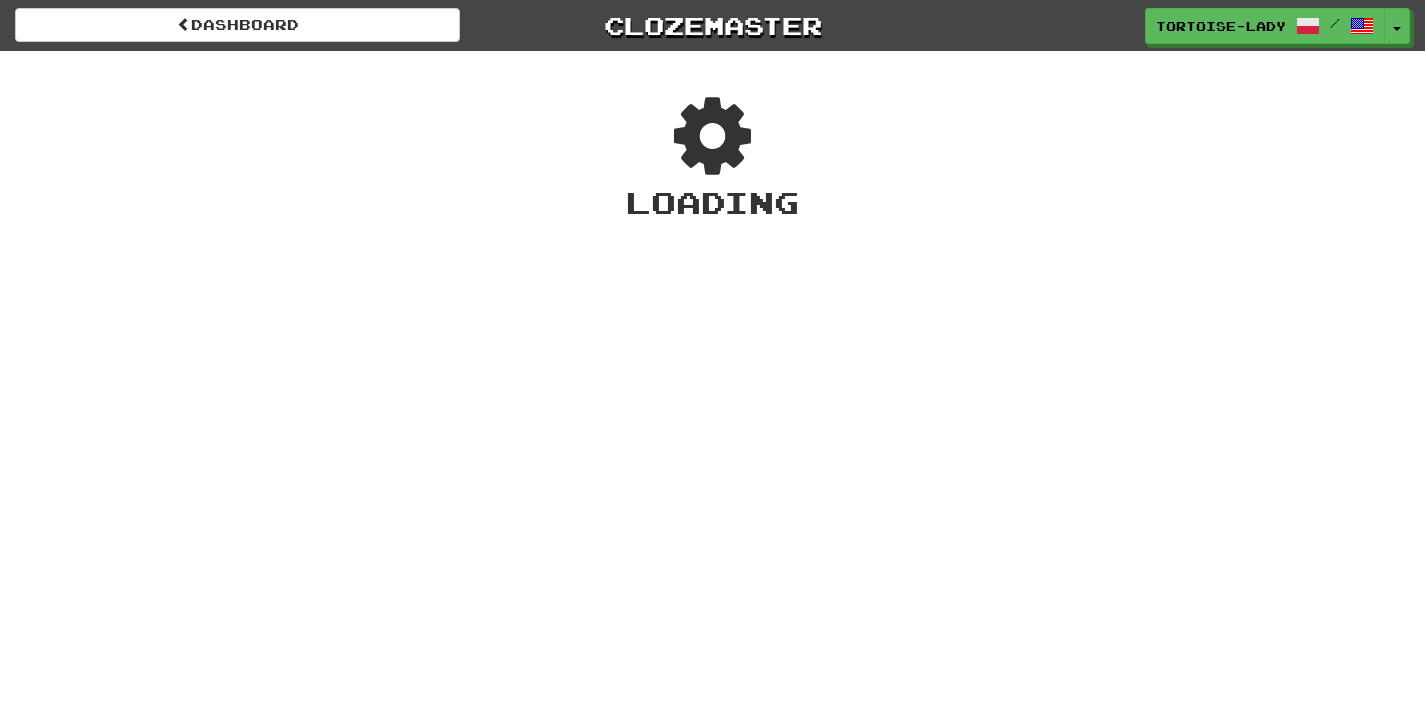 scroll, scrollTop: 0, scrollLeft: 0, axis: both 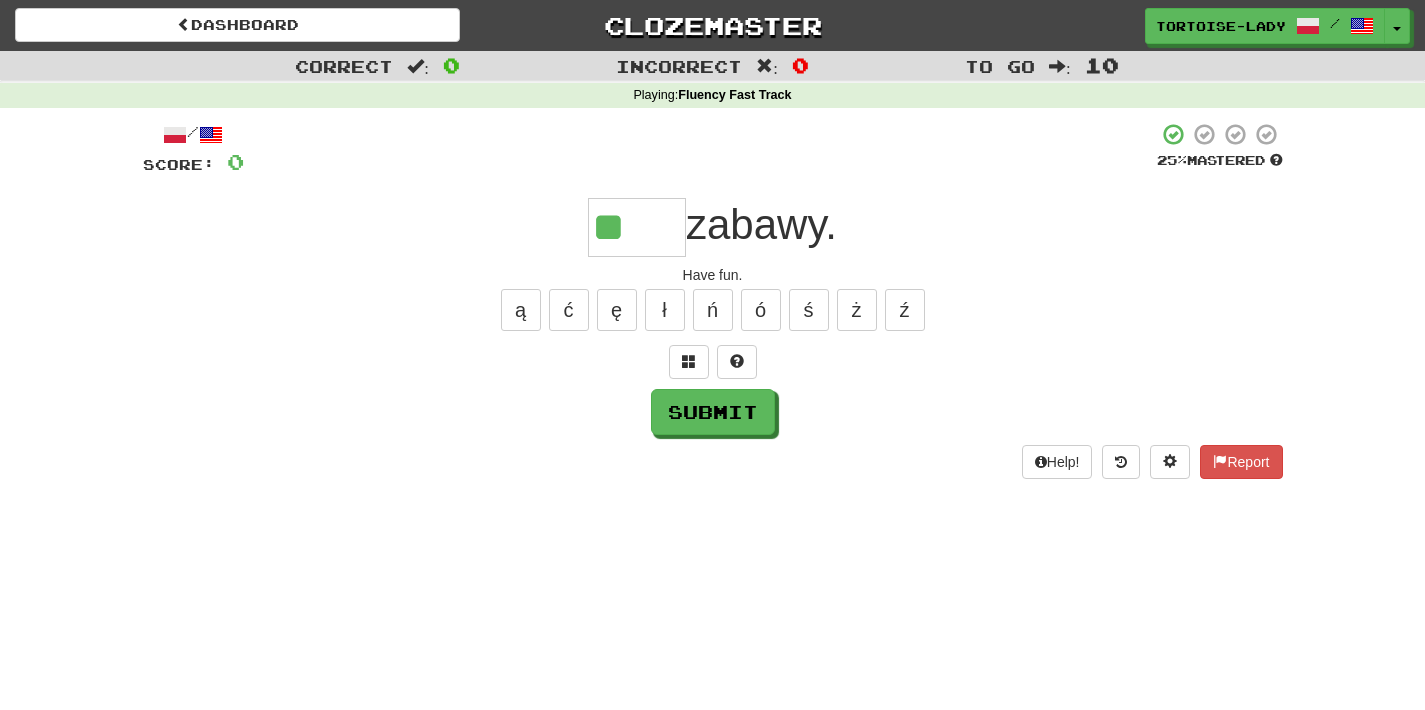 click on "/  Score:   0 25 %  Mastered **  zabawy. Have fun. ą ć ę ł ń ó ś ż ź Submit  Help!  Report" at bounding box center [713, 300] 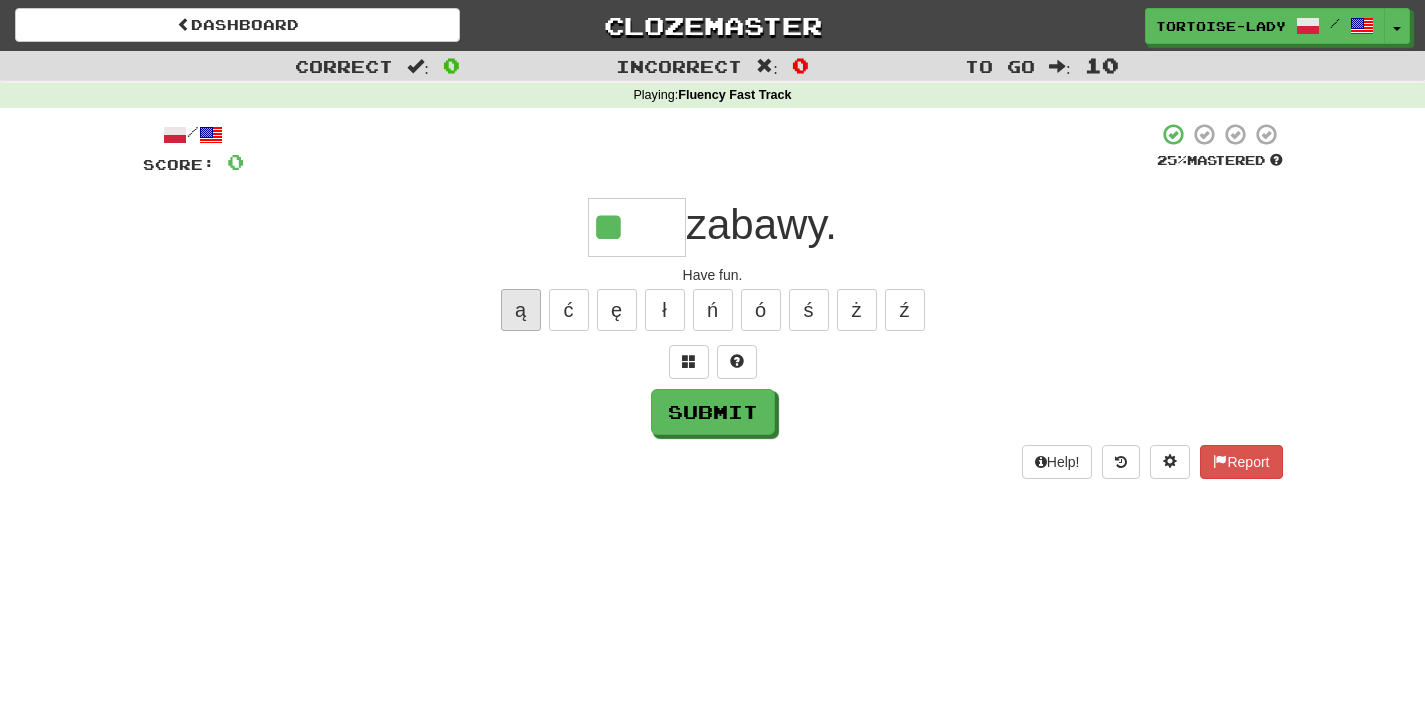 click on "ą" at bounding box center [521, 310] 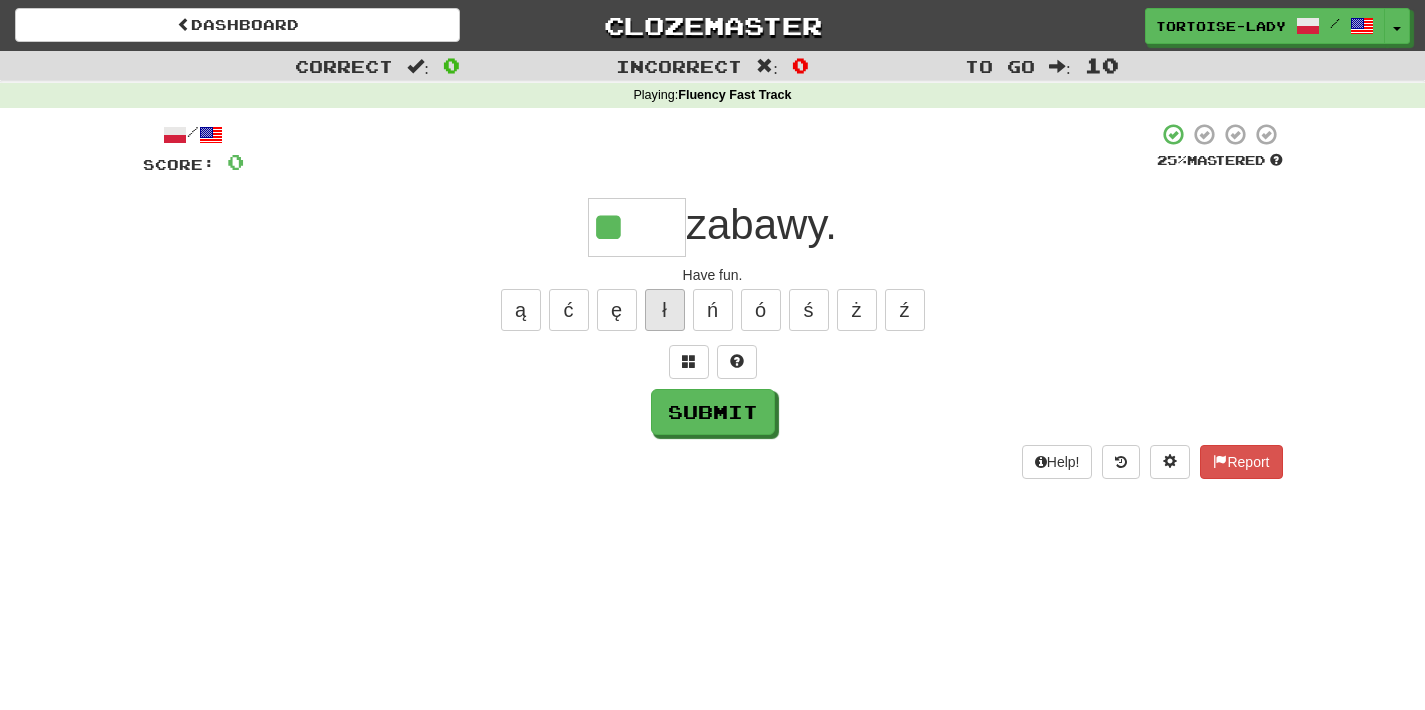 click on "ł" at bounding box center [665, 310] 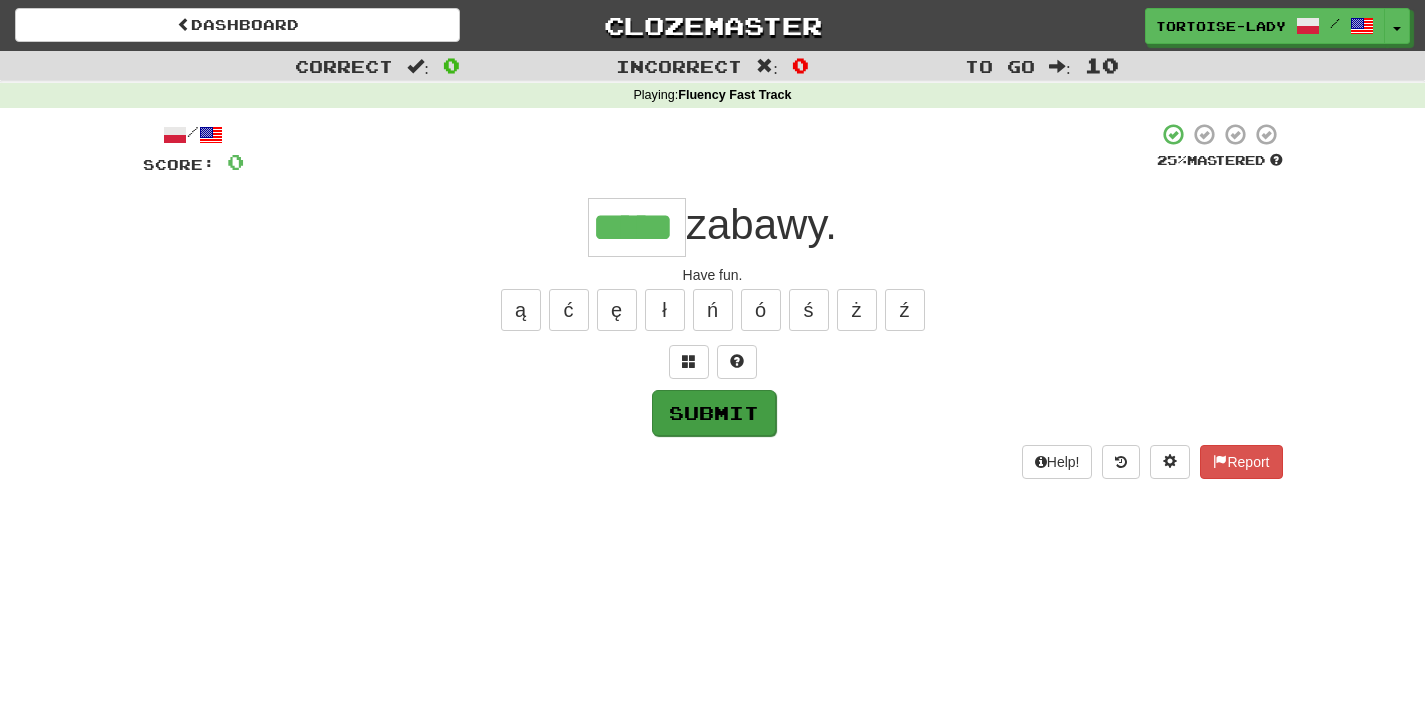 click on "Submit" at bounding box center [714, 413] 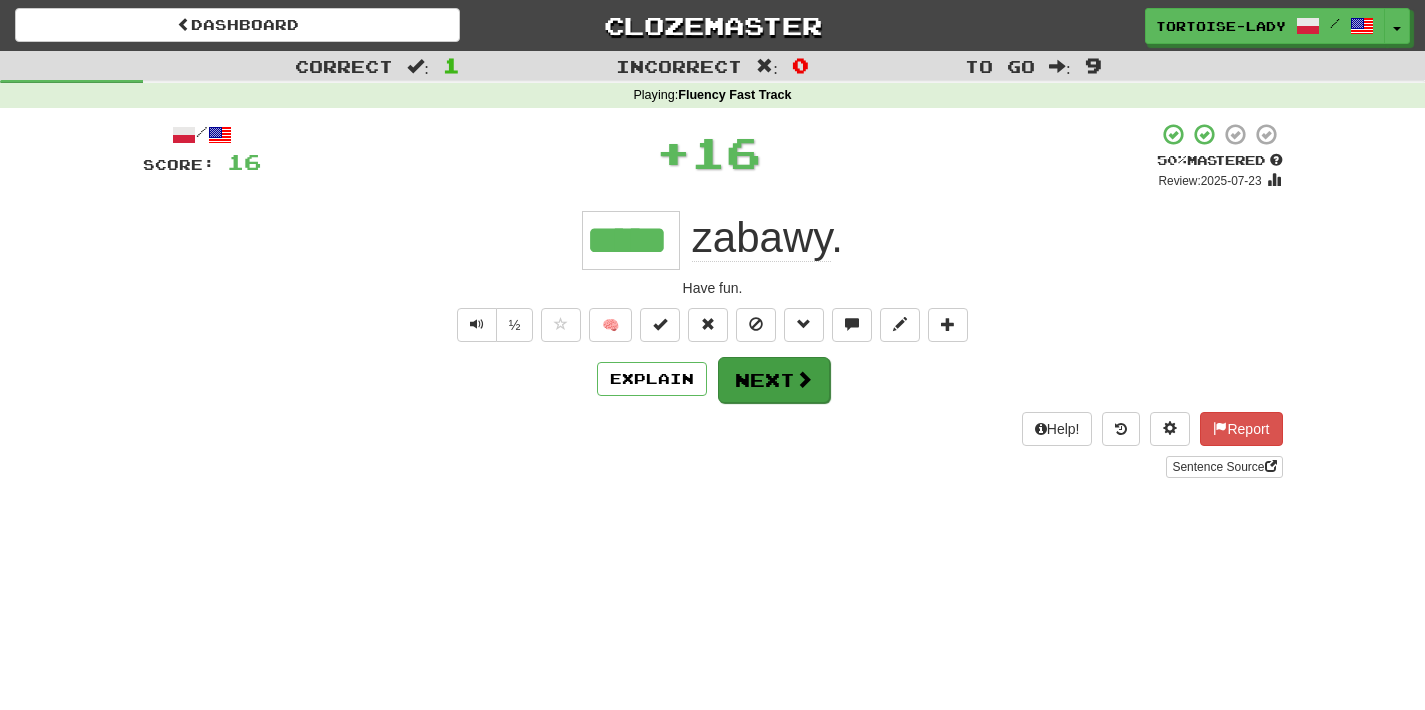 click on "Next" at bounding box center [774, 380] 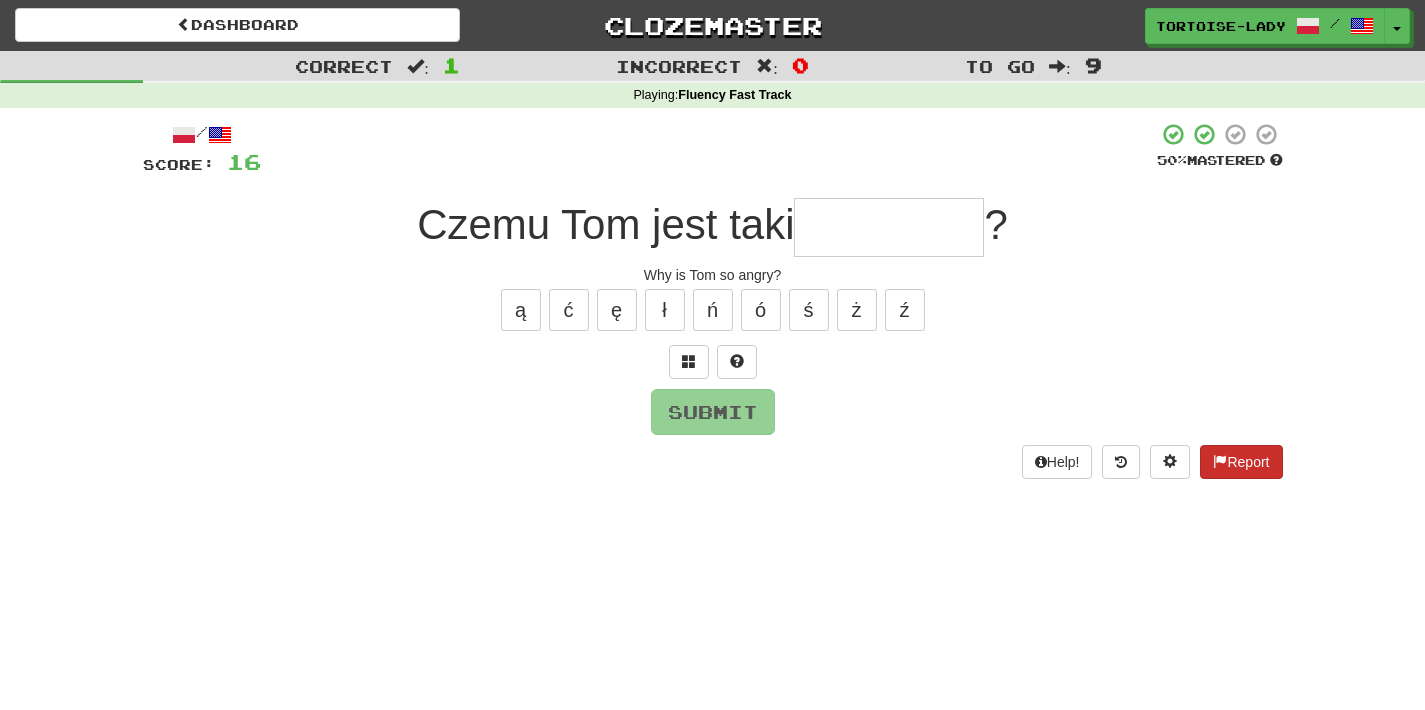 click on "Report" at bounding box center [1241, 462] 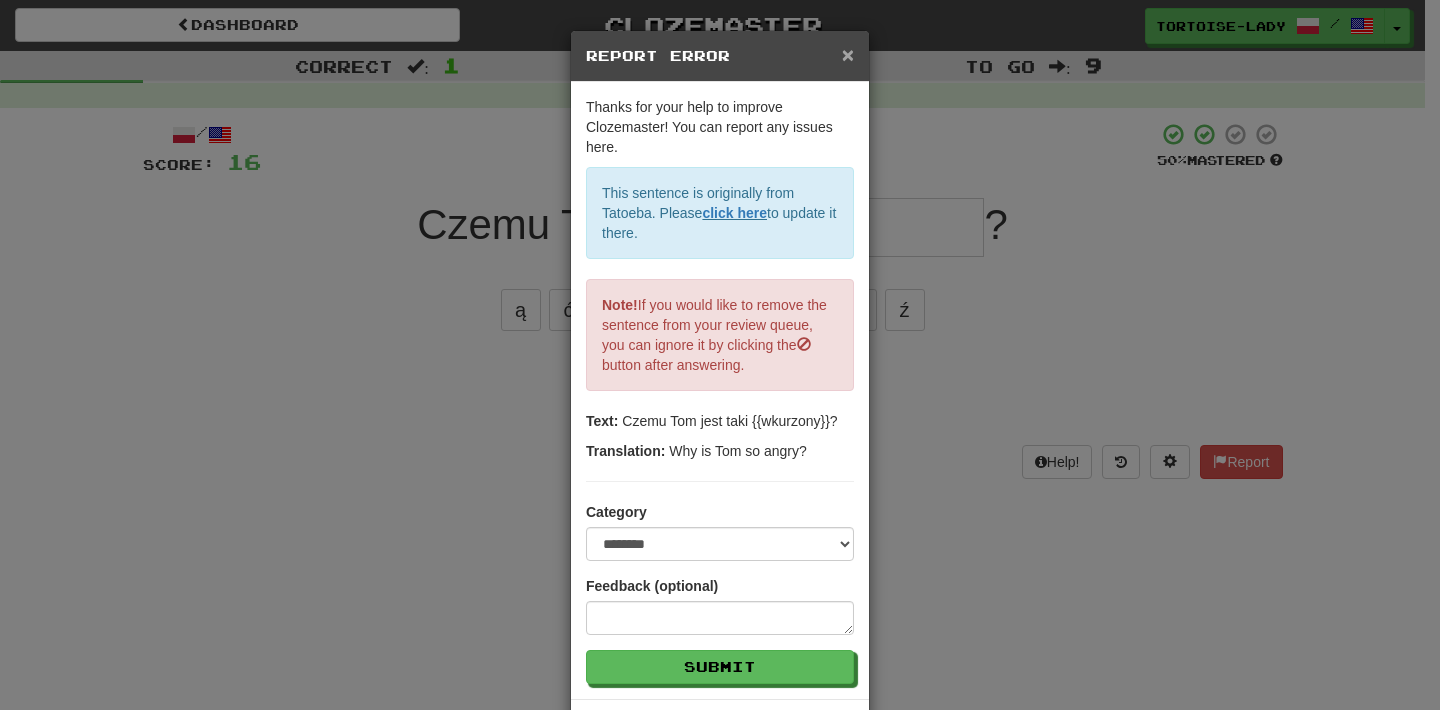 click on "×" at bounding box center (848, 54) 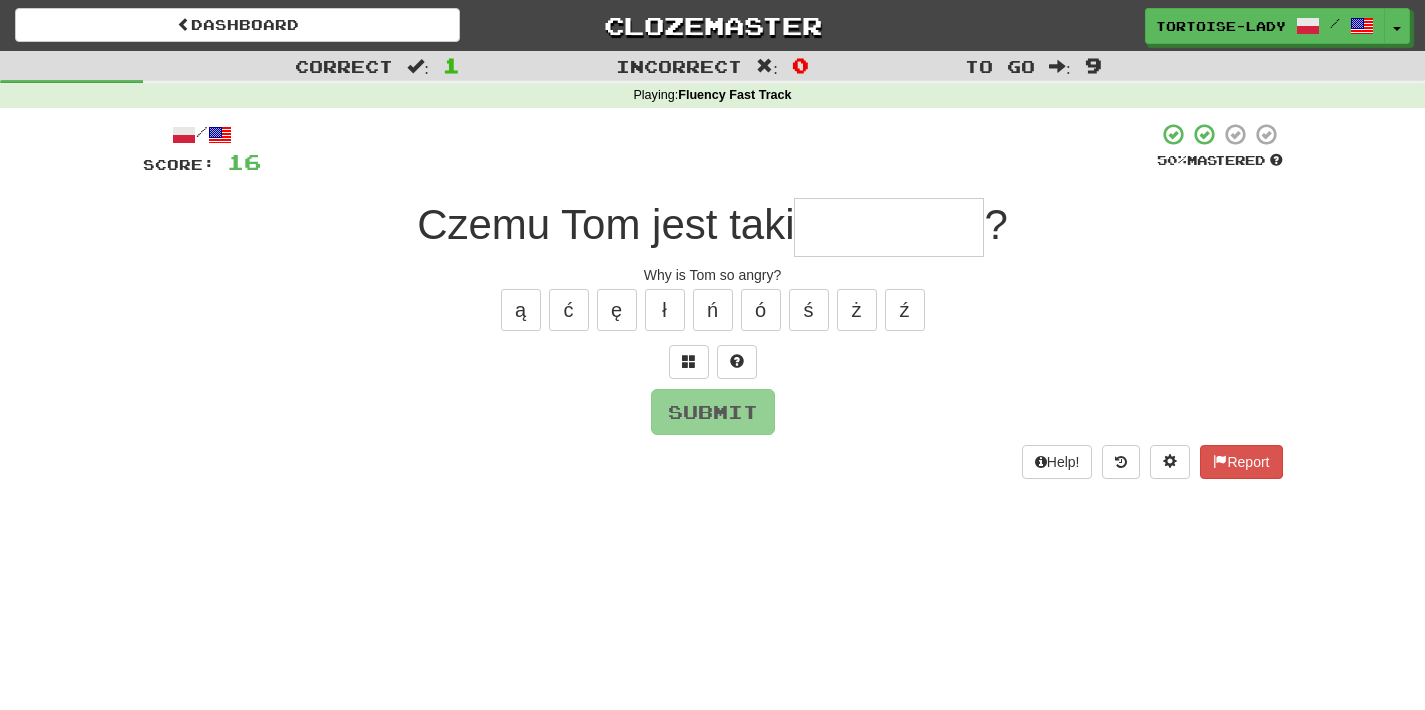 click at bounding box center (889, 227) 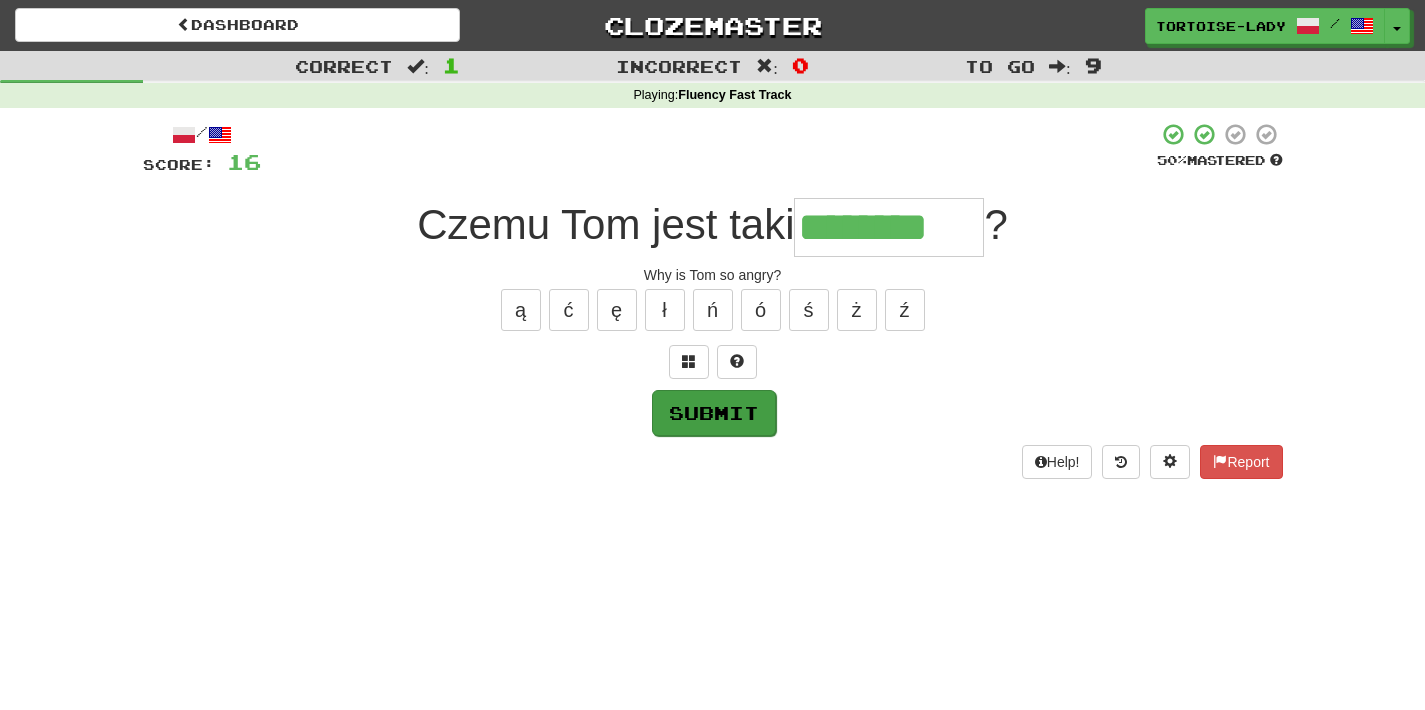 type on "********" 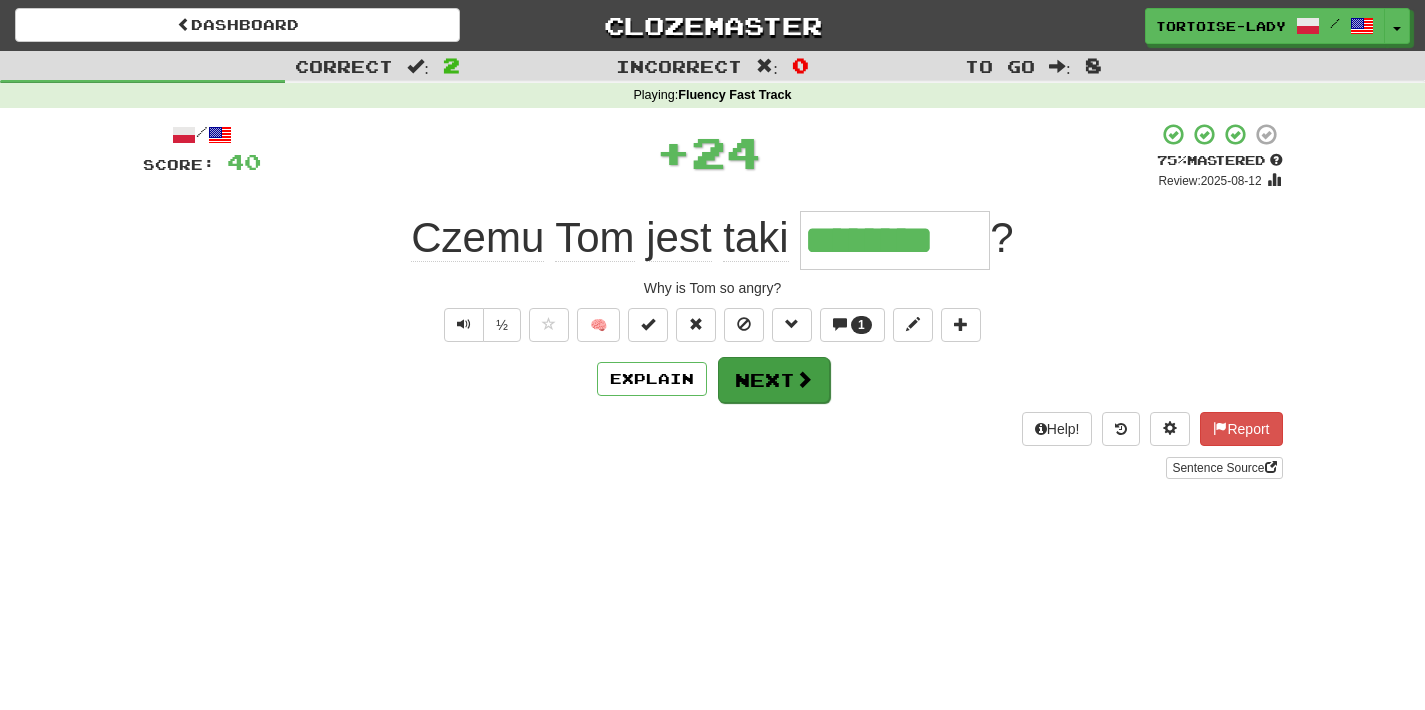 click on "Next" at bounding box center (774, 380) 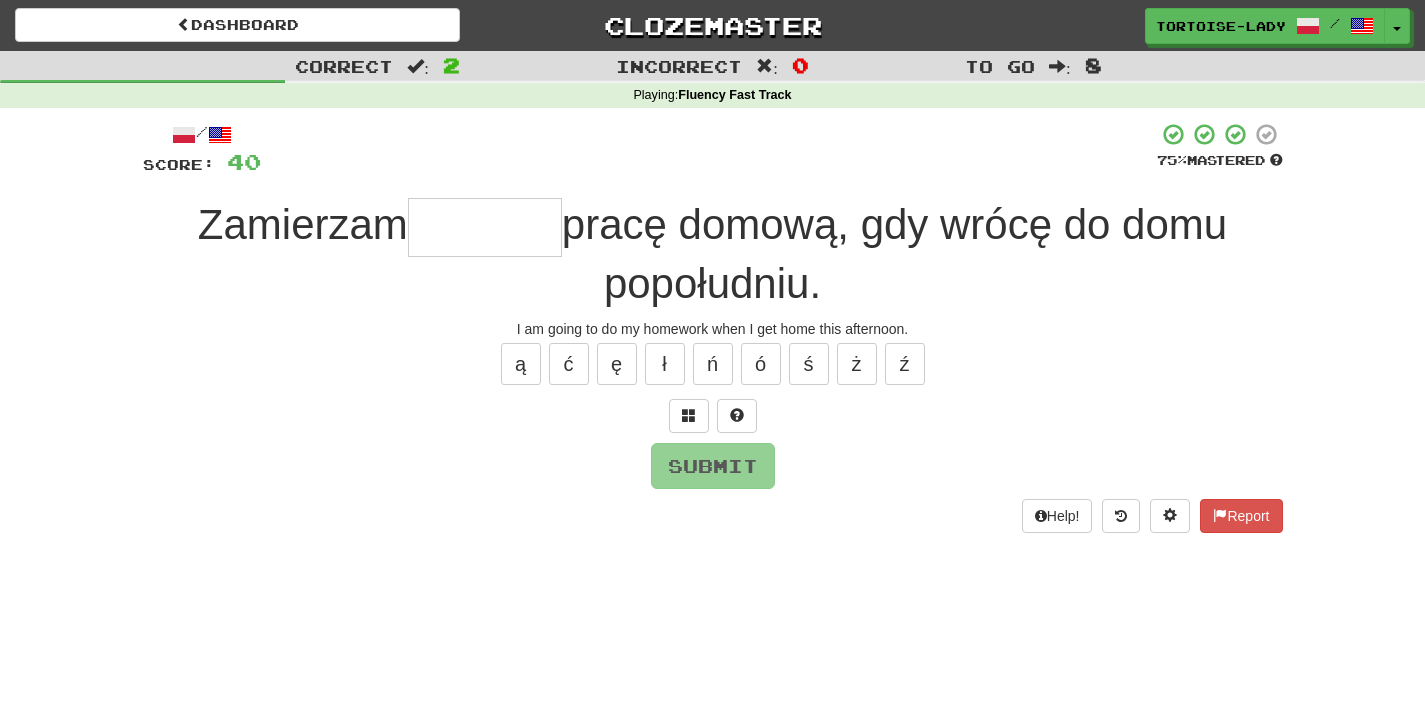 type on "*" 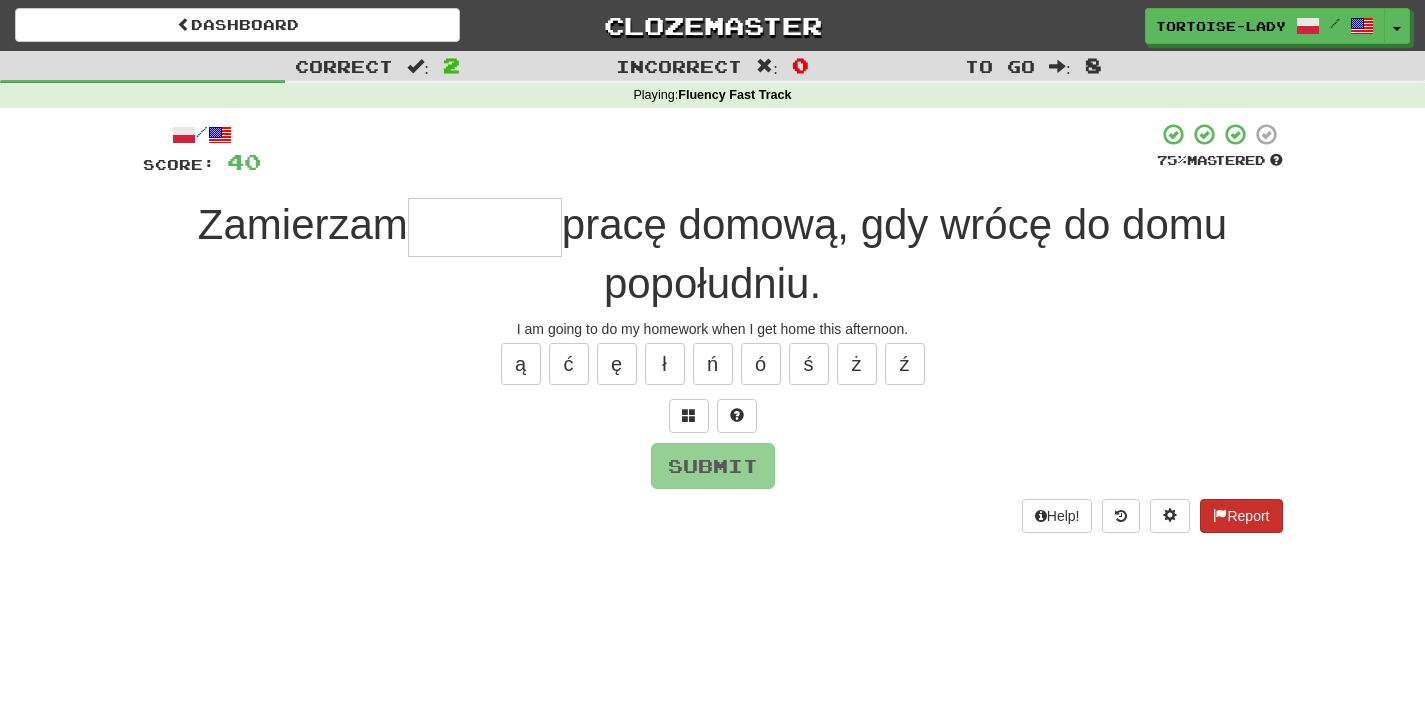 click on "Report" at bounding box center (1241, 516) 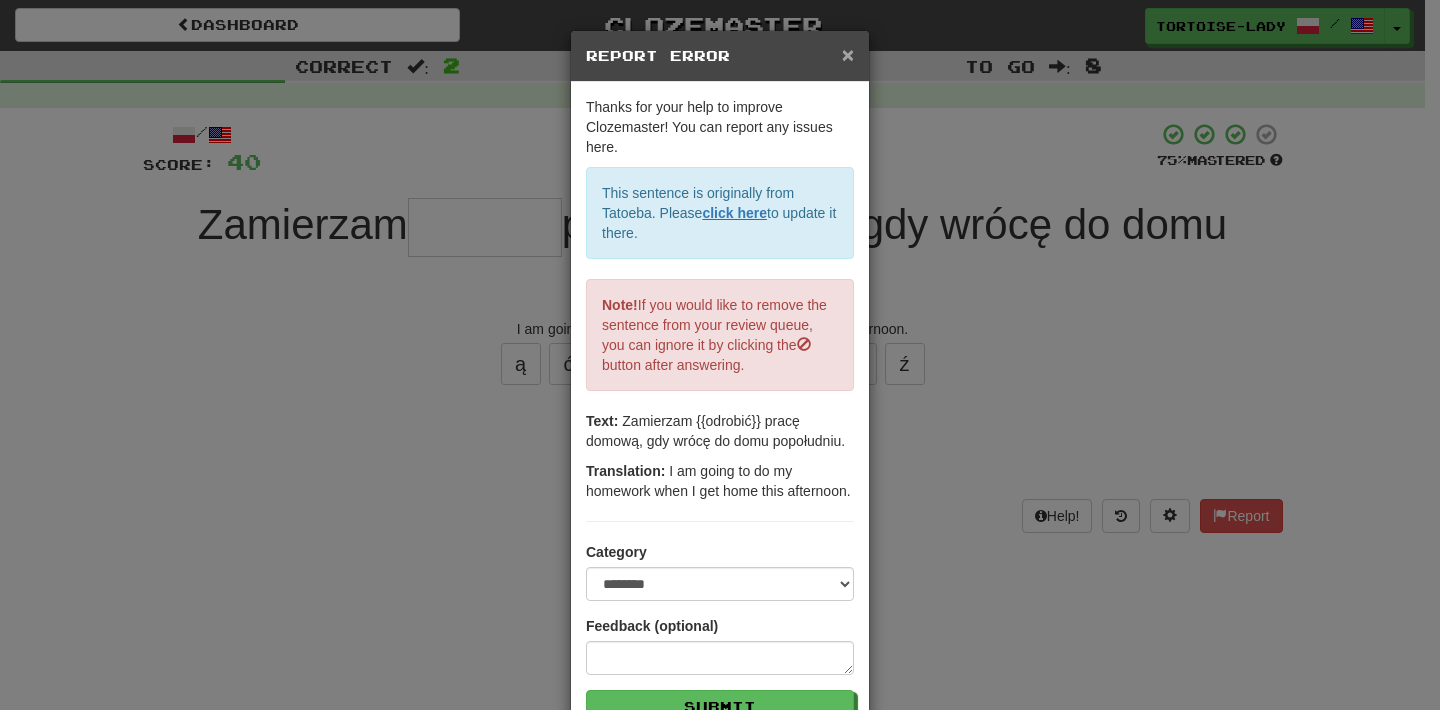 click on "×" at bounding box center [848, 54] 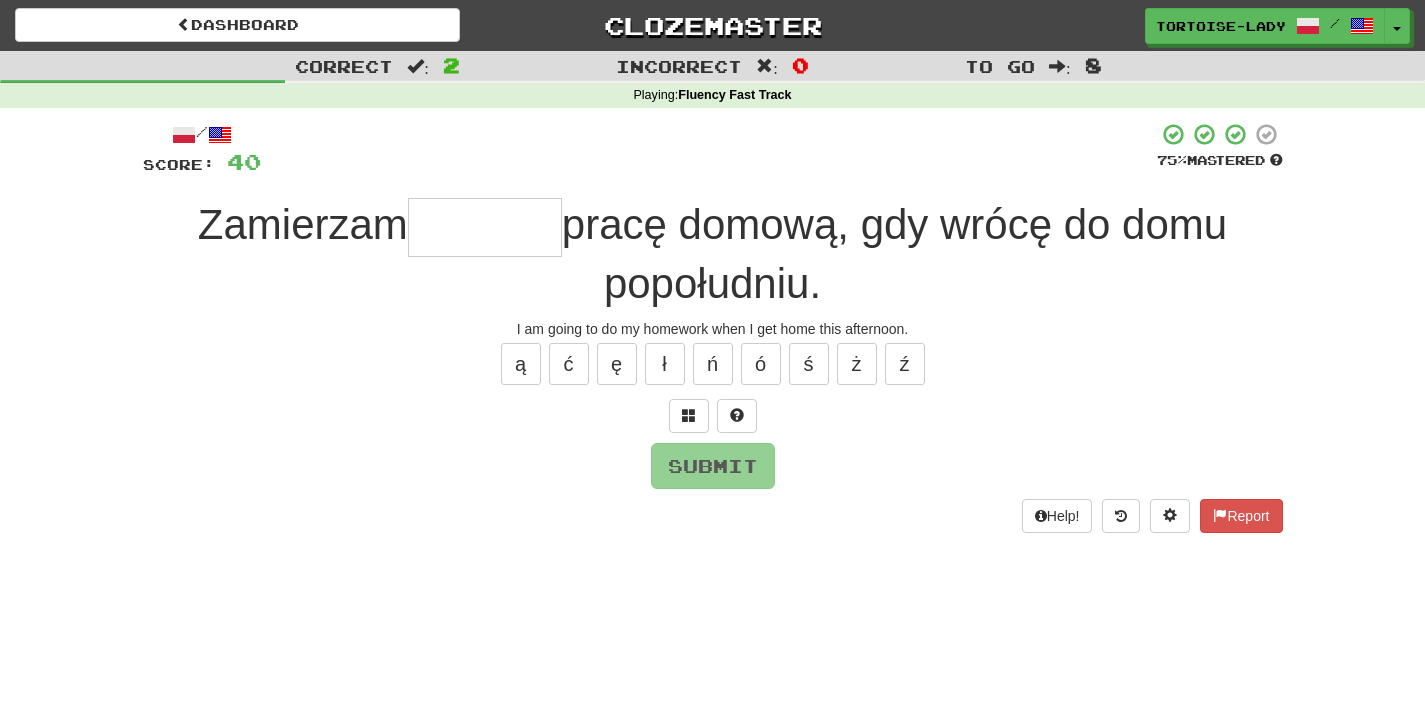 click at bounding box center (485, 227) 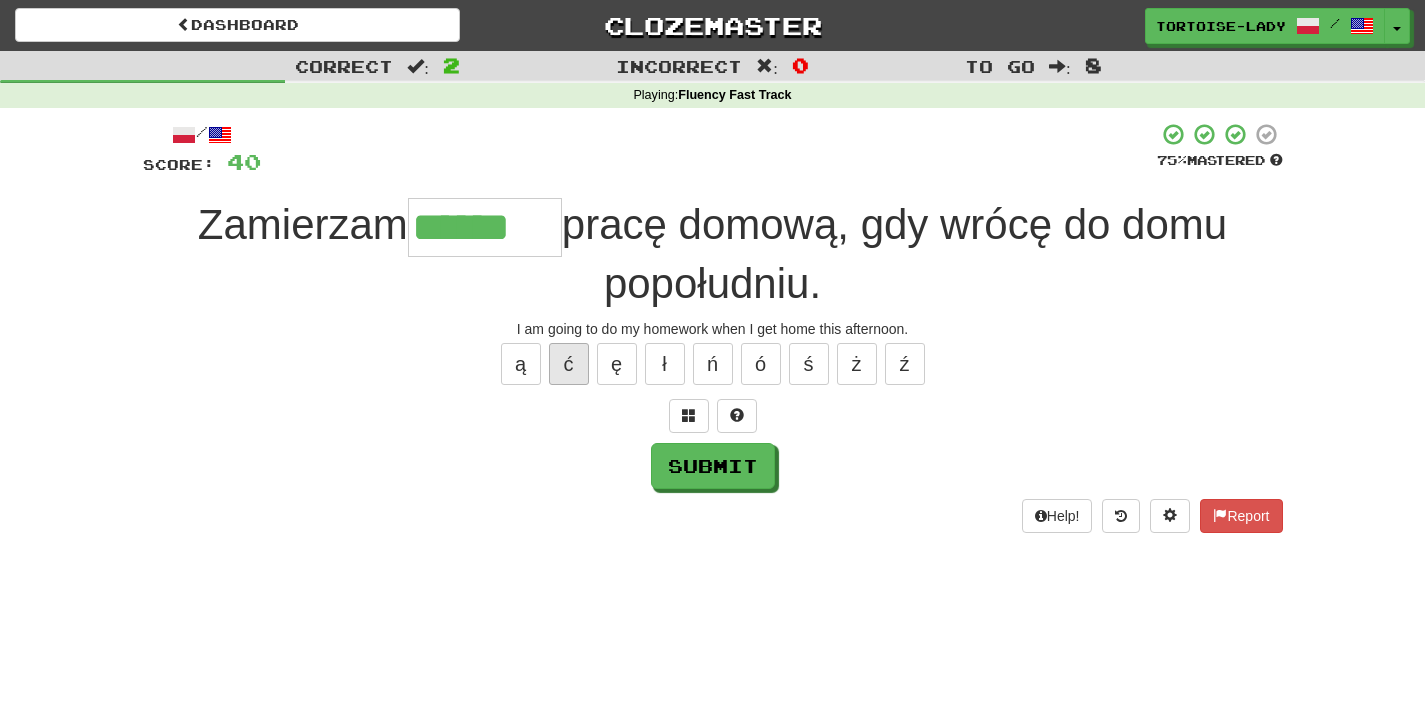 click on "ć" at bounding box center (569, 364) 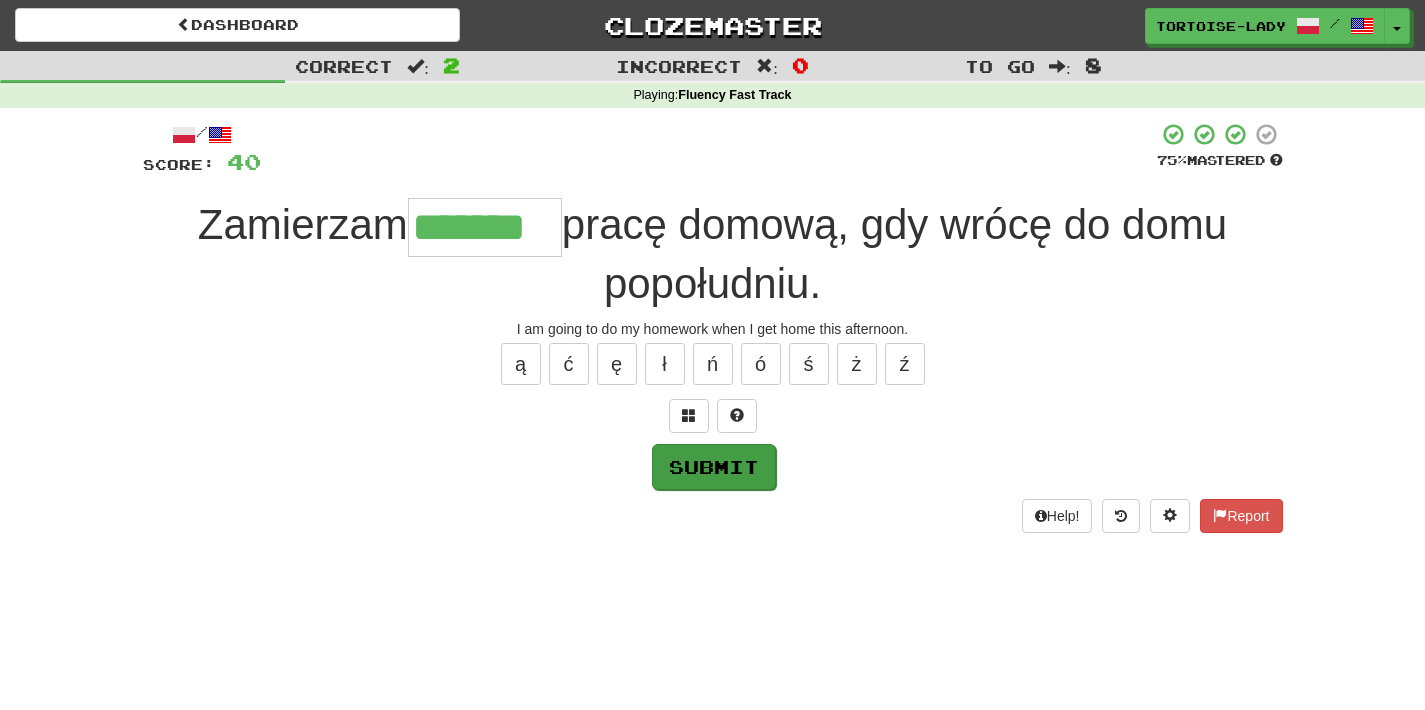 click on "Submit" at bounding box center [714, 467] 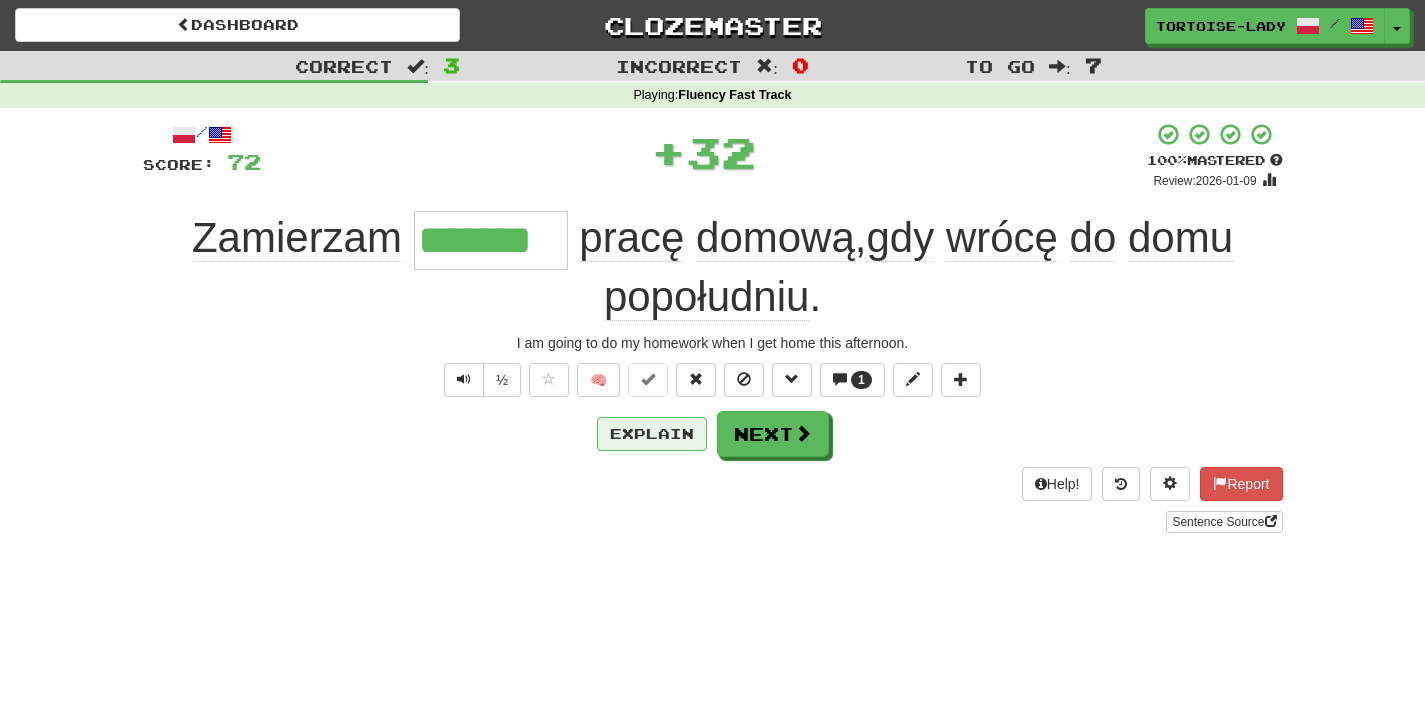 click on "Explain" at bounding box center [652, 434] 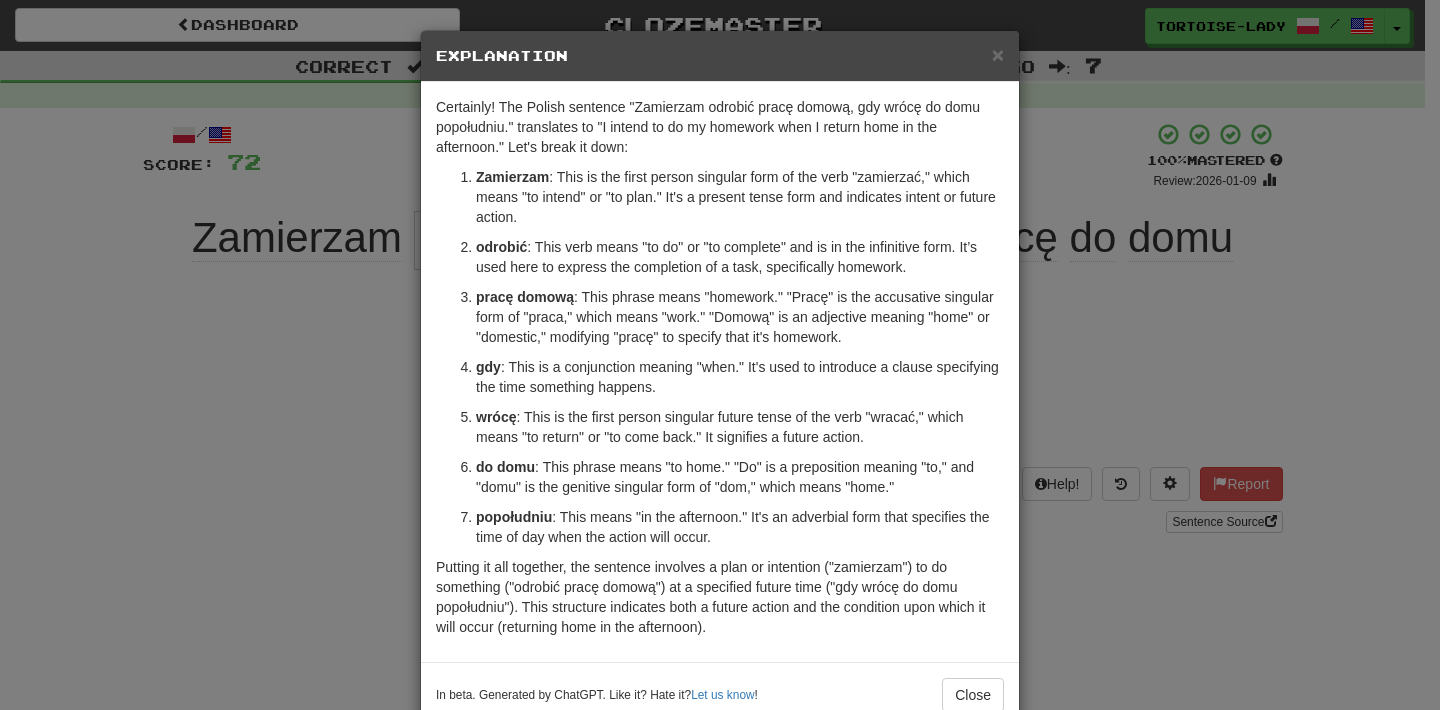 click on "× Explanation" at bounding box center [720, 56] 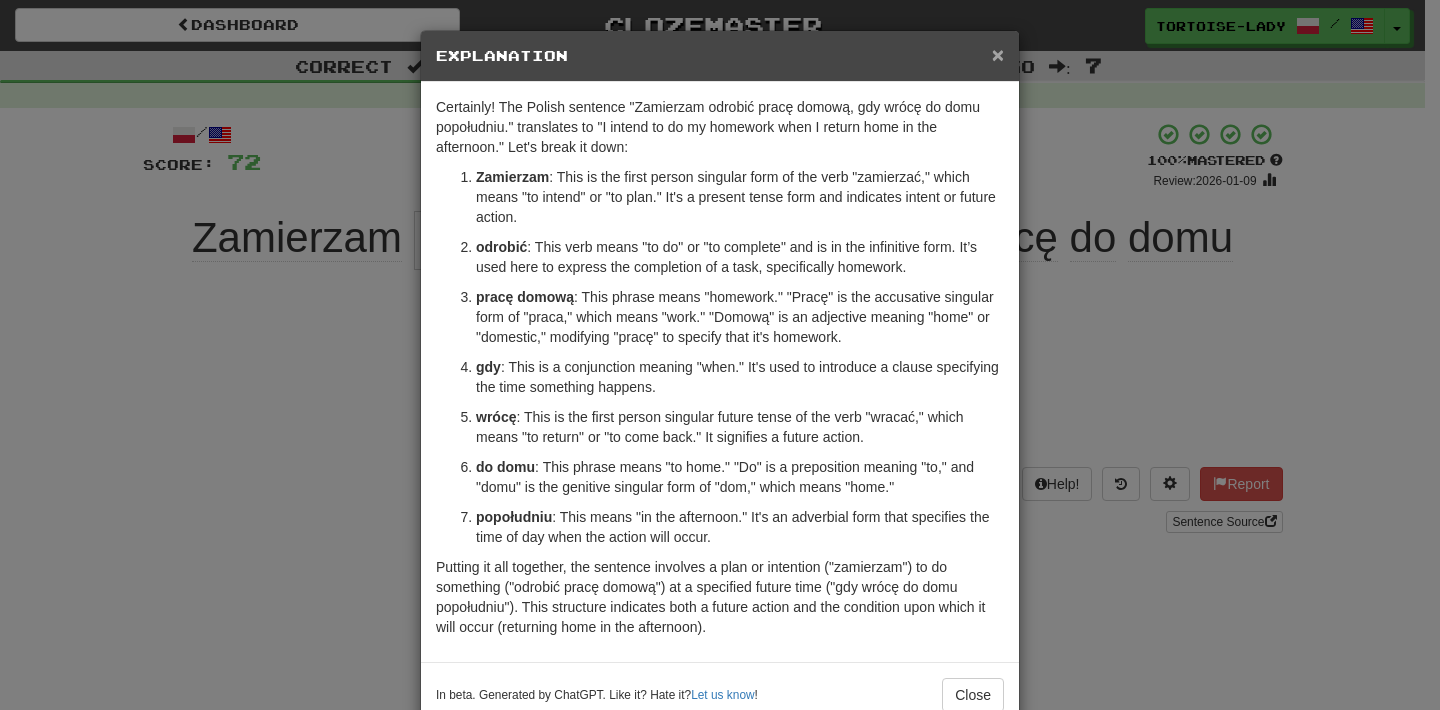 click on "×" at bounding box center [998, 54] 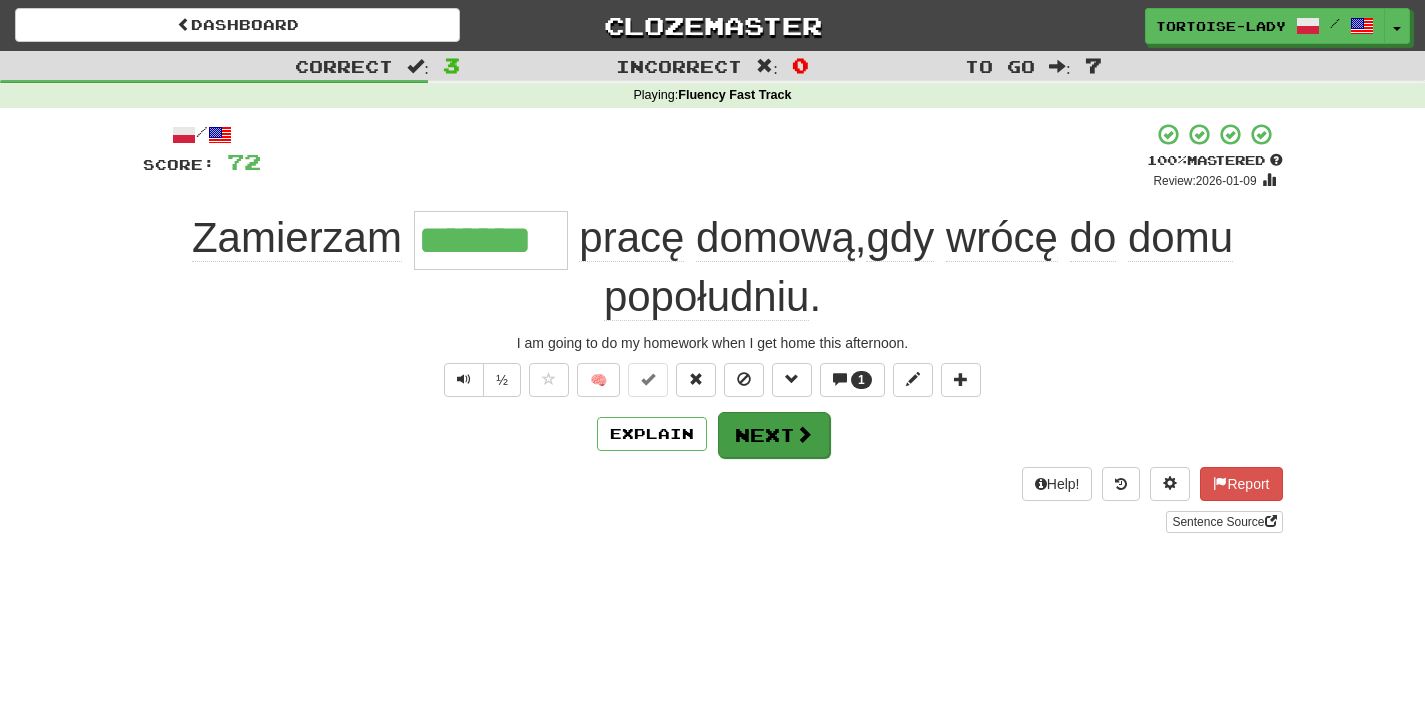 click on "Next" at bounding box center (774, 435) 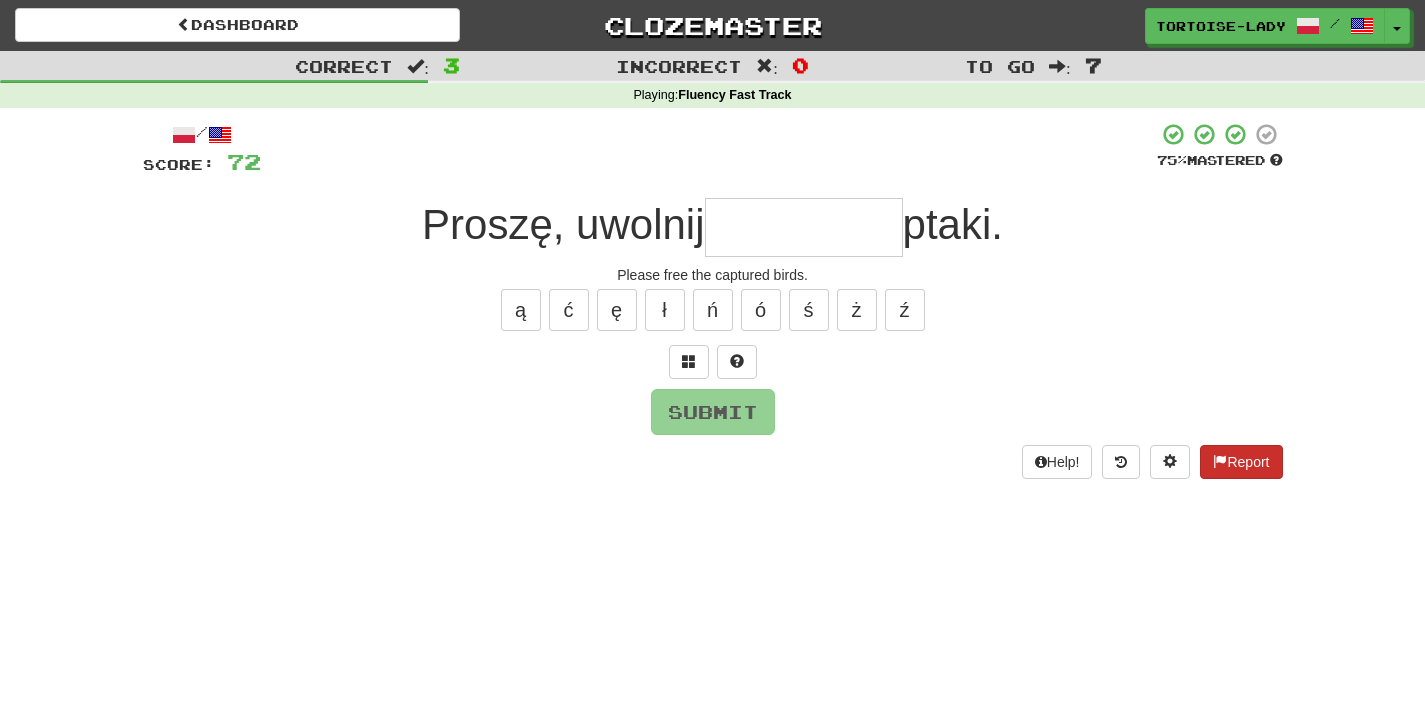 click at bounding box center (1220, 461) 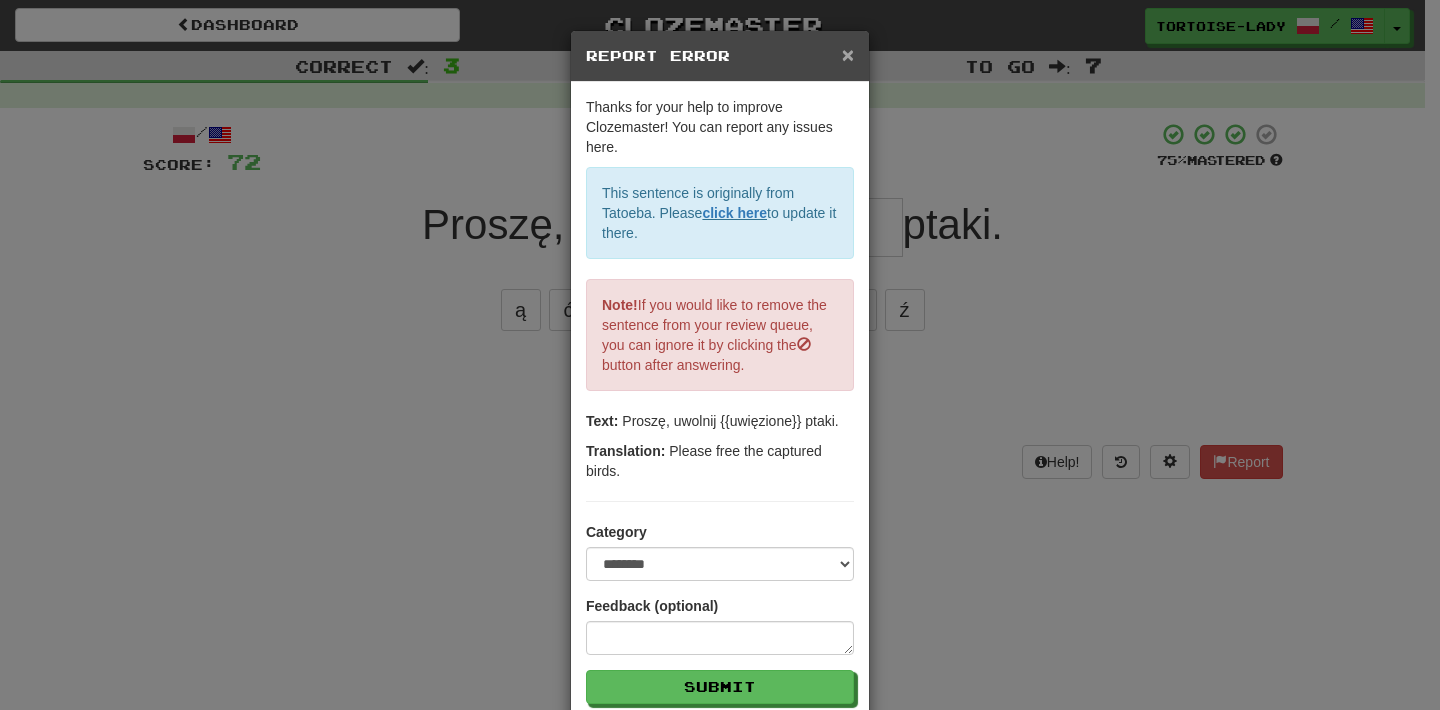click on "×" at bounding box center (848, 54) 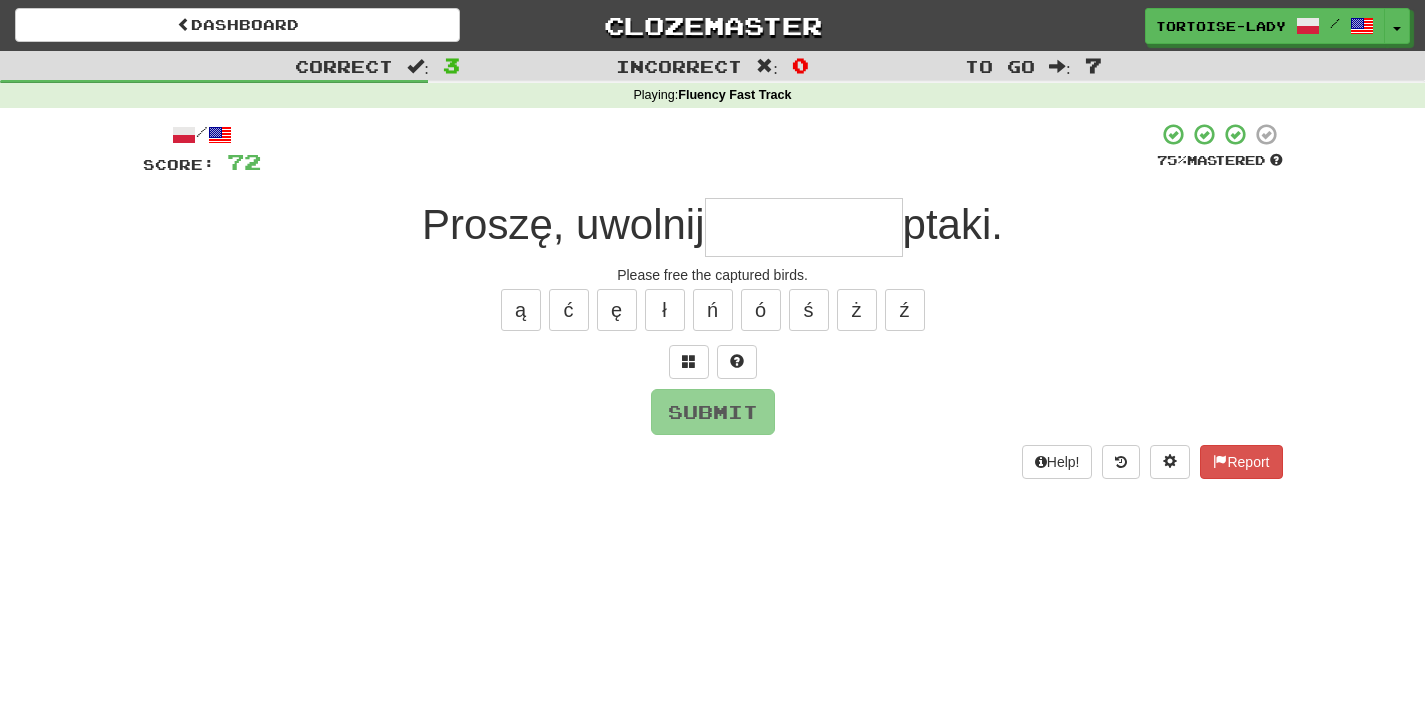 click at bounding box center [804, 227] 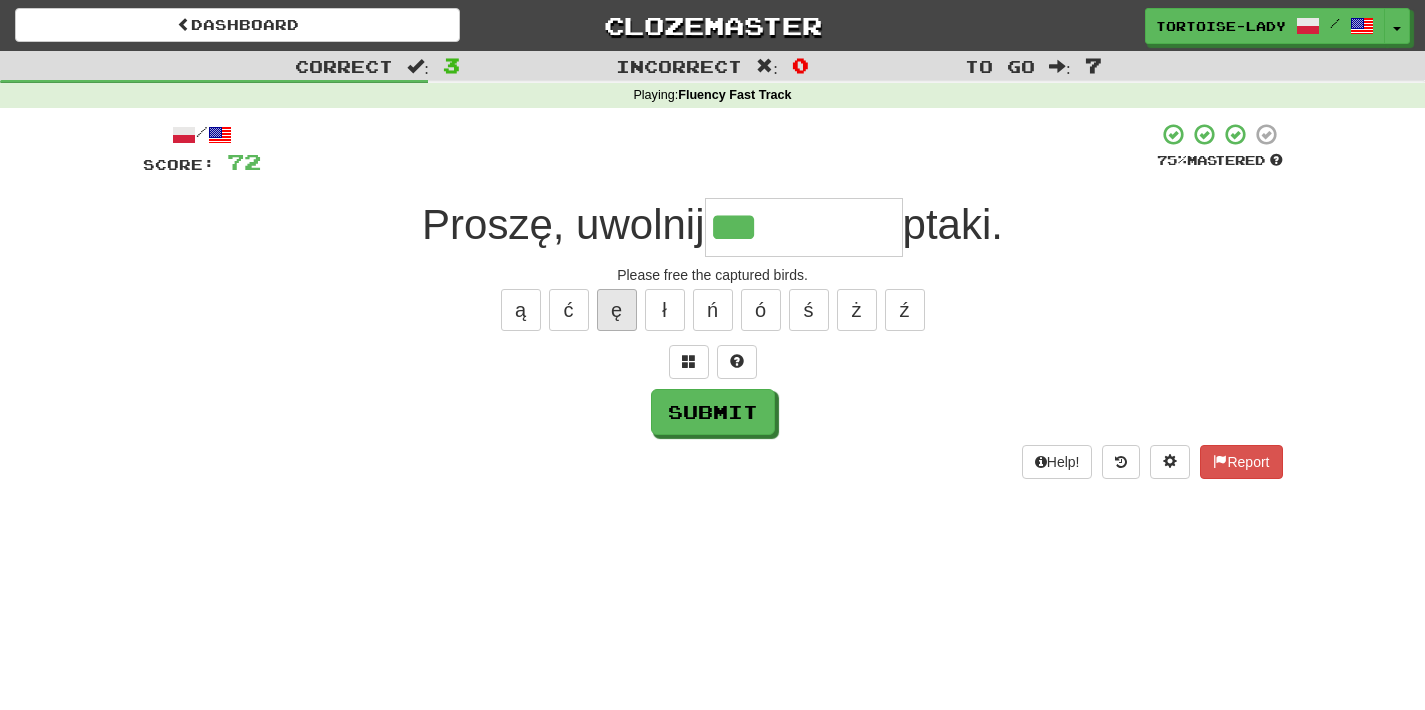 click on "ę" at bounding box center [617, 310] 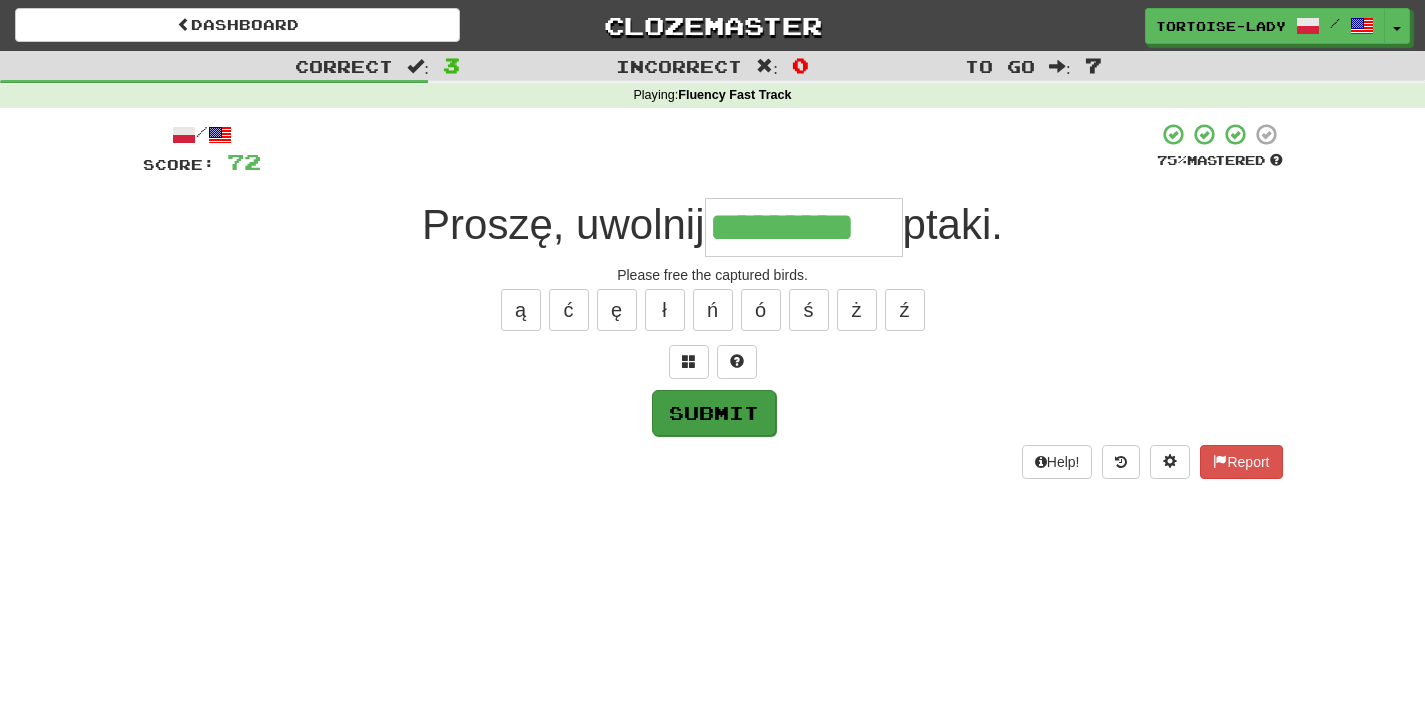 type on "*********" 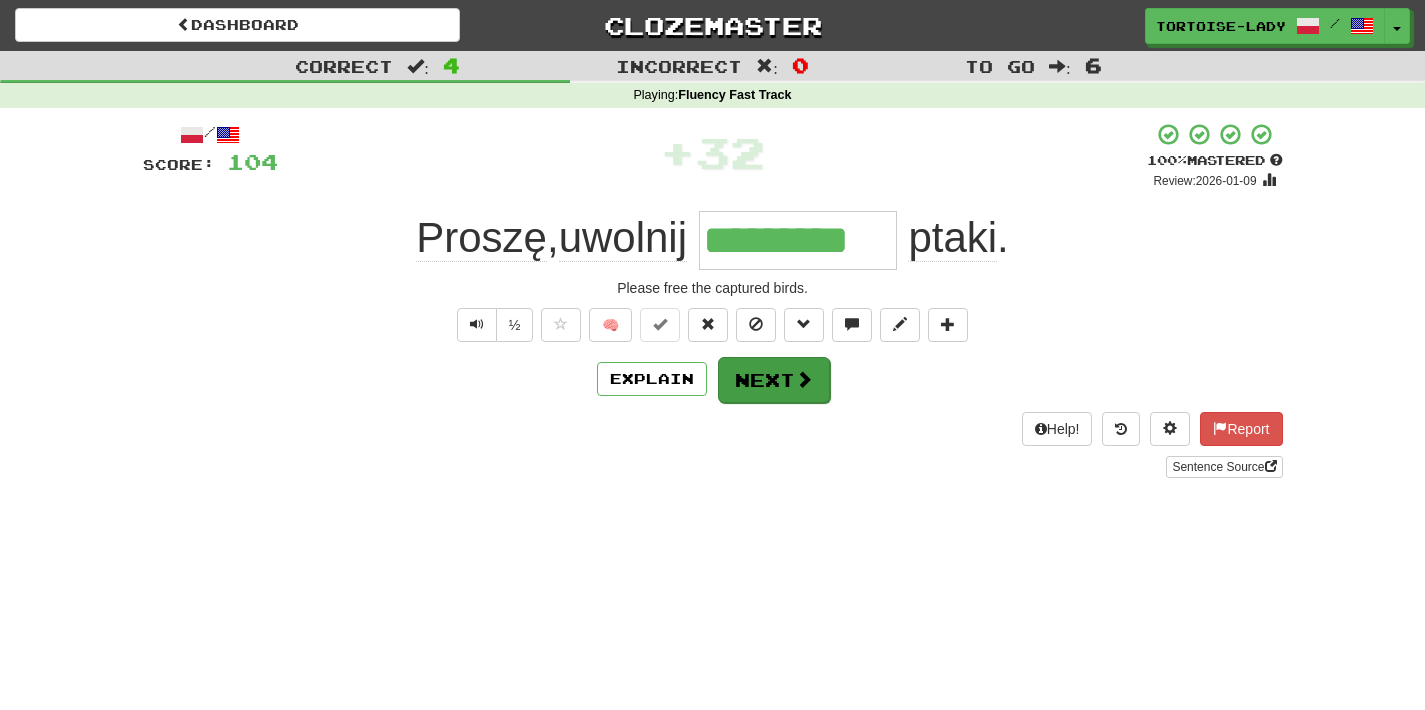 click on "Next" at bounding box center [774, 380] 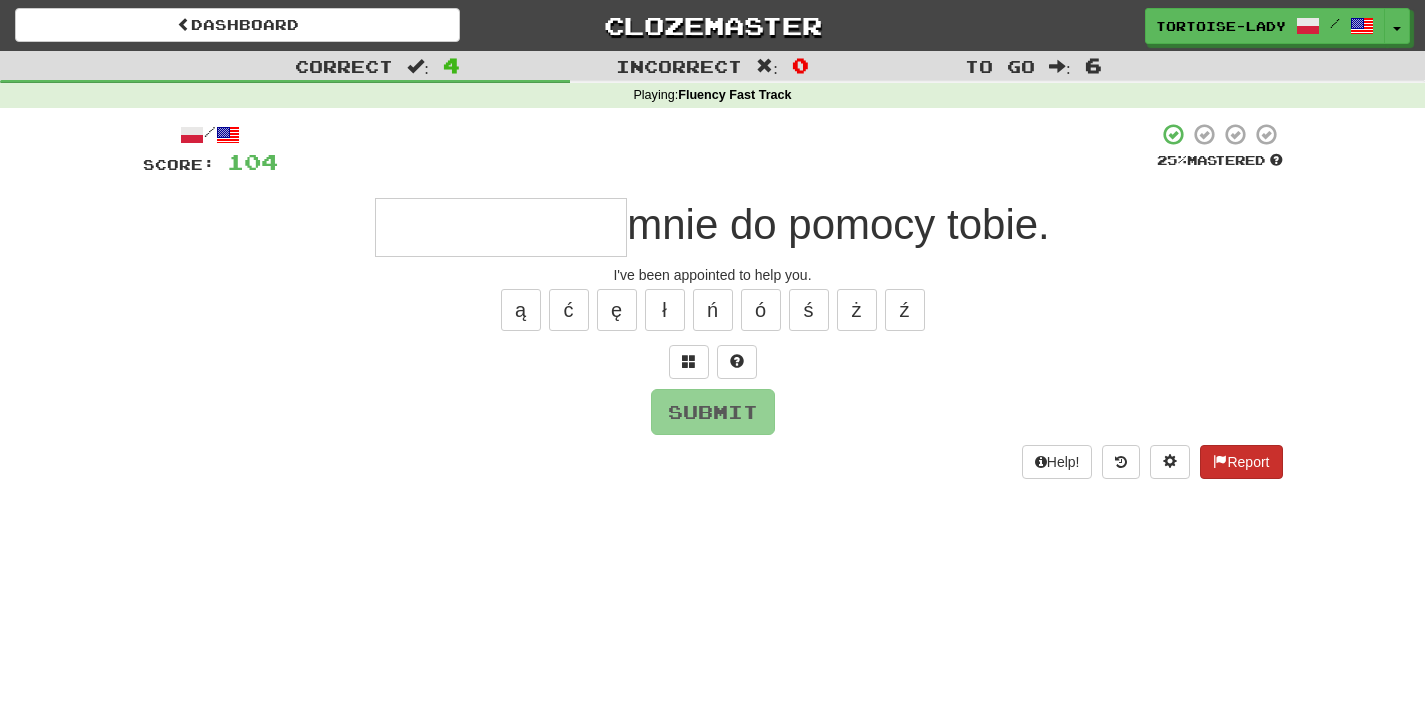 click at bounding box center [1220, 461] 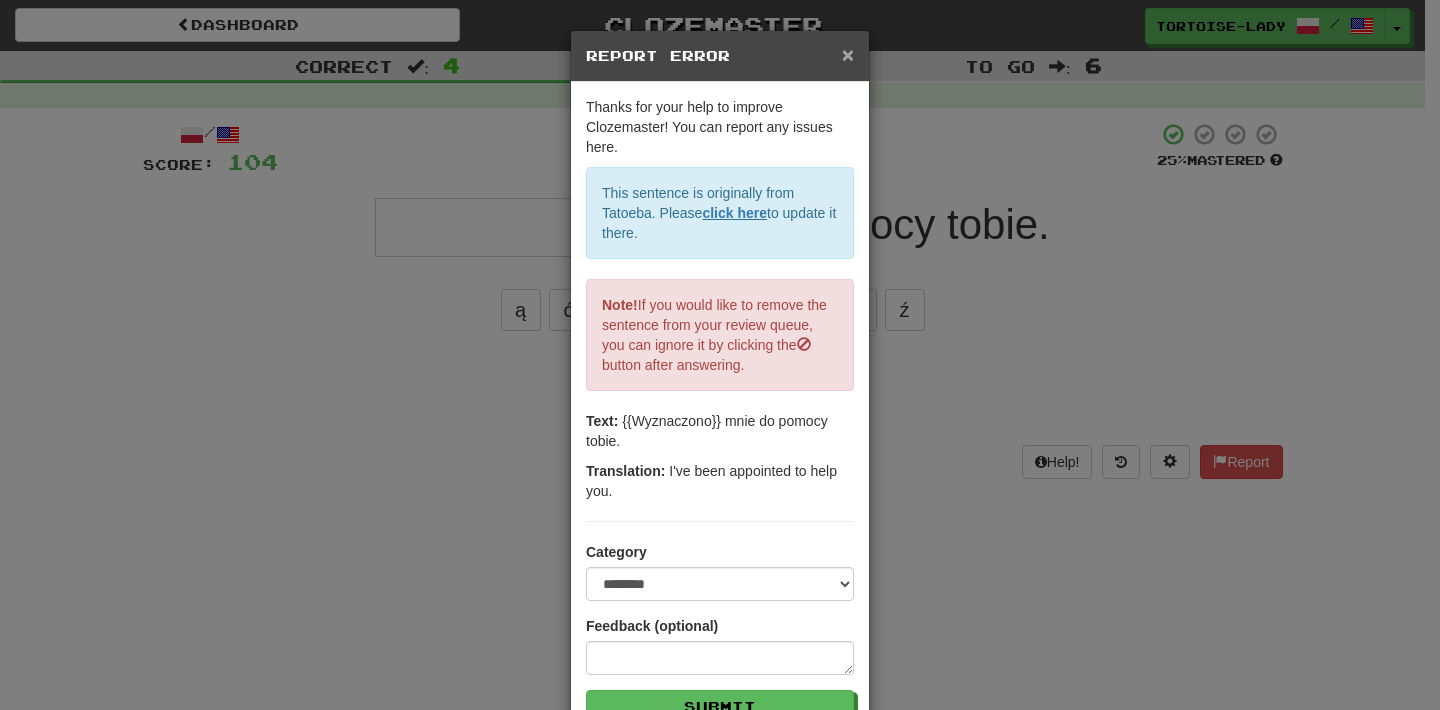 click on "×" at bounding box center (848, 54) 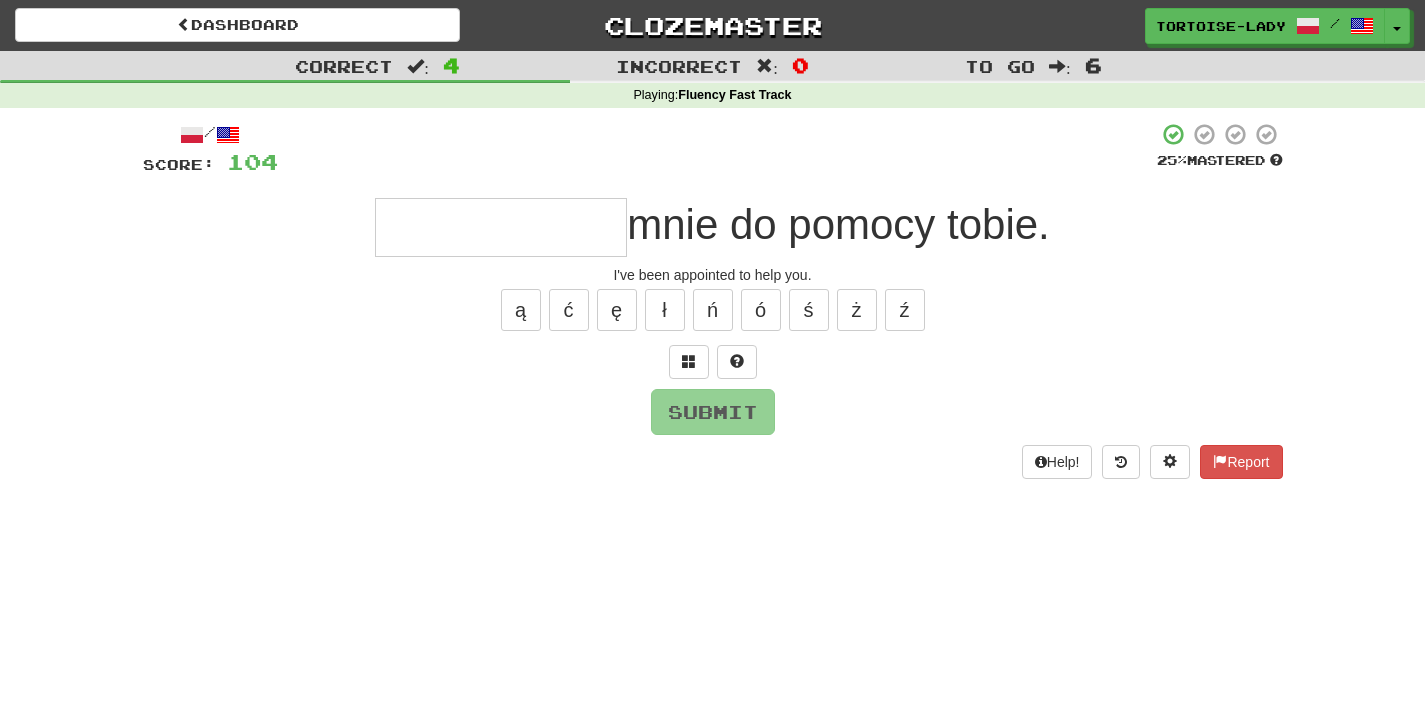click at bounding box center [501, 227] 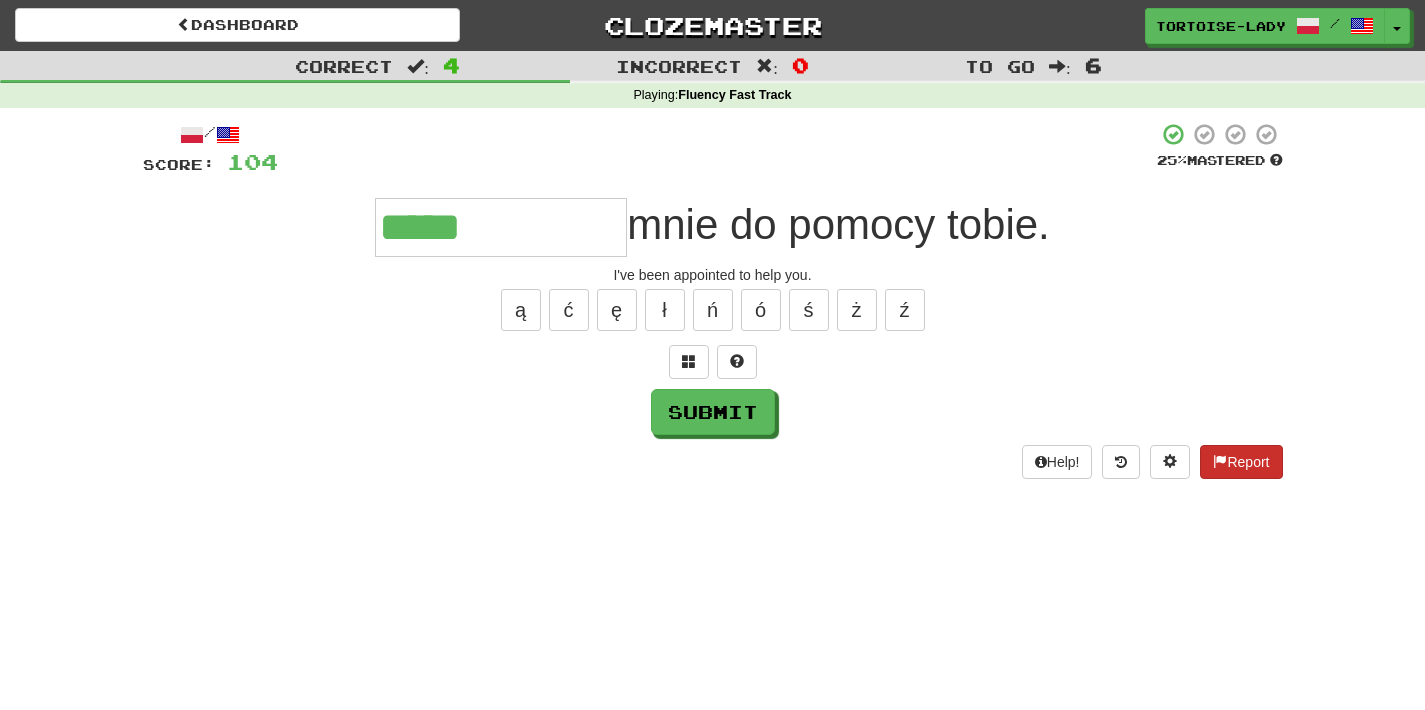 click on "Report" at bounding box center (1241, 462) 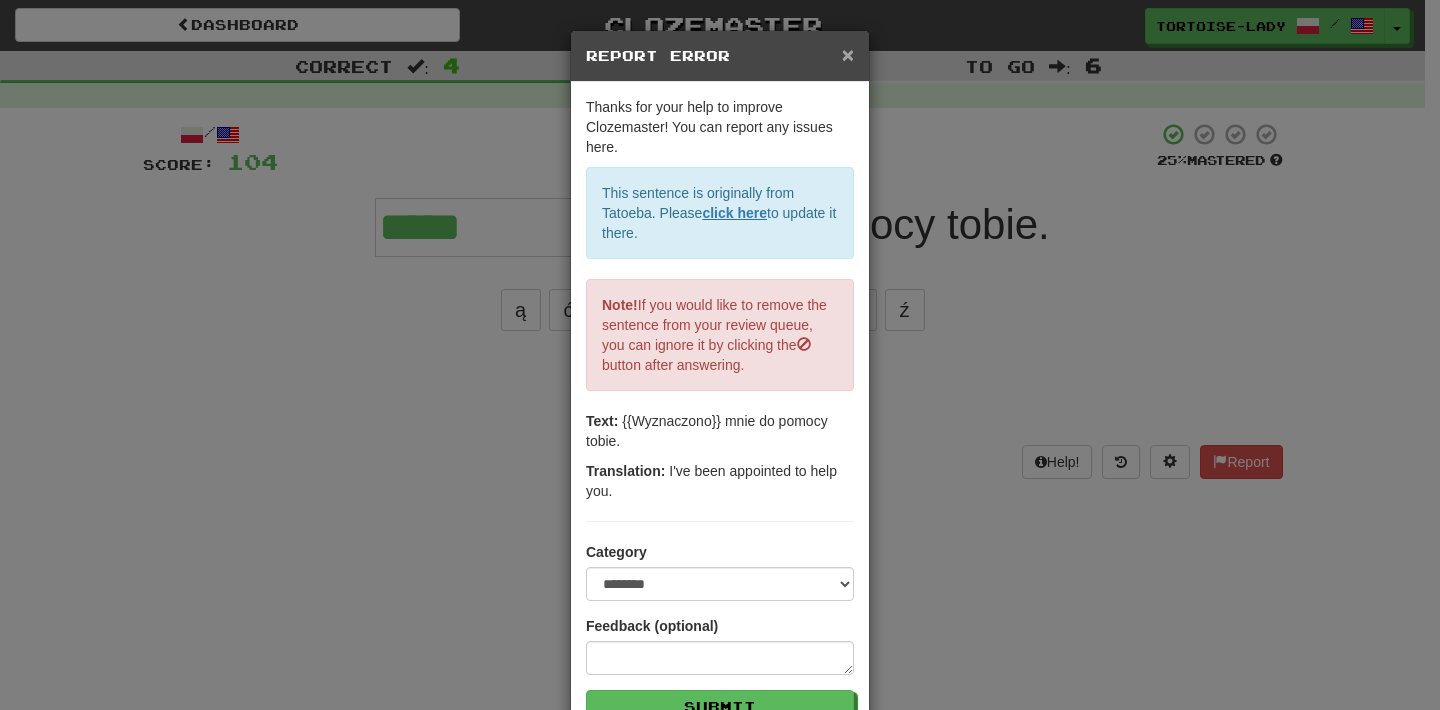click on "×" at bounding box center [848, 54] 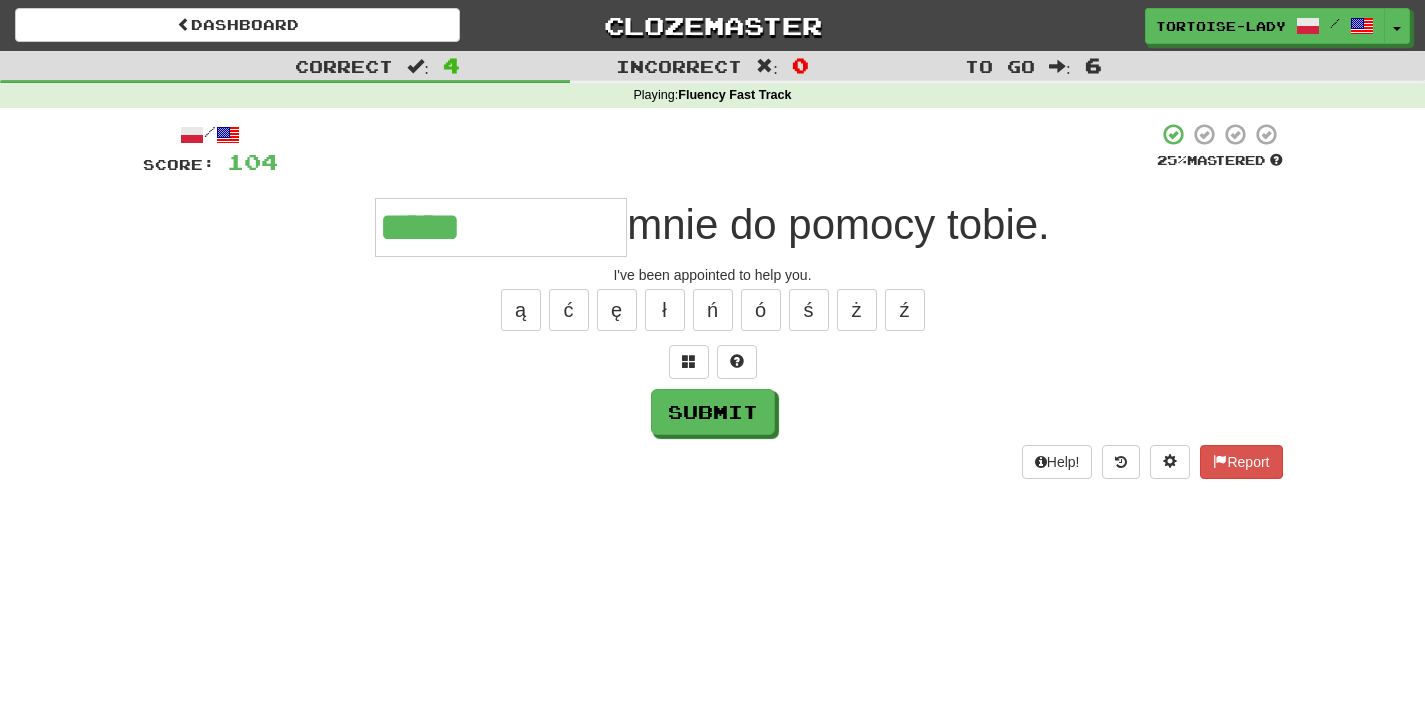 click on "*****" at bounding box center [501, 227] 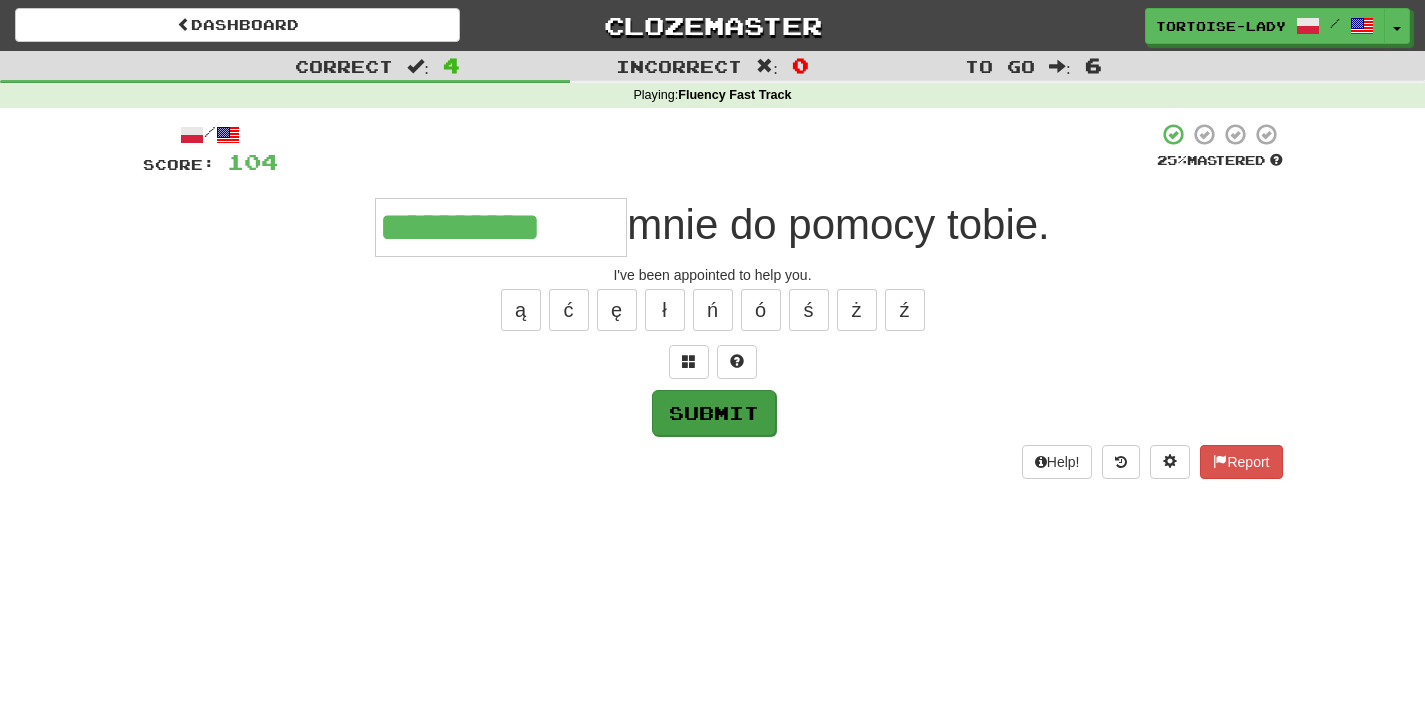 click on "Submit" at bounding box center (714, 413) 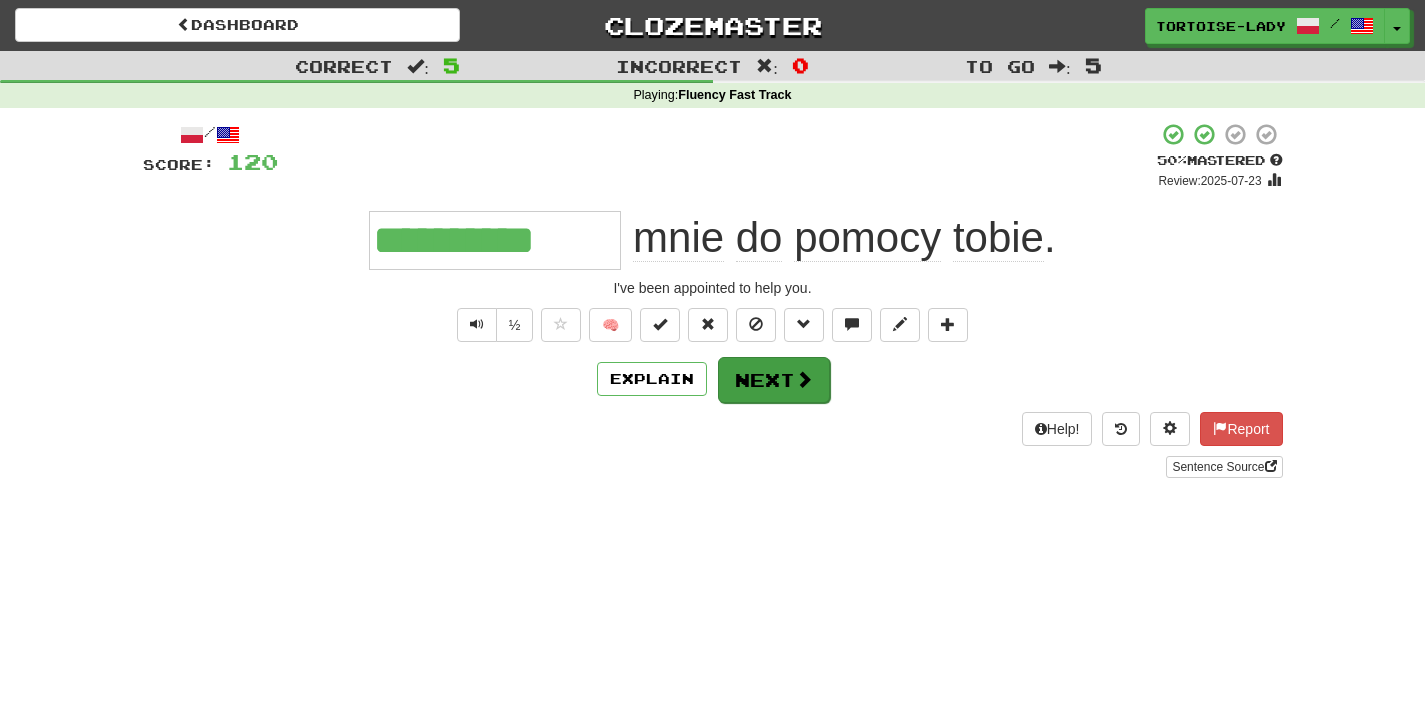 click on "Next" at bounding box center (774, 380) 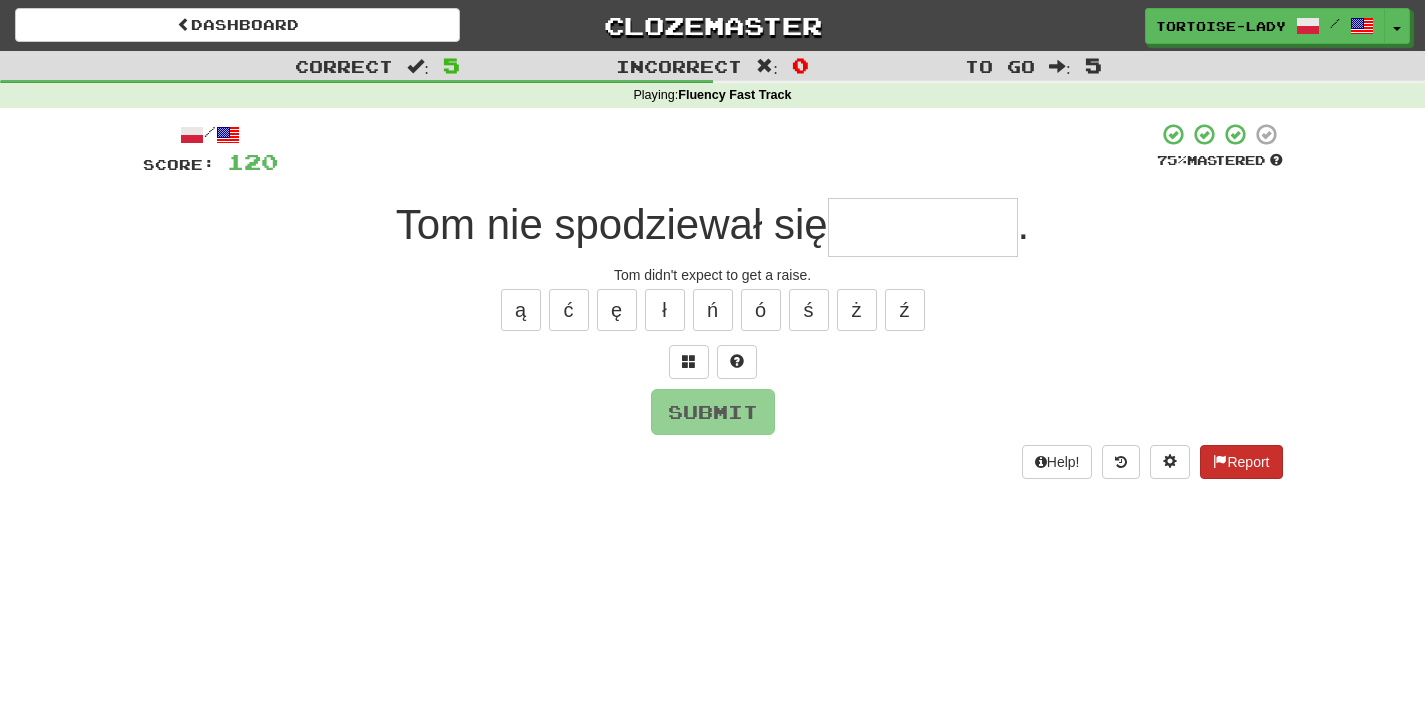 click at bounding box center (1220, 461) 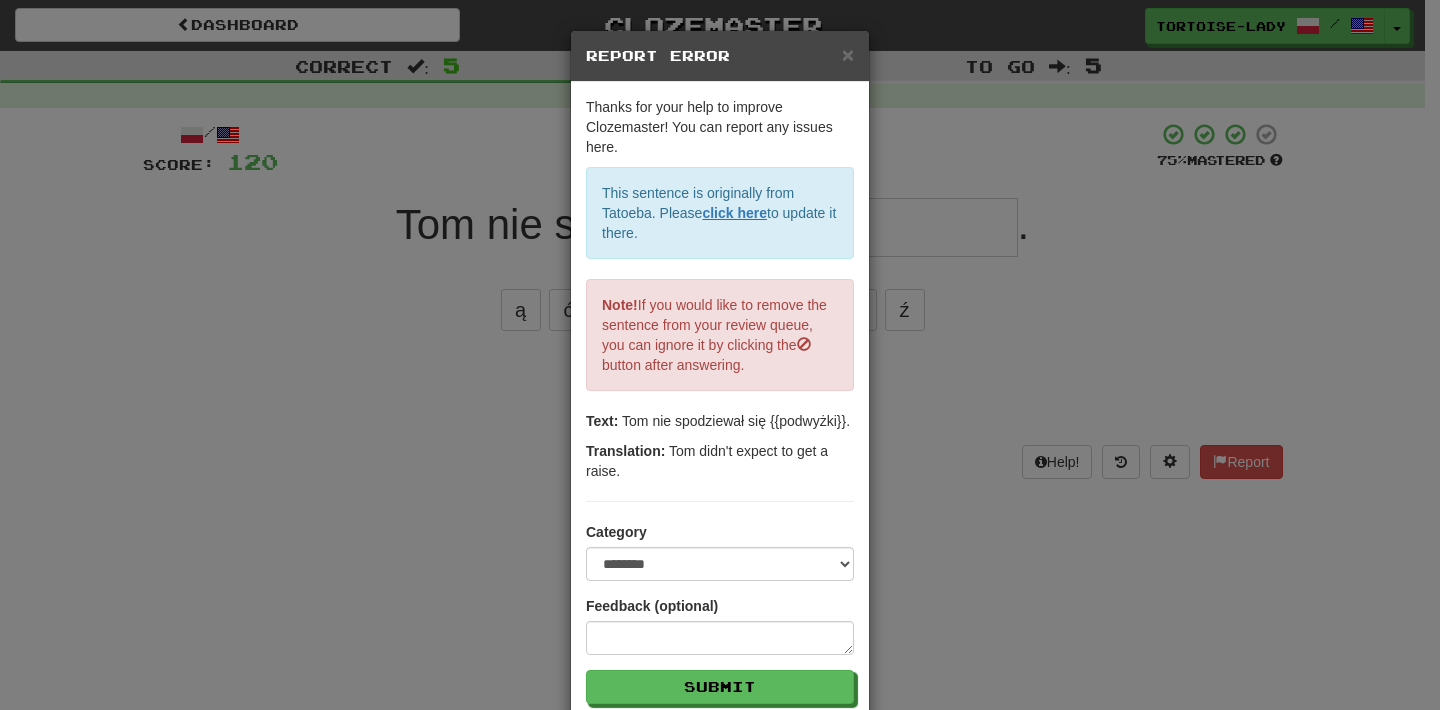 click on "× Report Error" at bounding box center [720, 56] 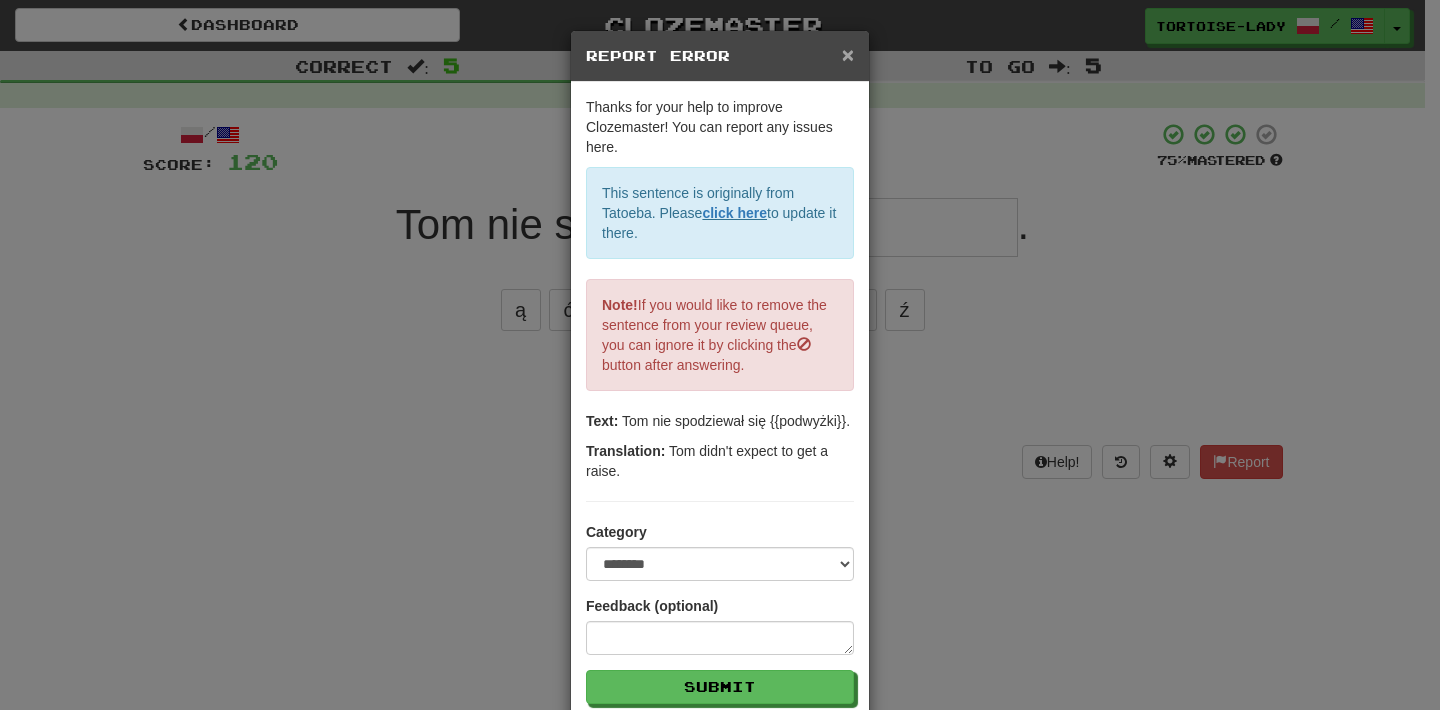 click on "×" at bounding box center (848, 54) 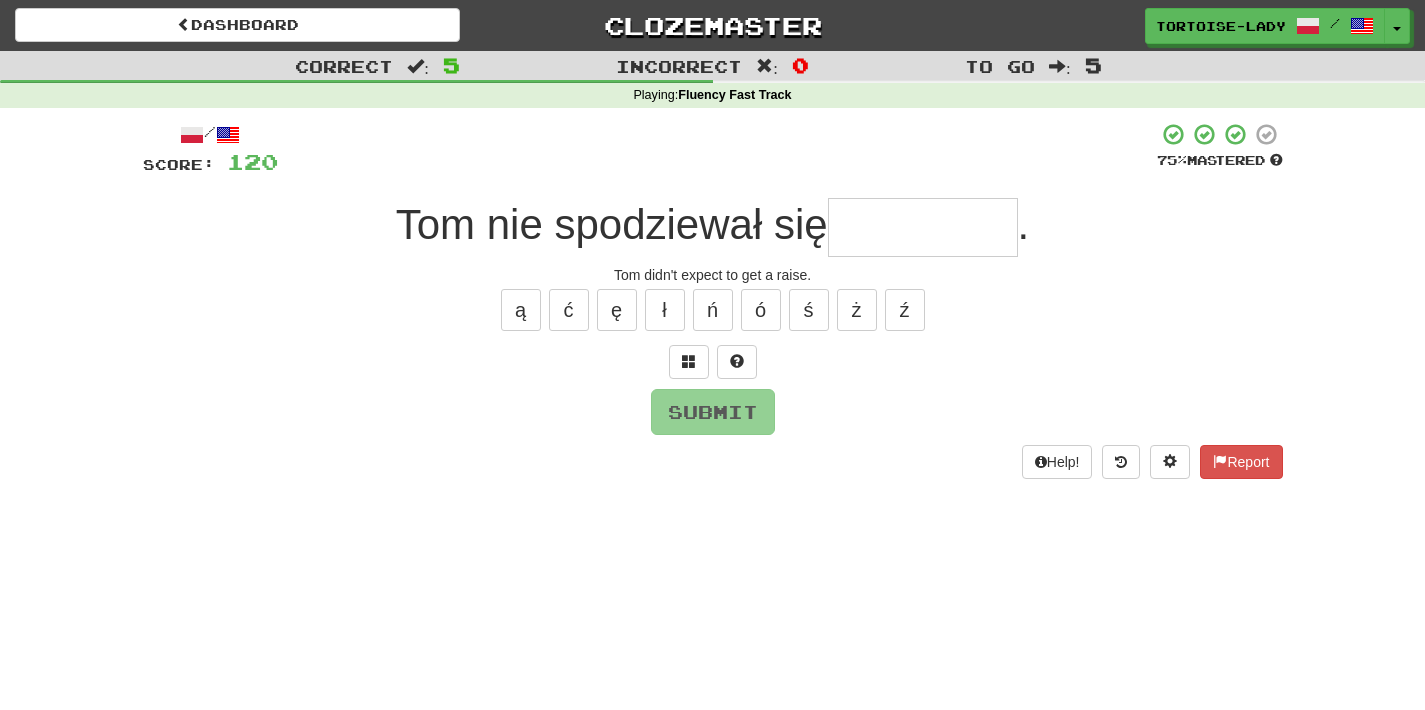click on "Tom didn't expect to get a raise." at bounding box center (713, 275) 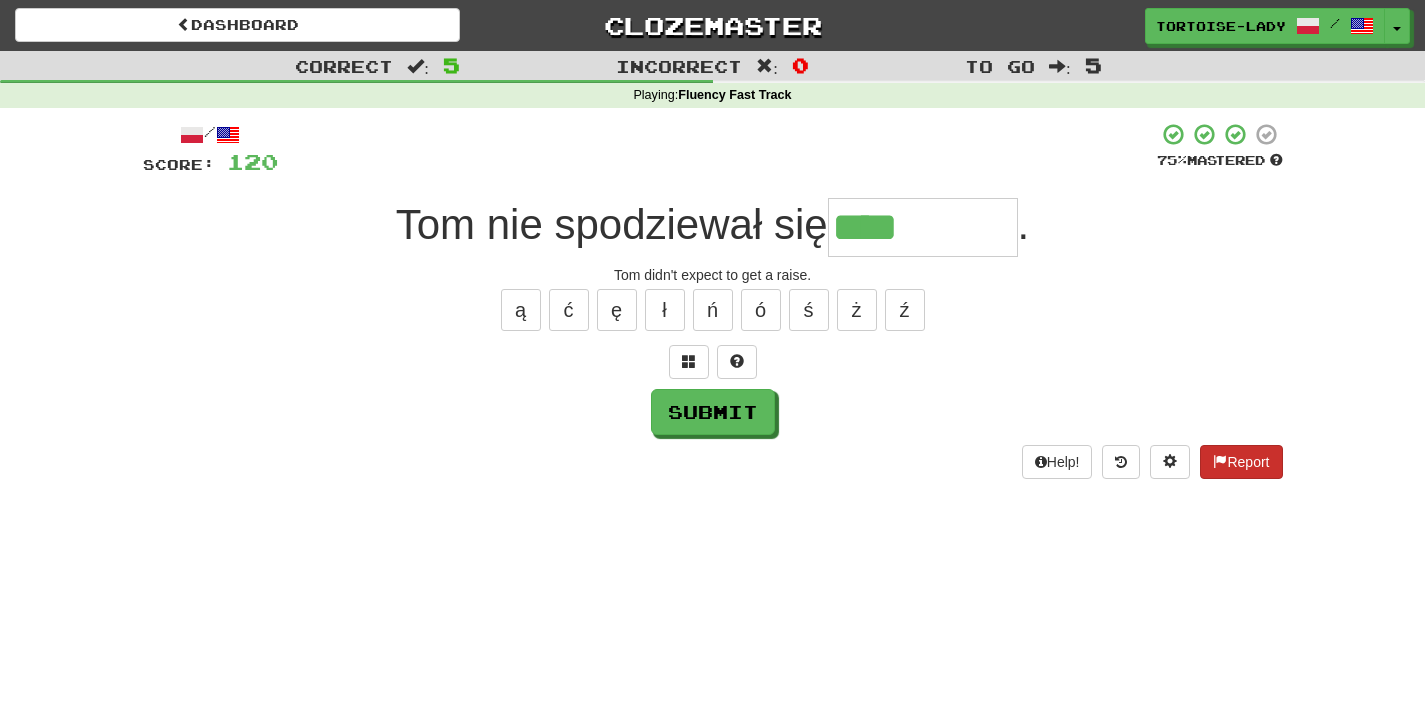 click on "Report" at bounding box center [1241, 462] 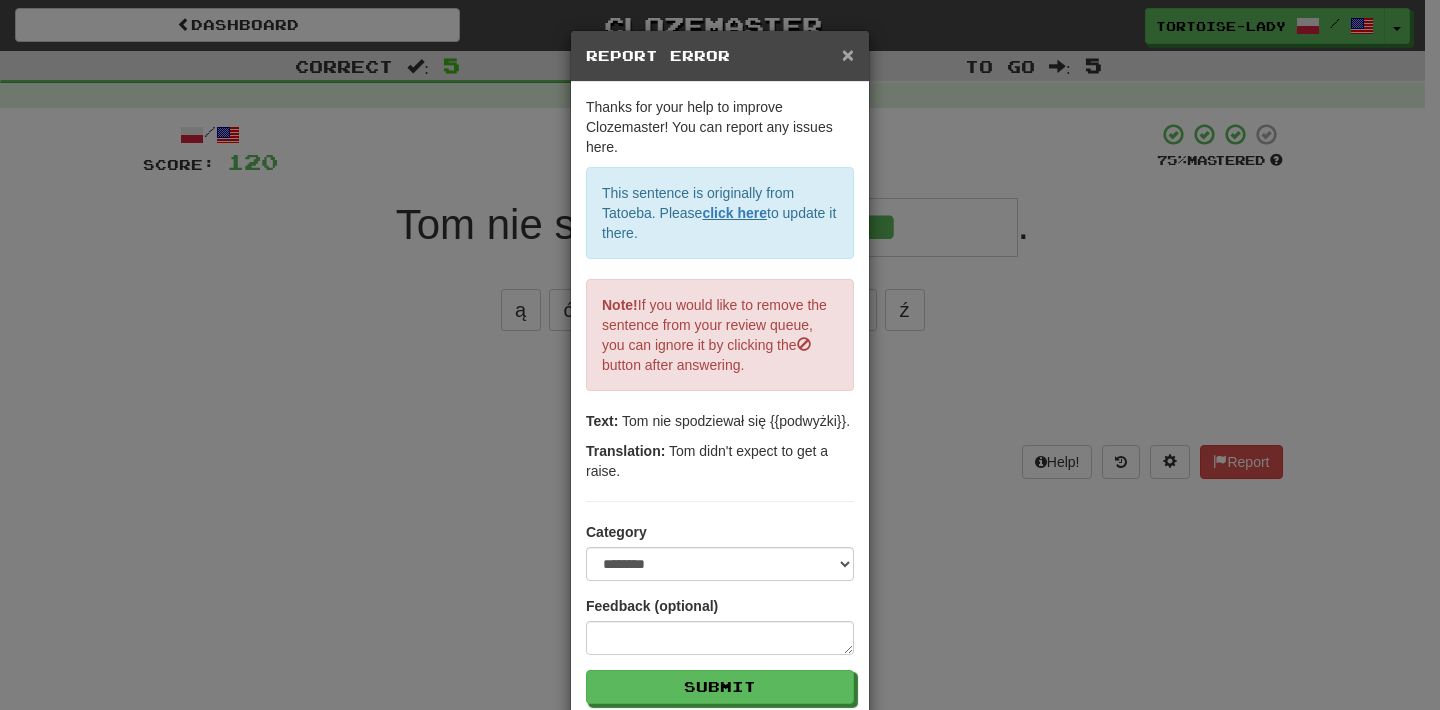 click on "×" at bounding box center [848, 54] 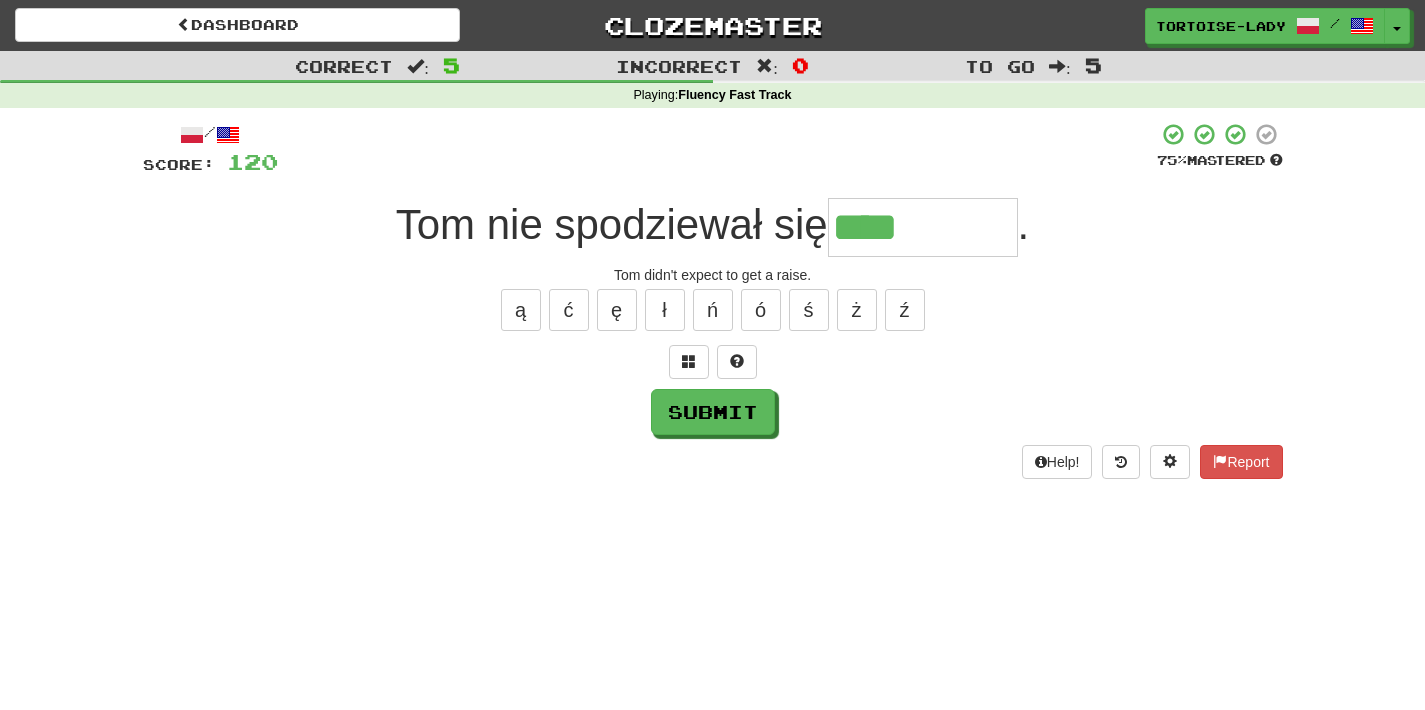 click on "****" at bounding box center [923, 227] 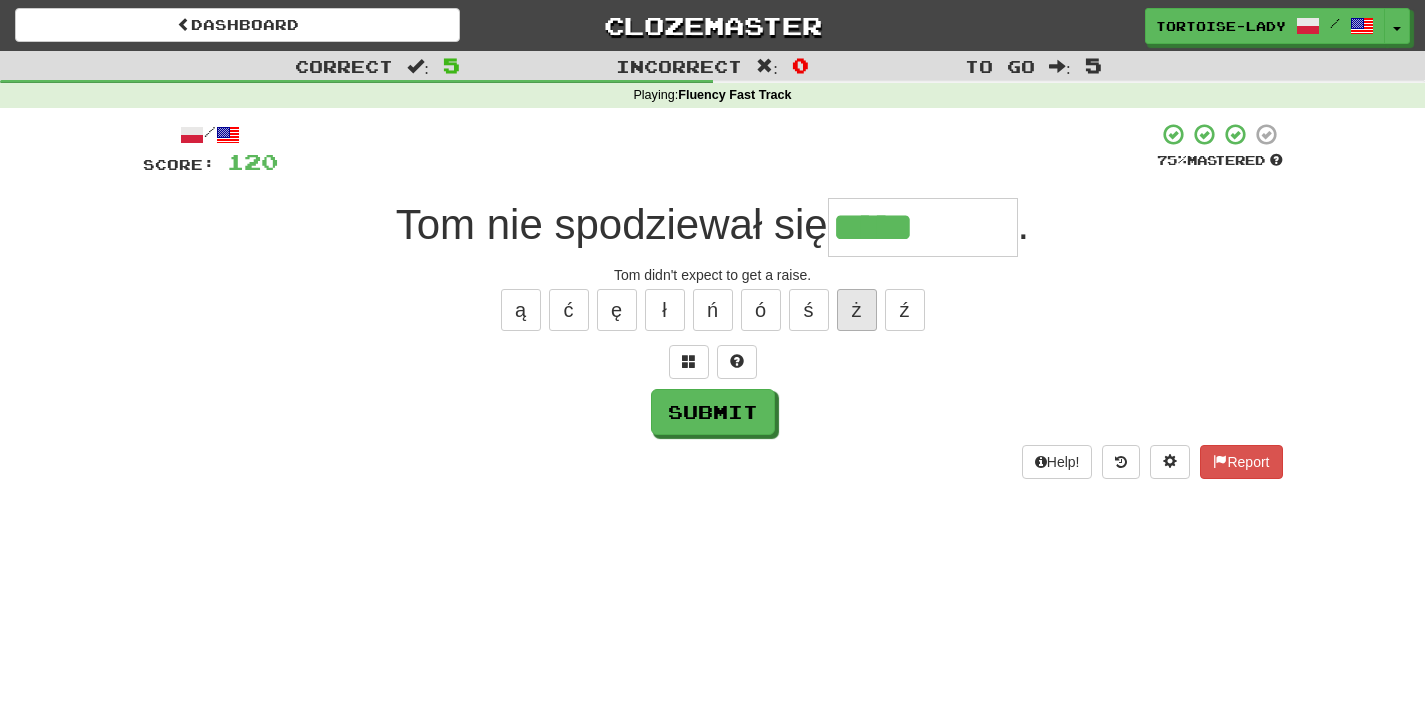 click on "ż" at bounding box center (857, 310) 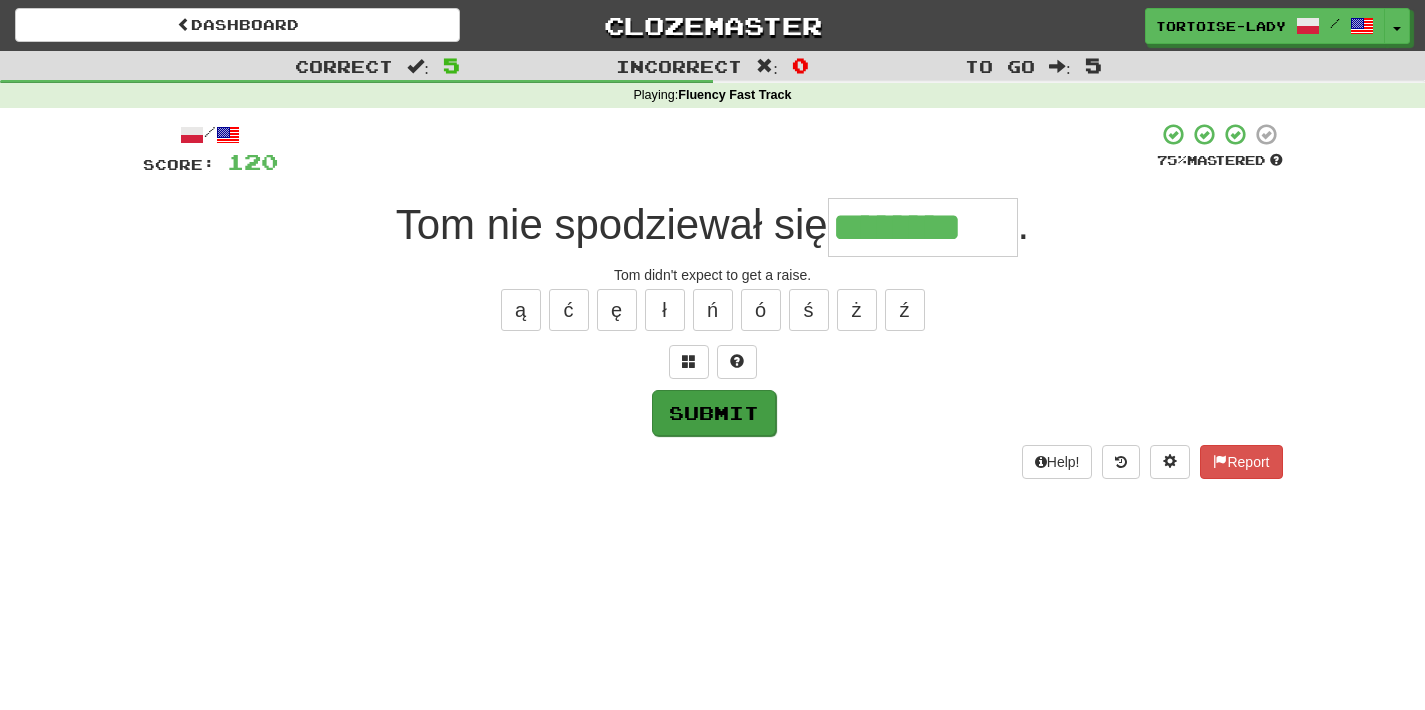 type on "********" 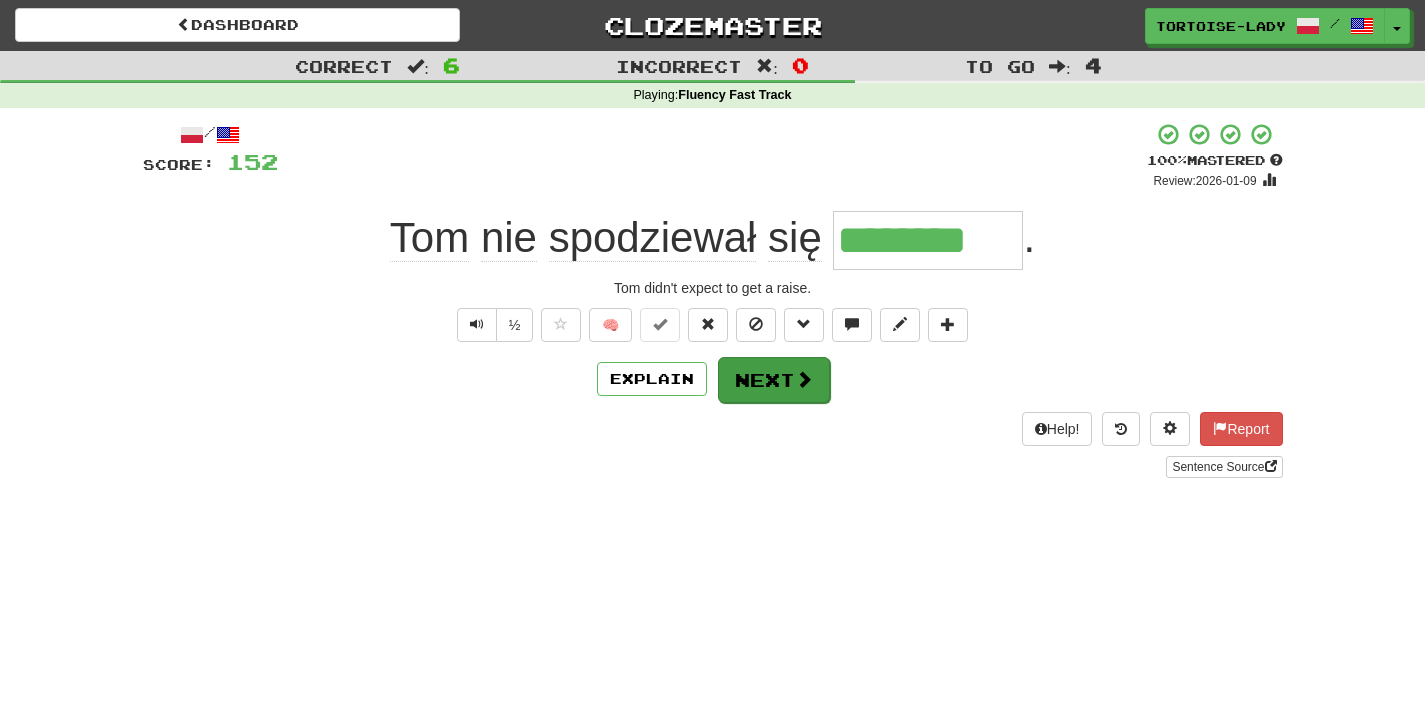 click on "Next" at bounding box center [774, 380] 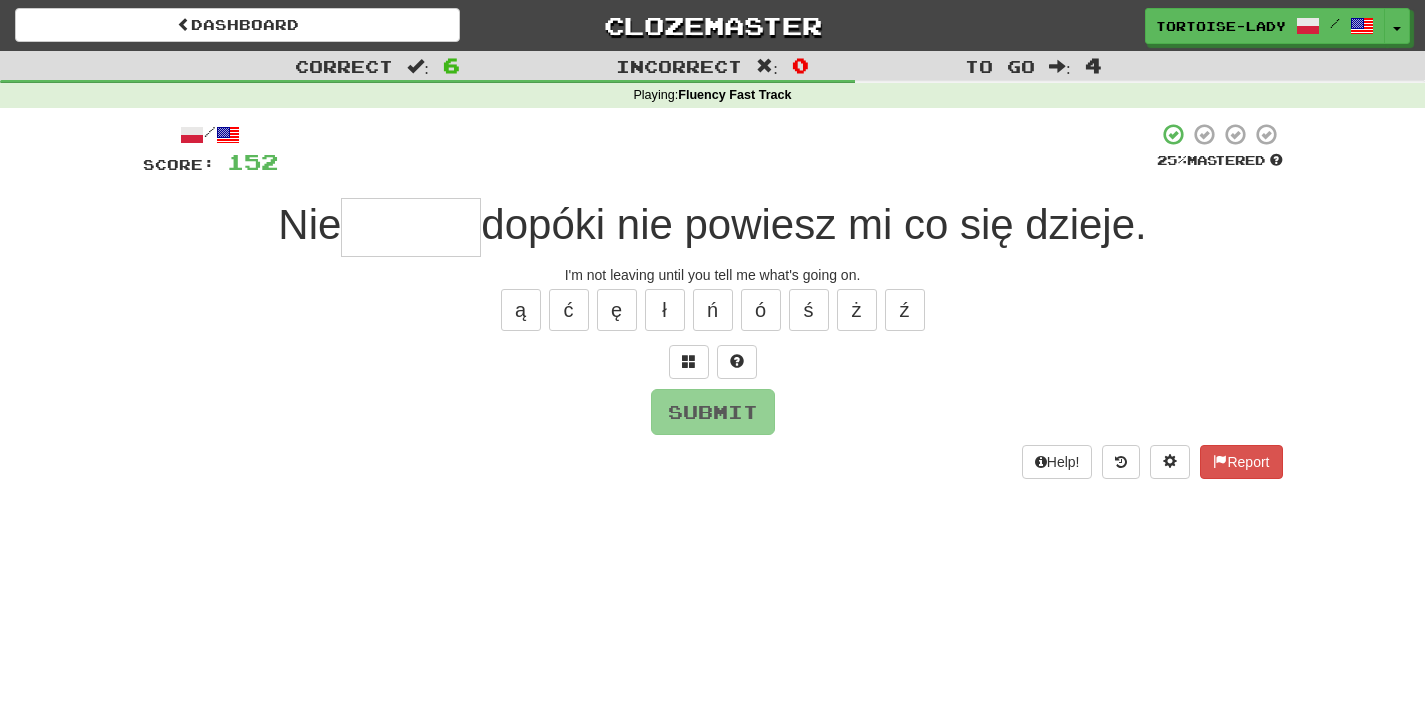 type on "*" 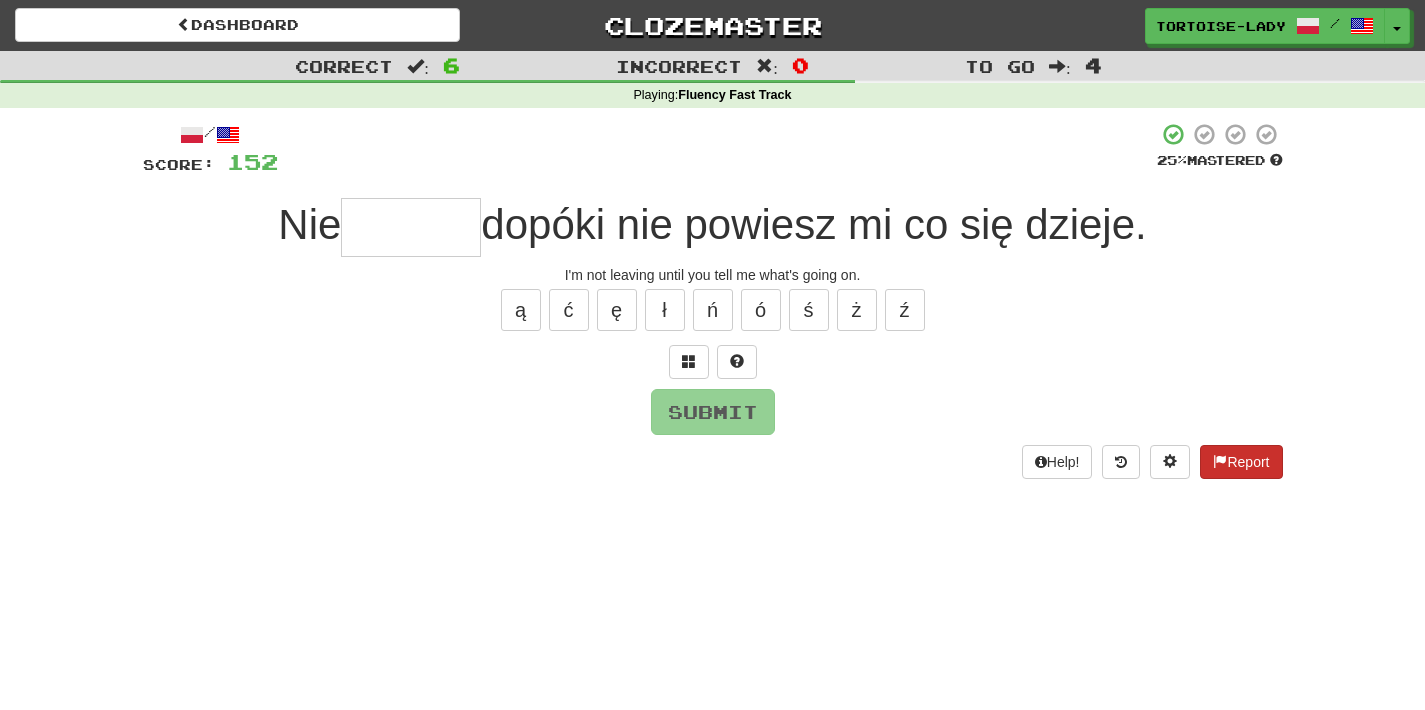 click on "Report" at bounding box center (1241, 462) 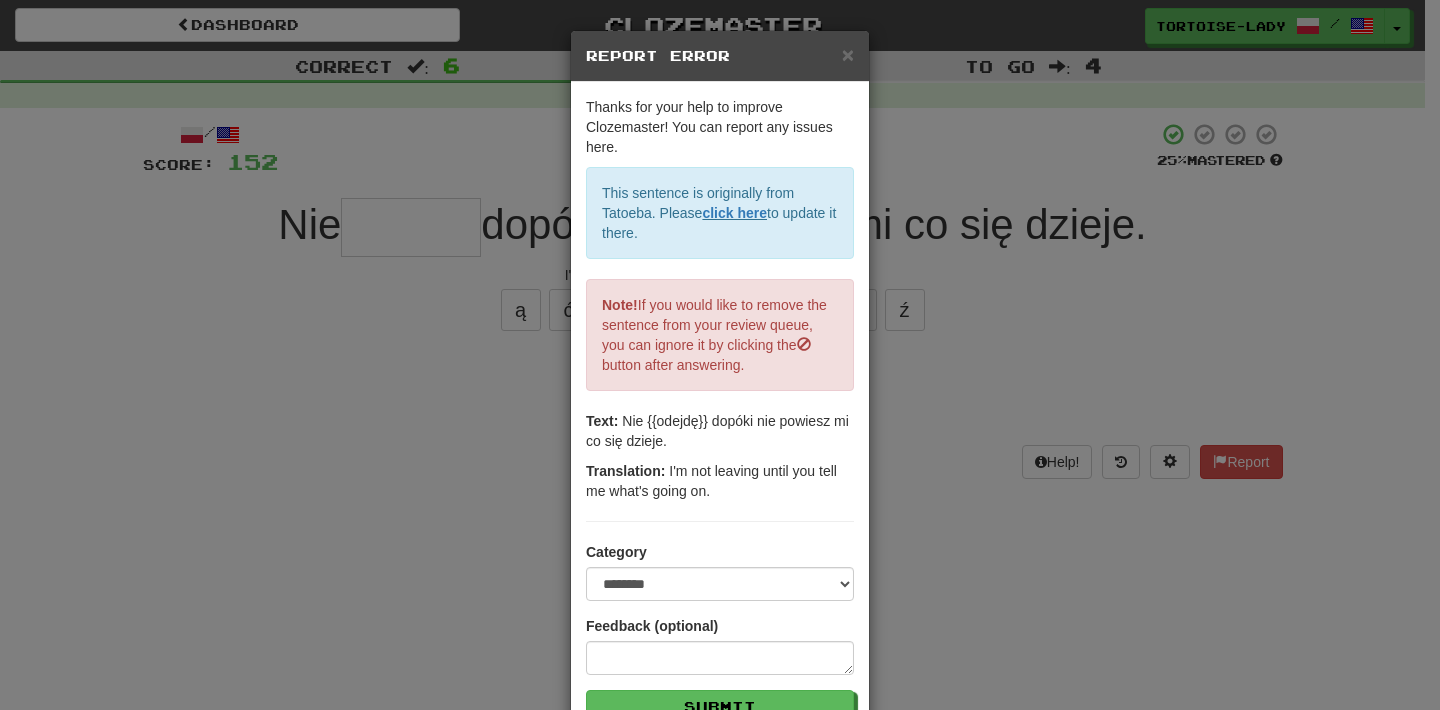 click on "Report Error" at bounding box center (720, 56) 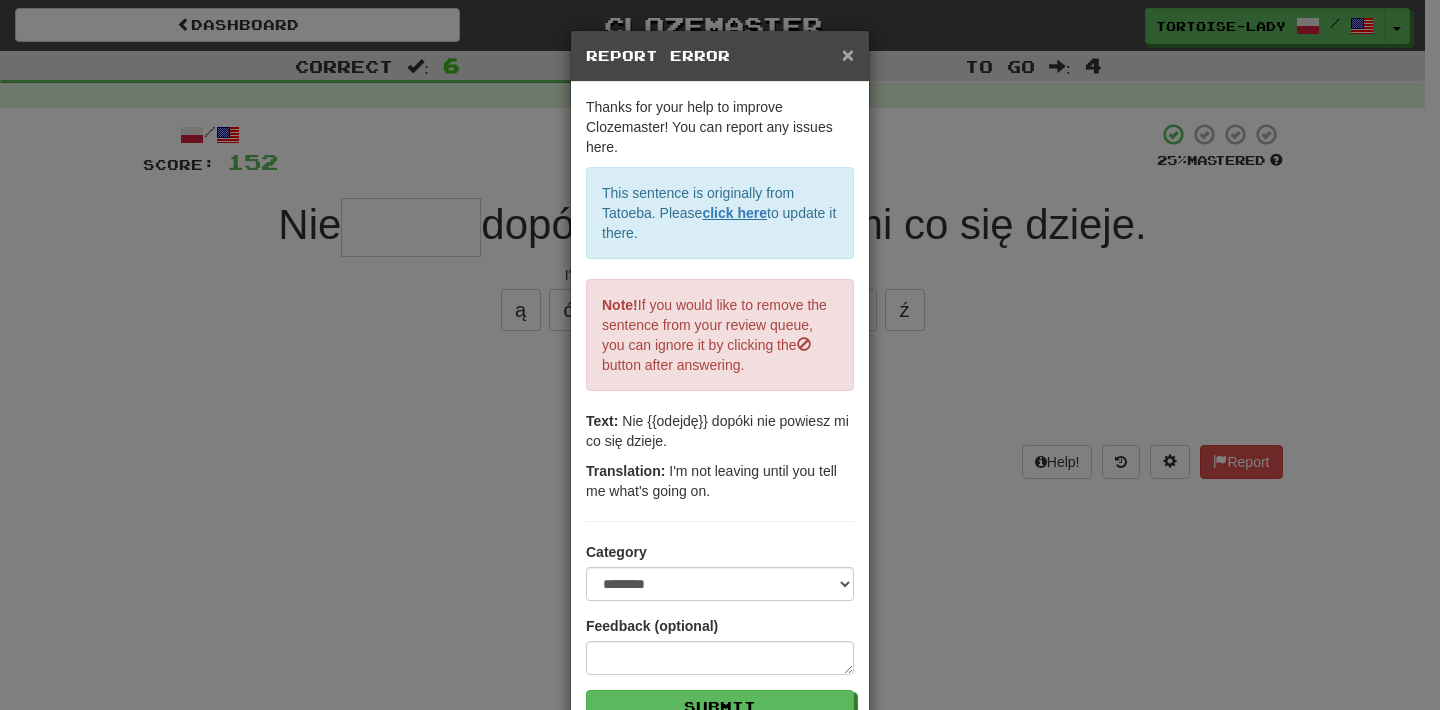 click on "×" at bounding box center (848, 54) 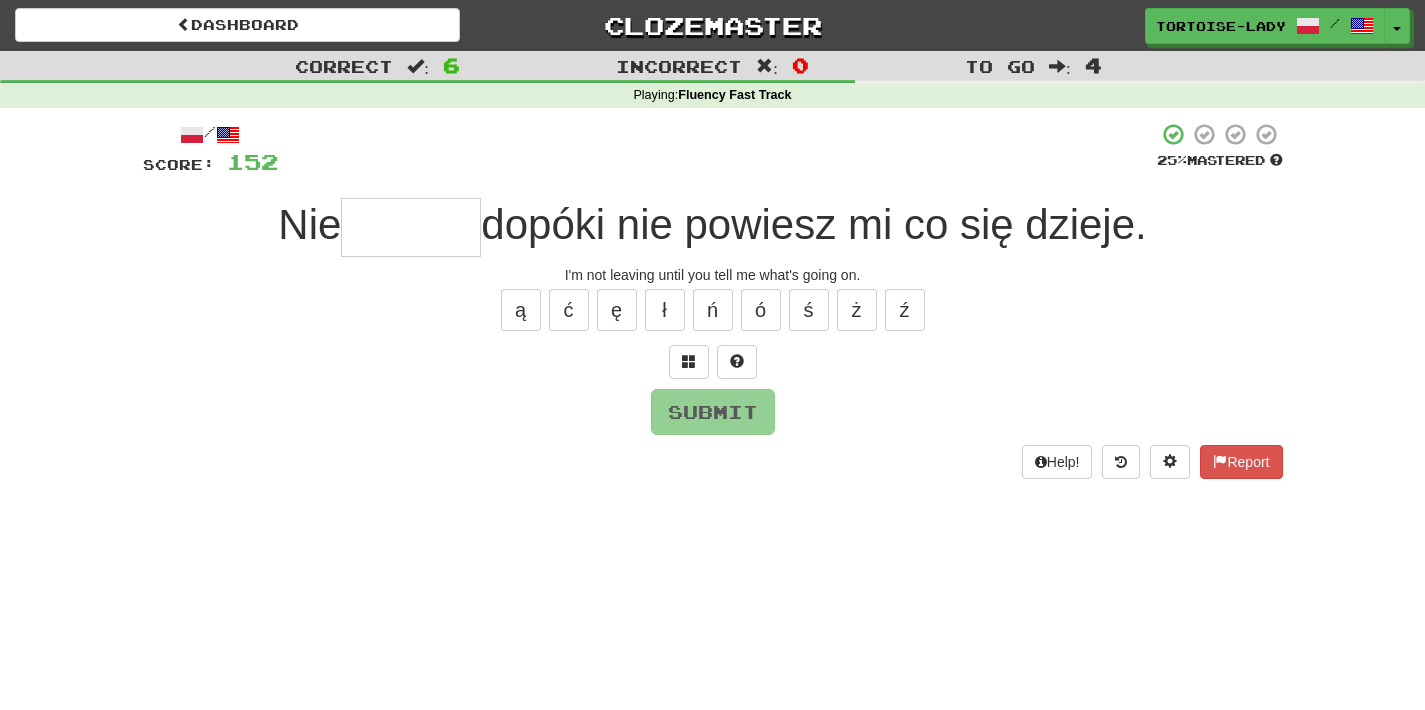 click at bounding box center (411, 227) 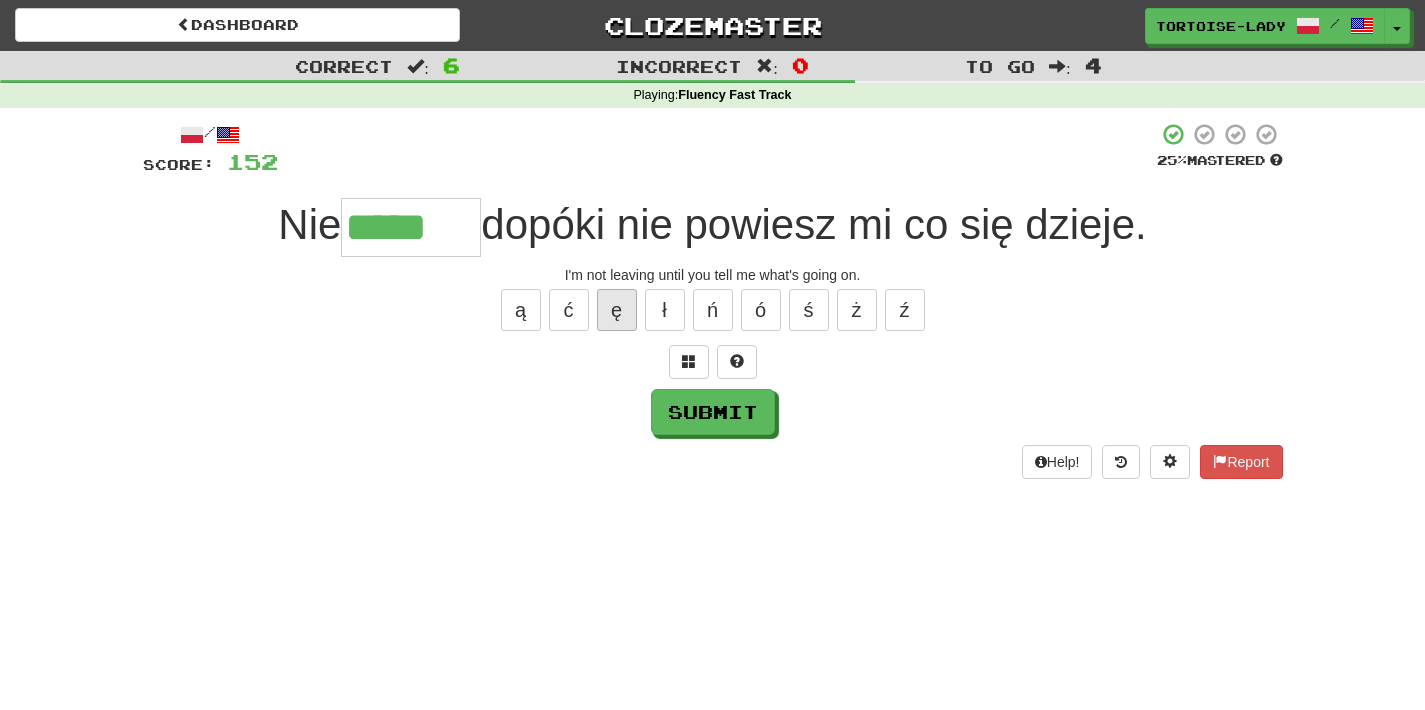 click on "ę" at bounding box center [617, 310] 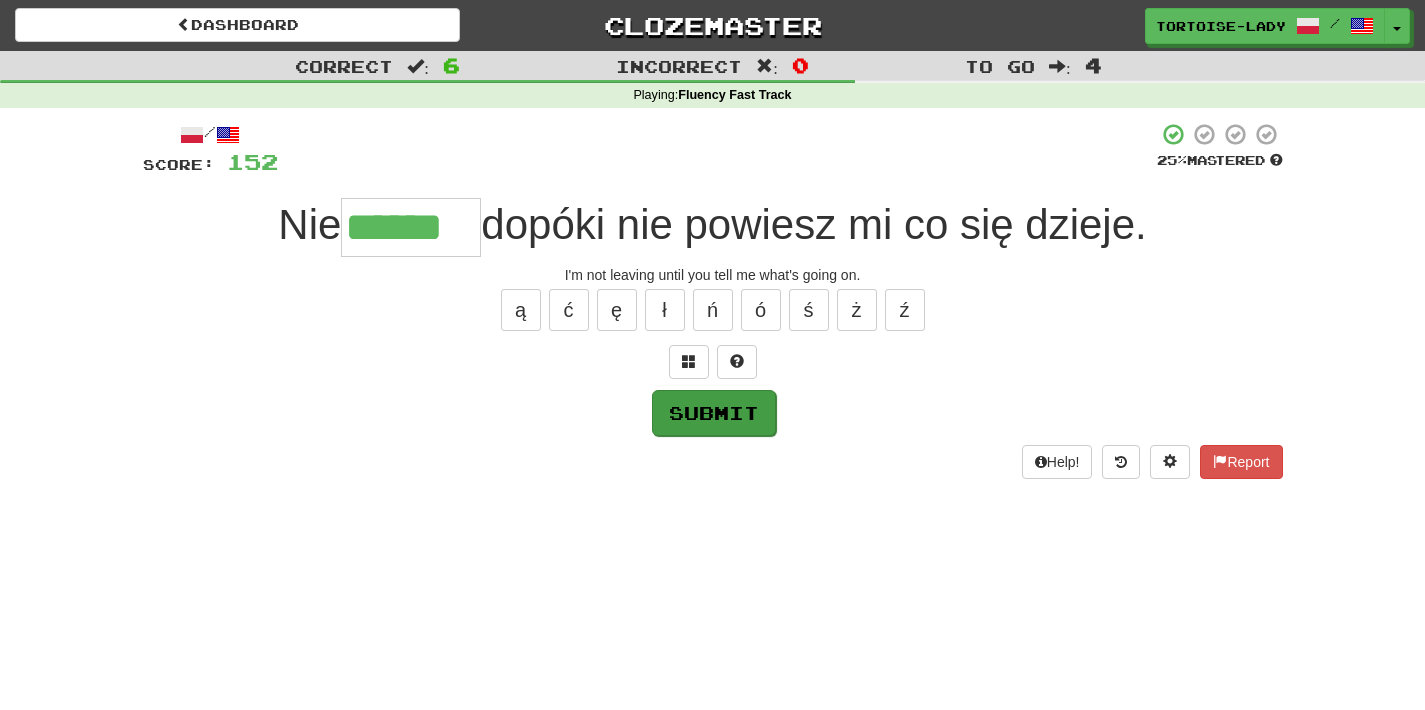 click on "Submit" at bounding box center (714, 413) 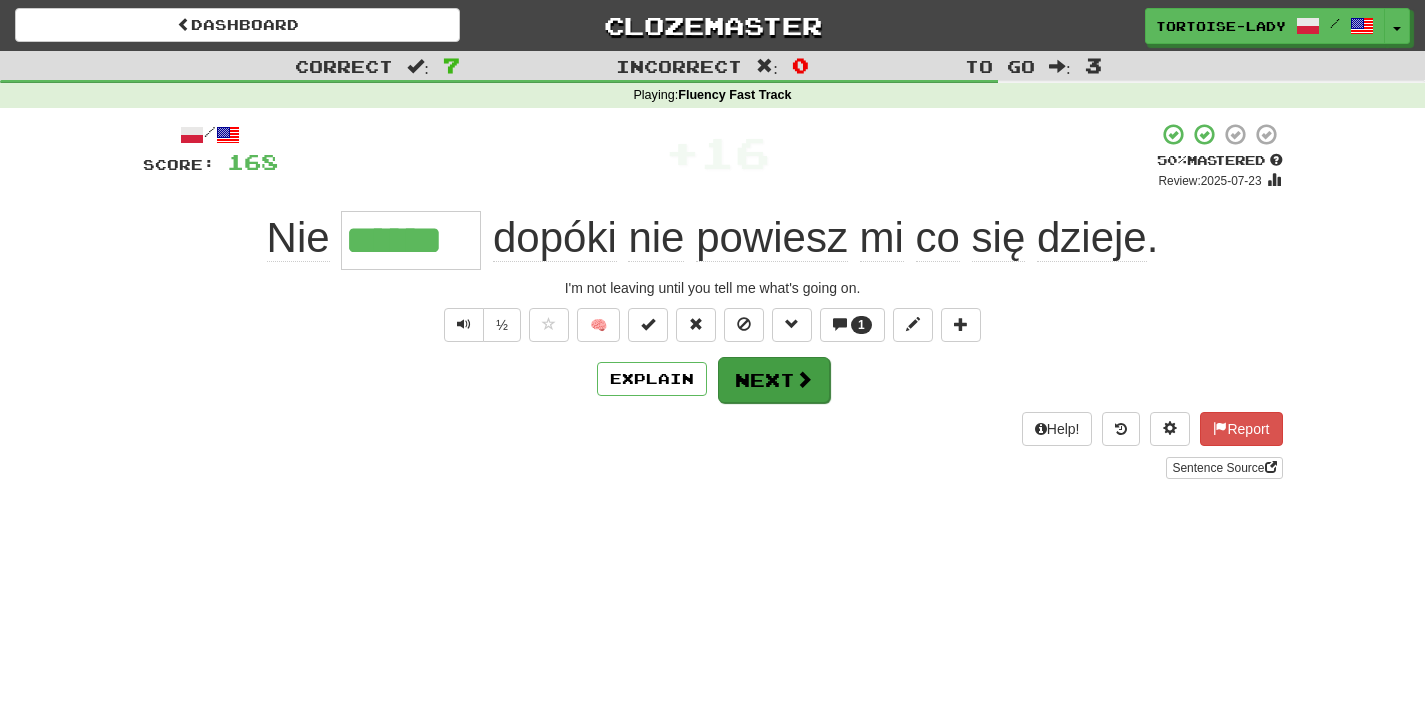 click on "Next" at bounding box center [774, 380] 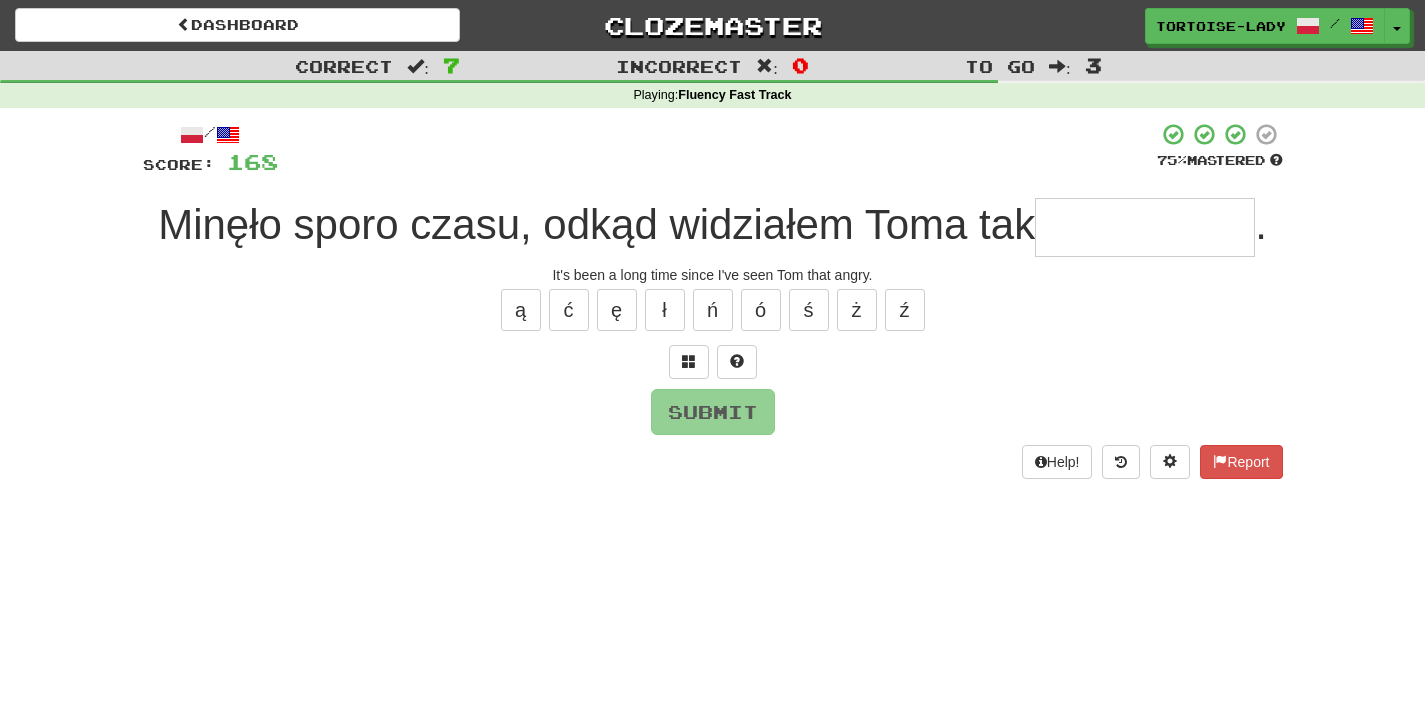 type on "*" 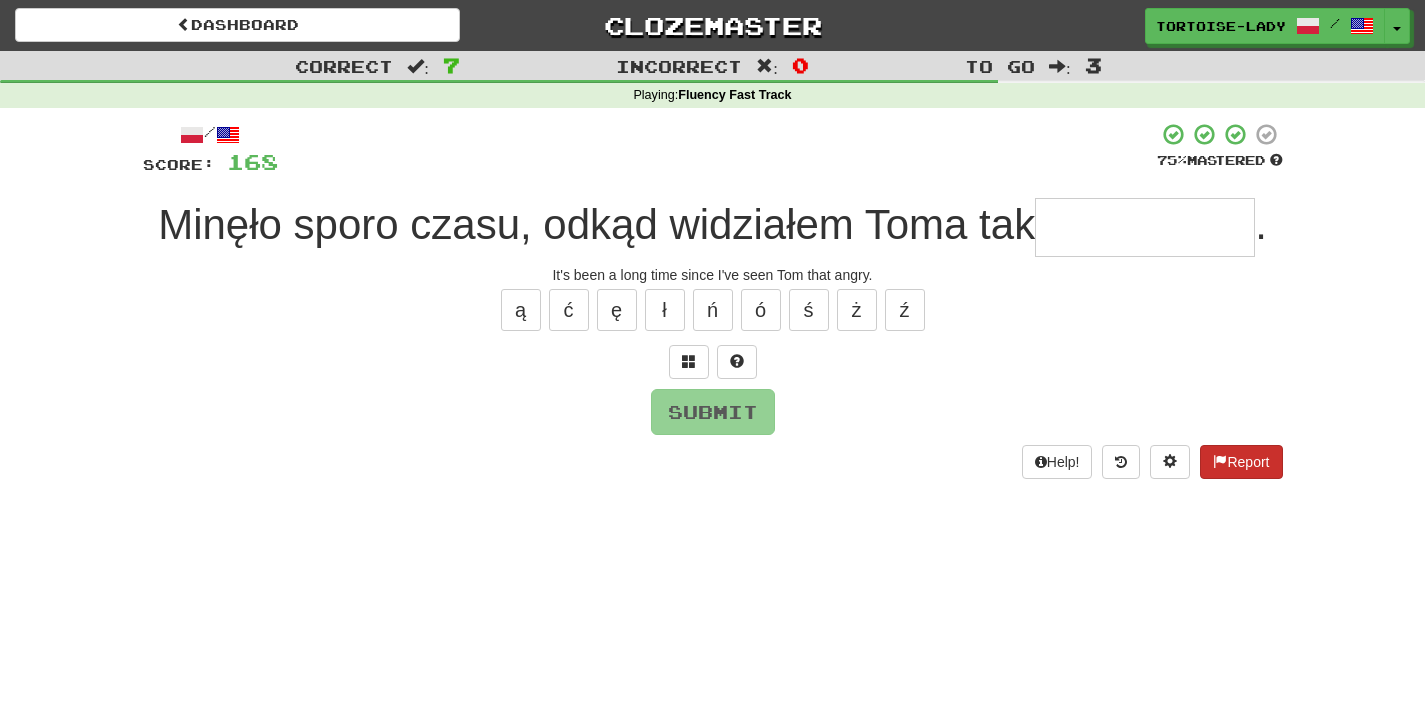 click at bounding box center [1220, 461] 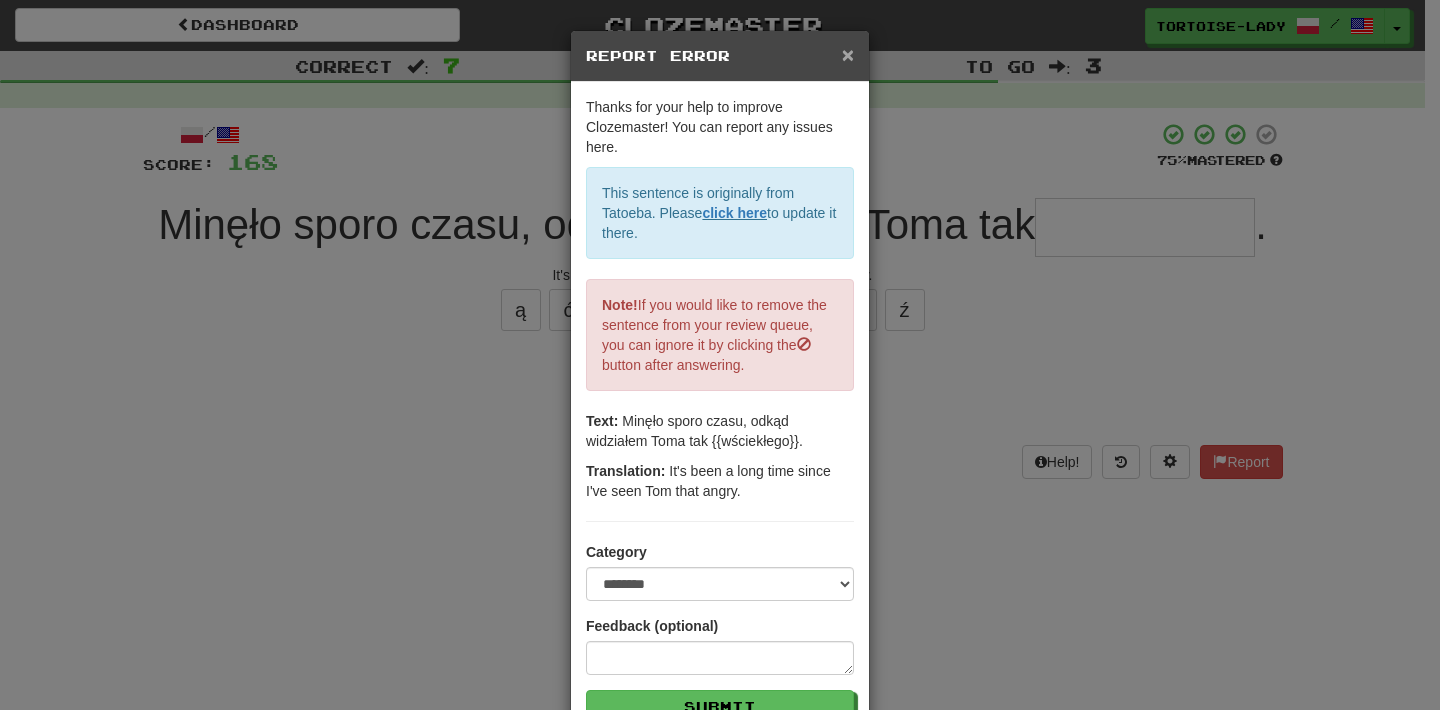 click on "×" at bounding box center [848, 54] 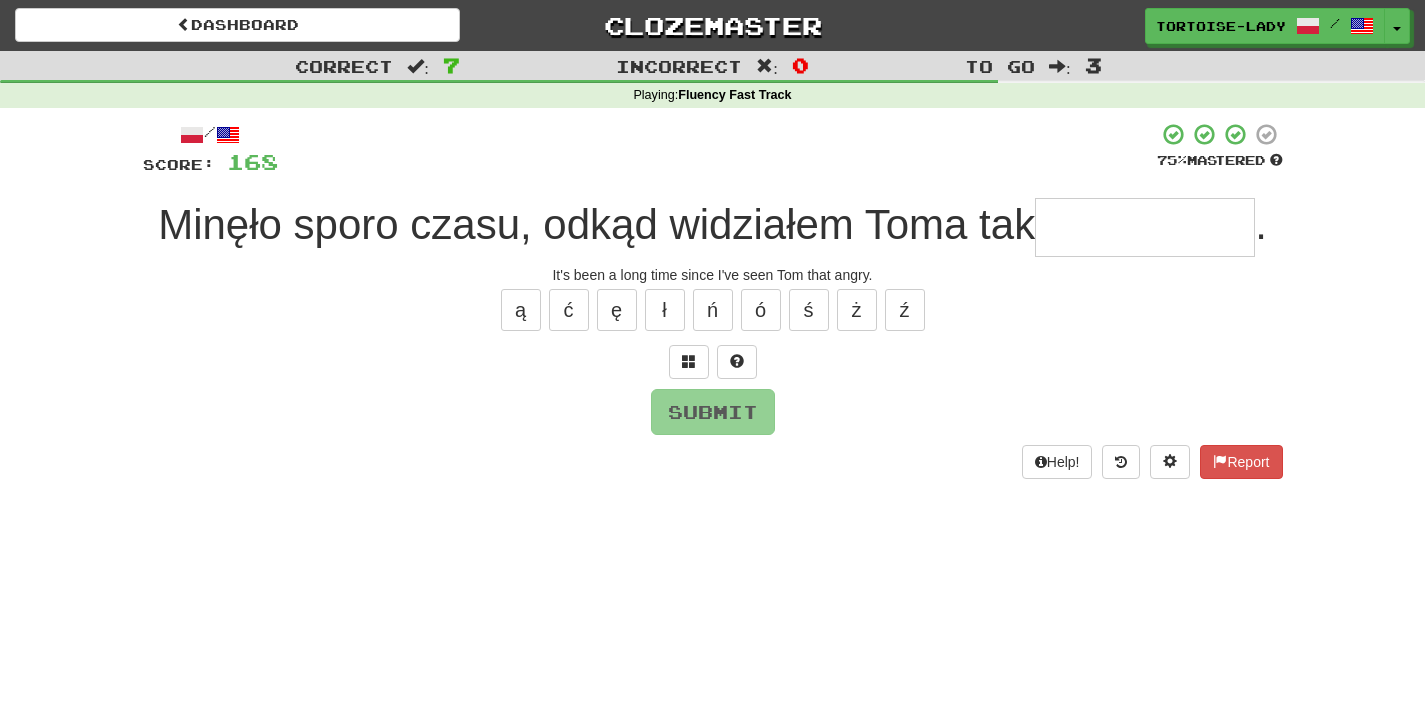 click at bounding box center (1145, 227) 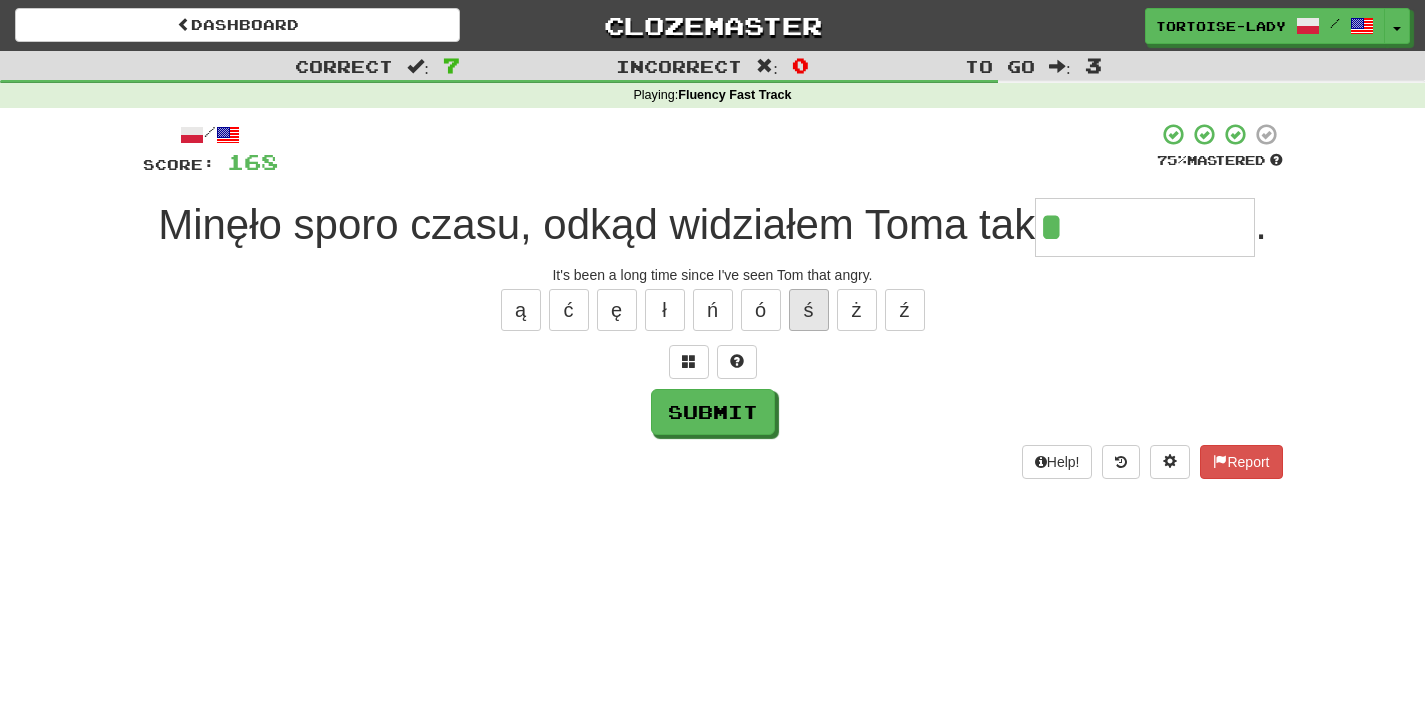 click on "ś" at bounding box center [809, 310] 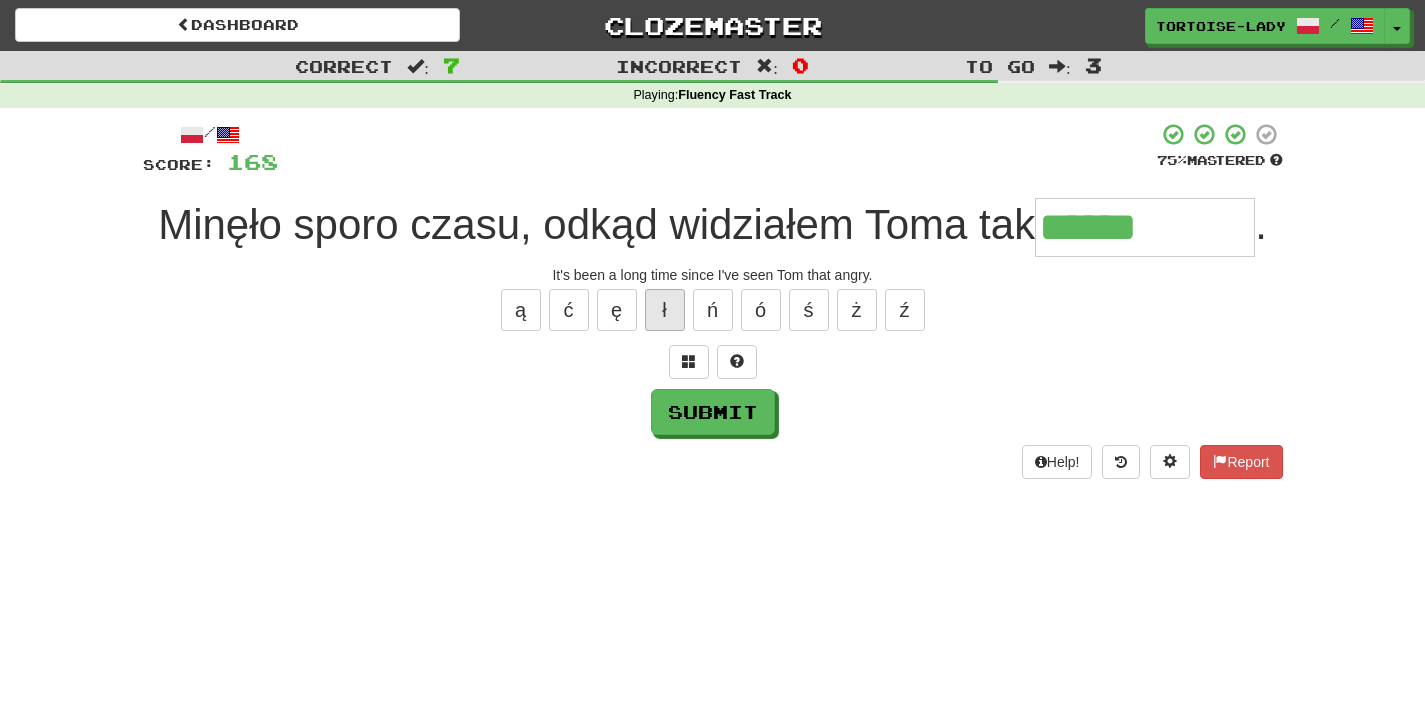 click on "ł" at bounding box center (665, 310) 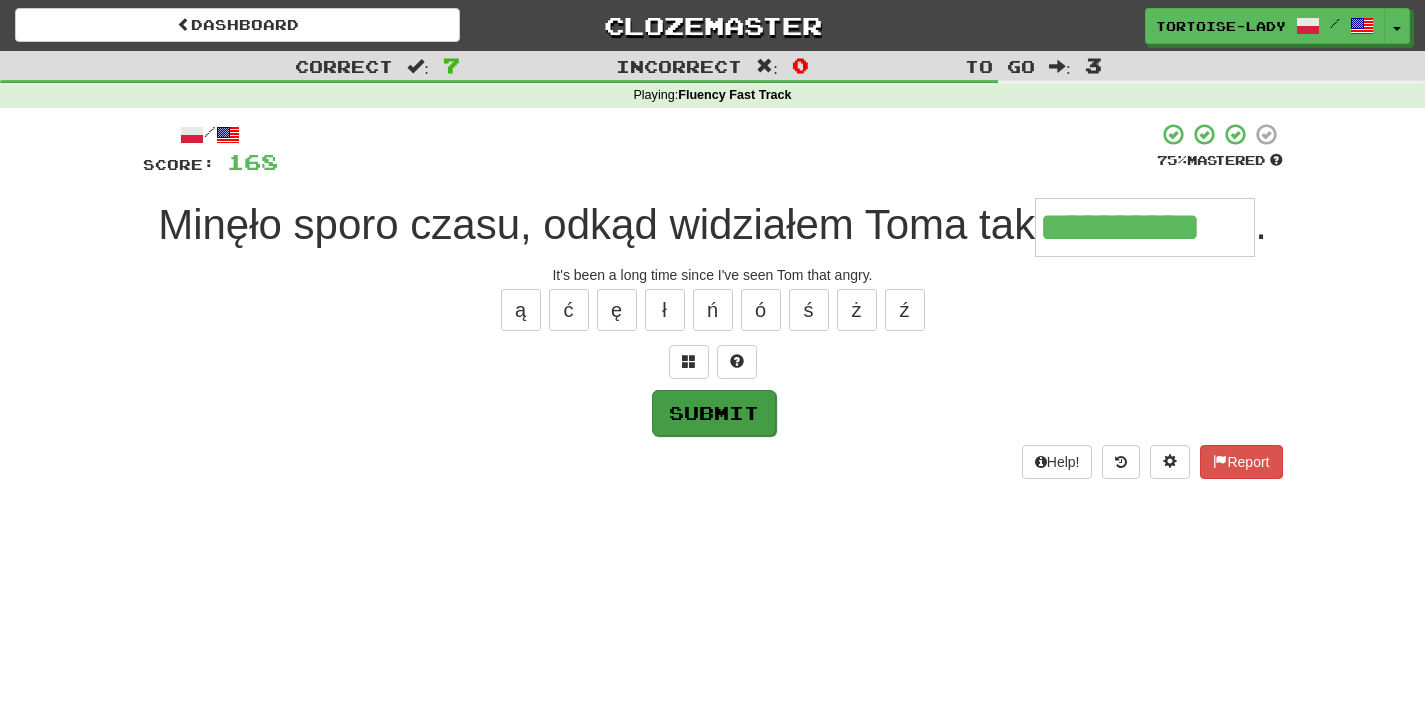 type on "**********" 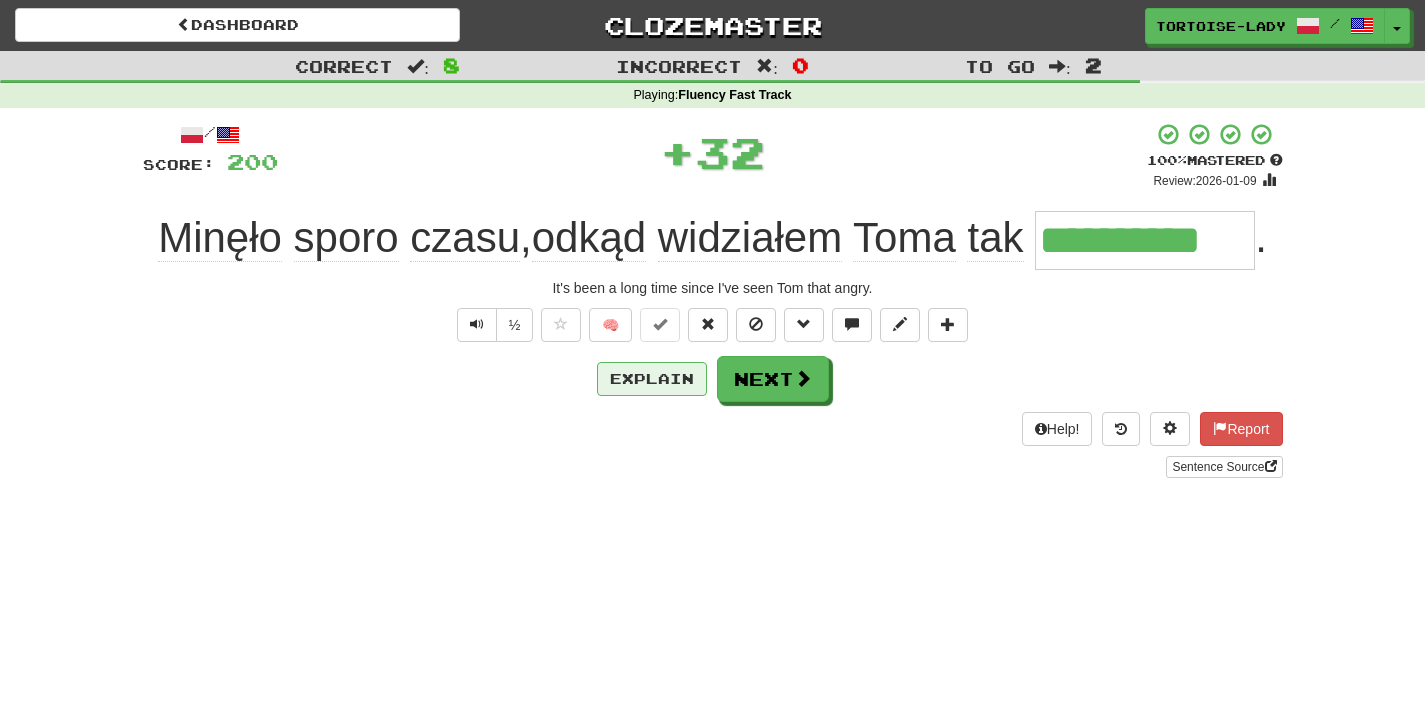 click on "Explain" at bounding box center (652, 379) 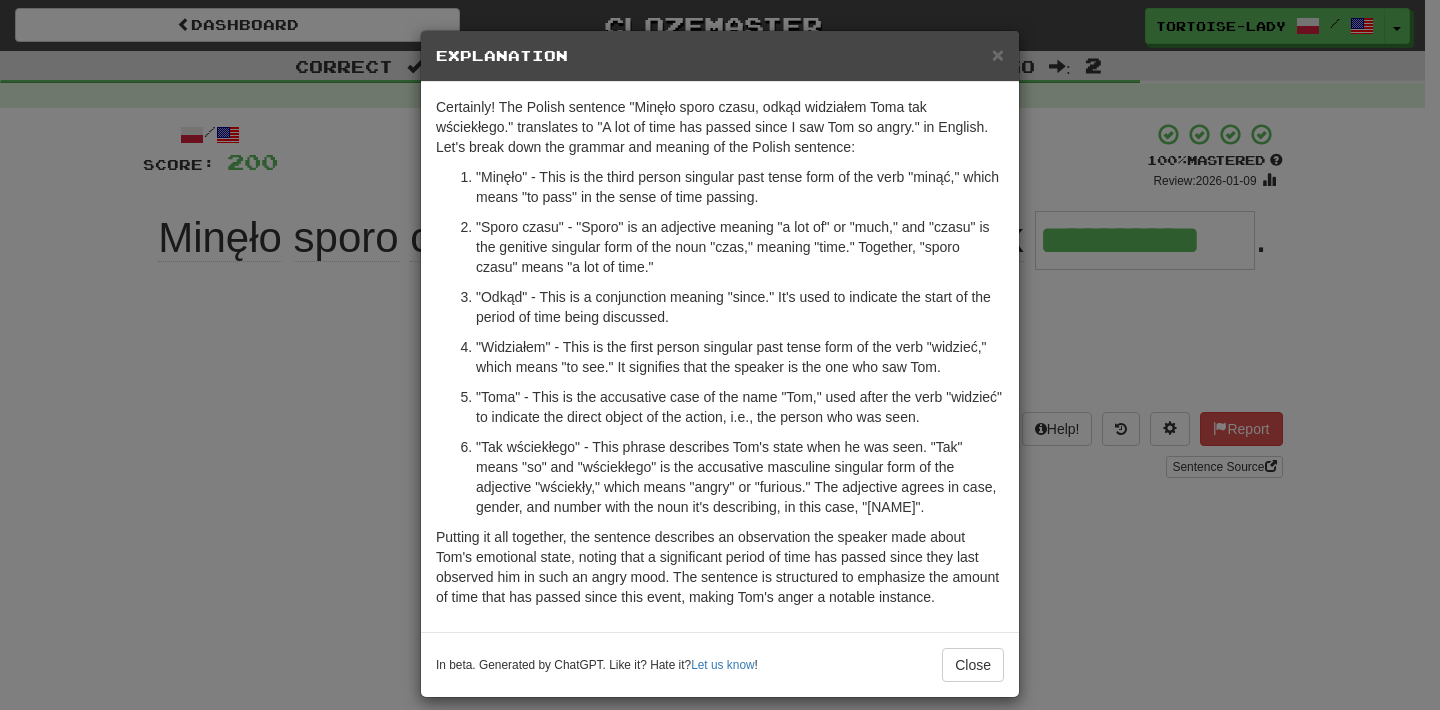 click on "Explanation" at bounding box center [720, 56] 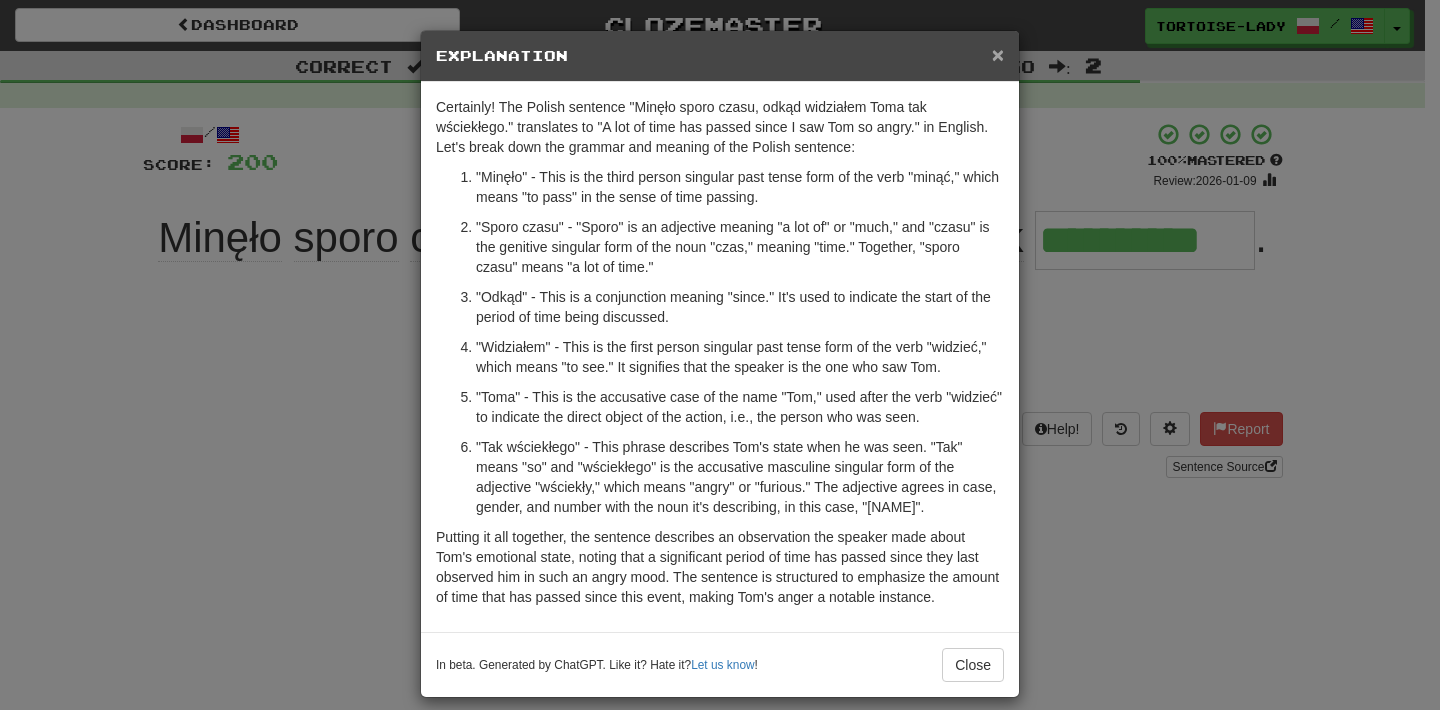click on "×" at bounding box center [998, 54] 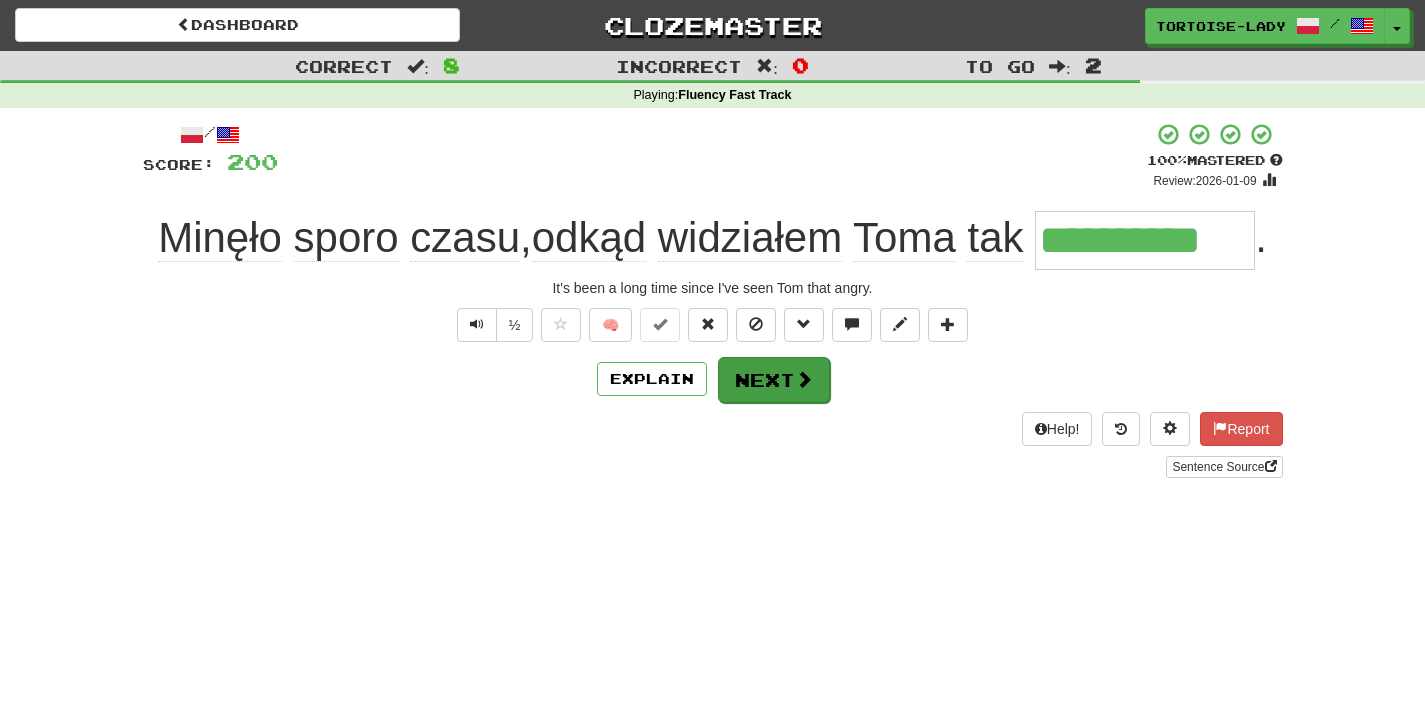 click on "Next" at bounding box center (774, 380) 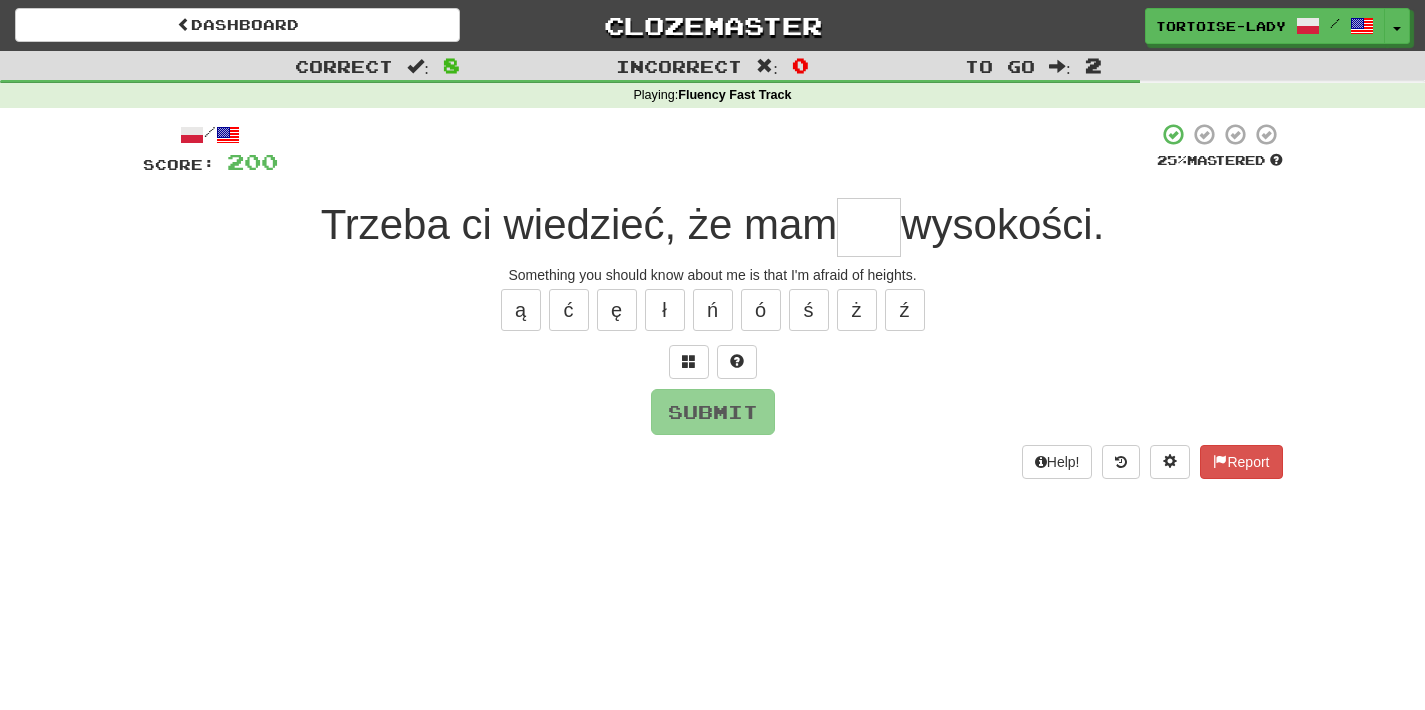 type on "*" 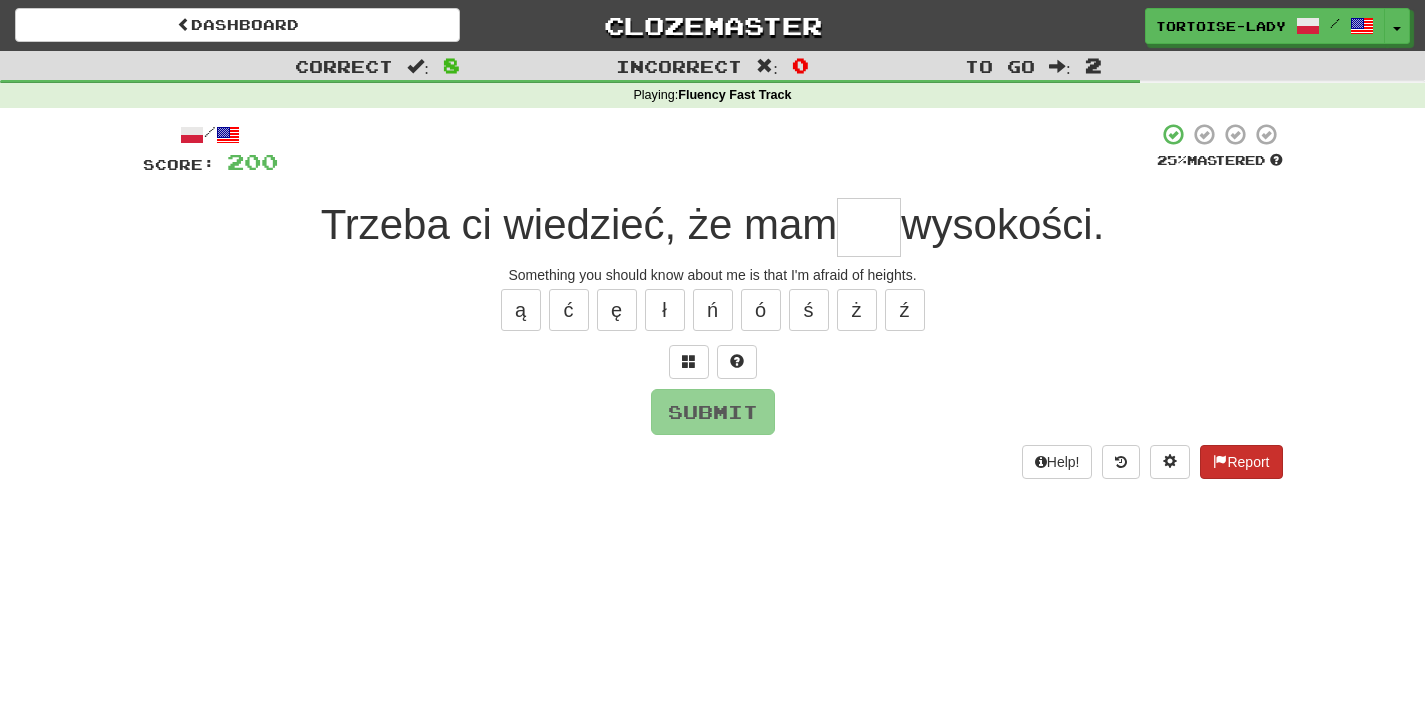 click on "Report" at bounding box center [1241, 462] 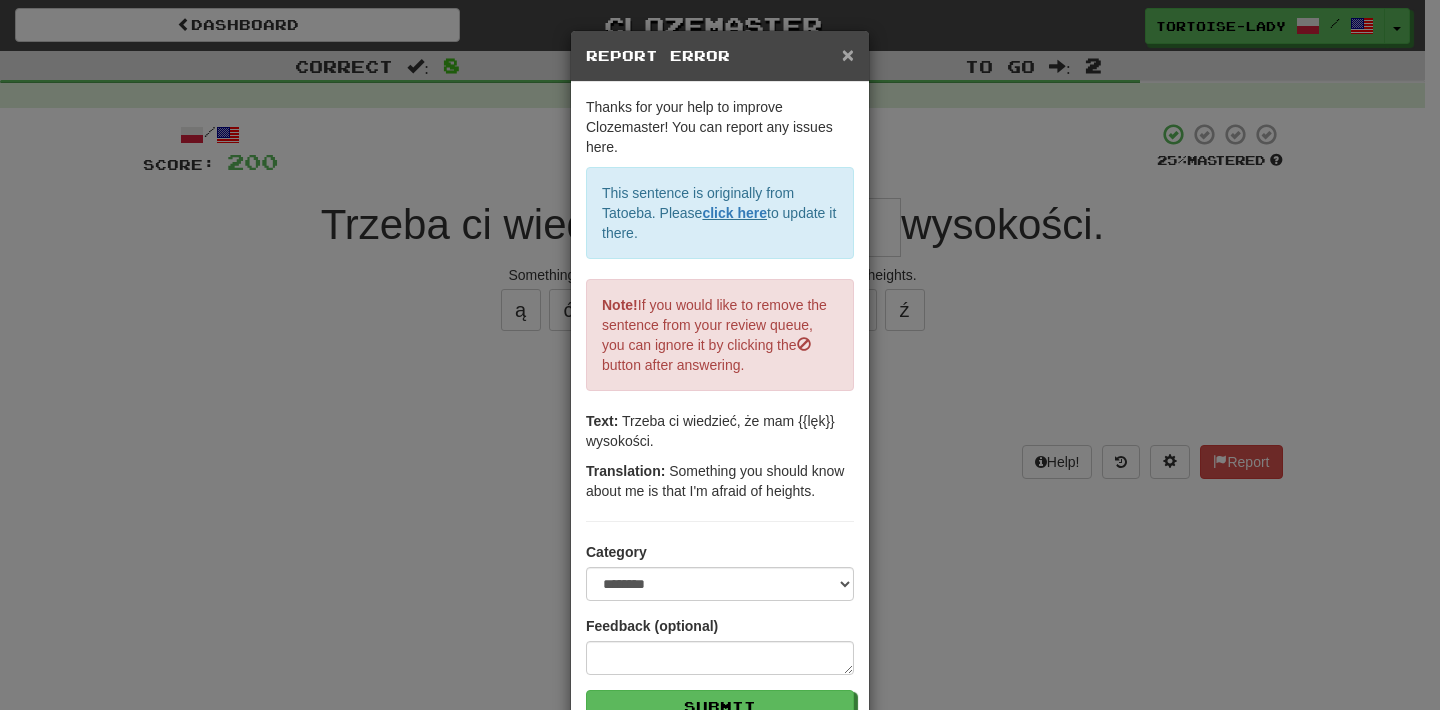 click on "×" at bounding box center (848, 54) 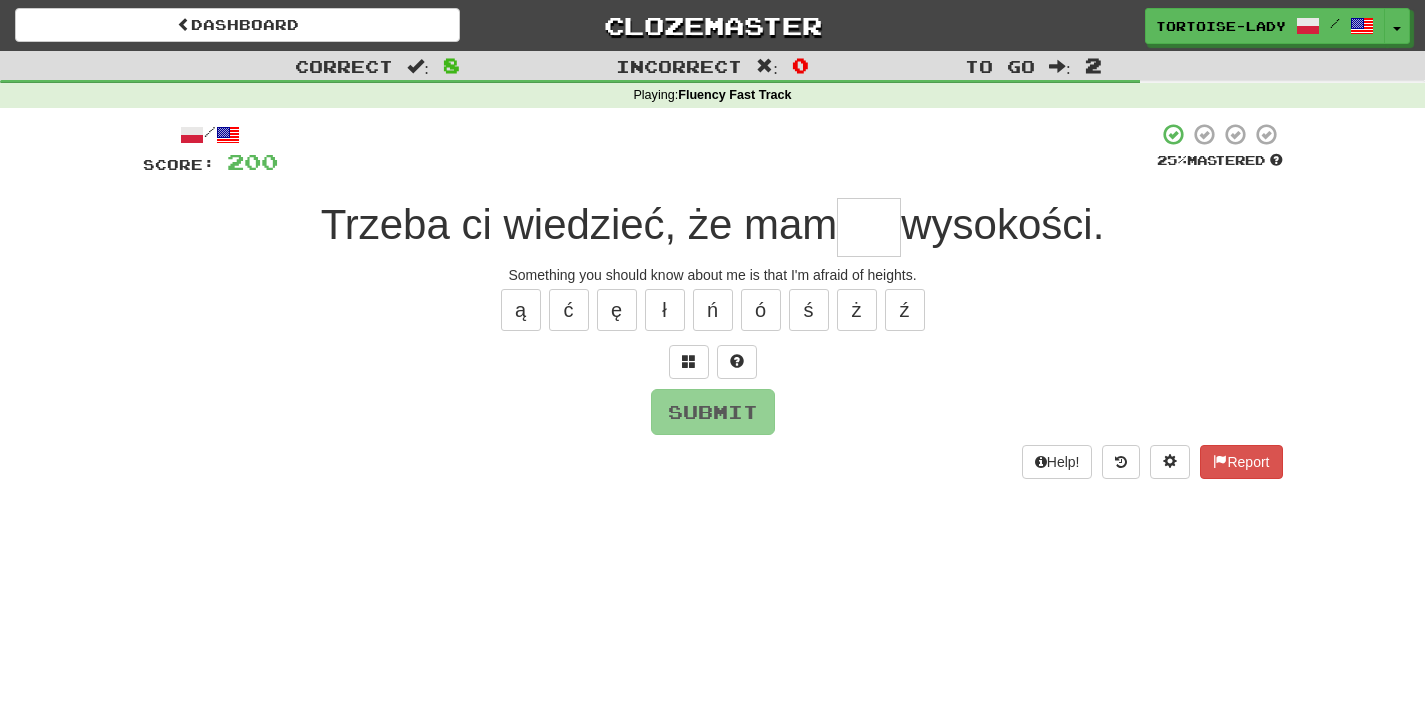 click at bounding box center [869, 227] 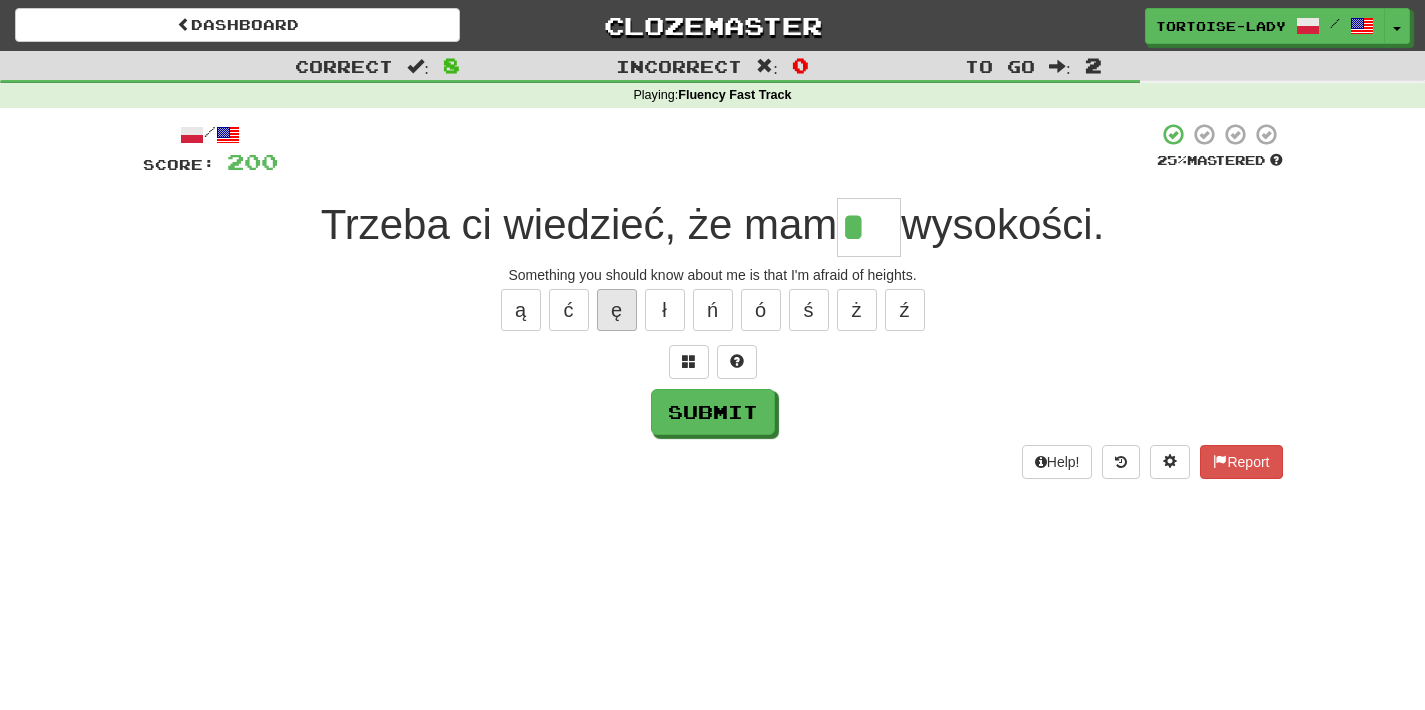 click on "ę" at bounding box center (617, 310) 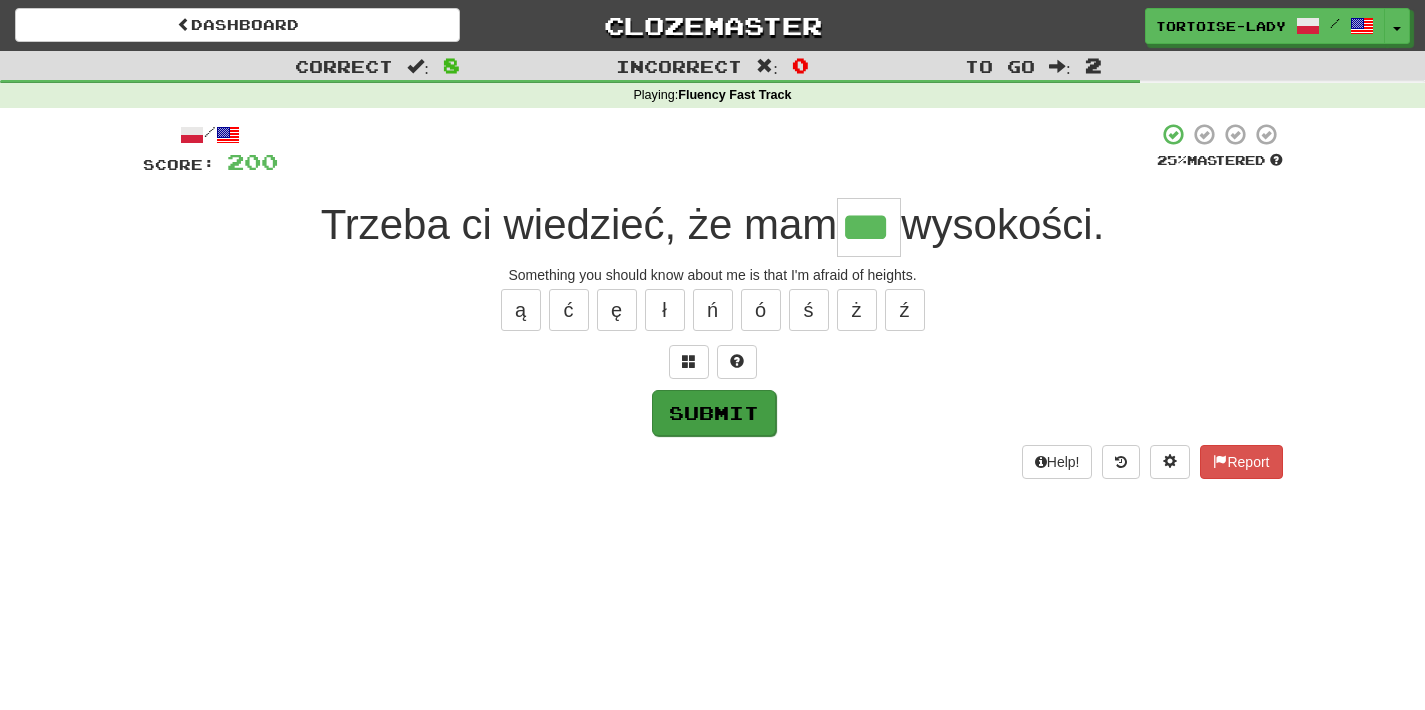 type on "***" 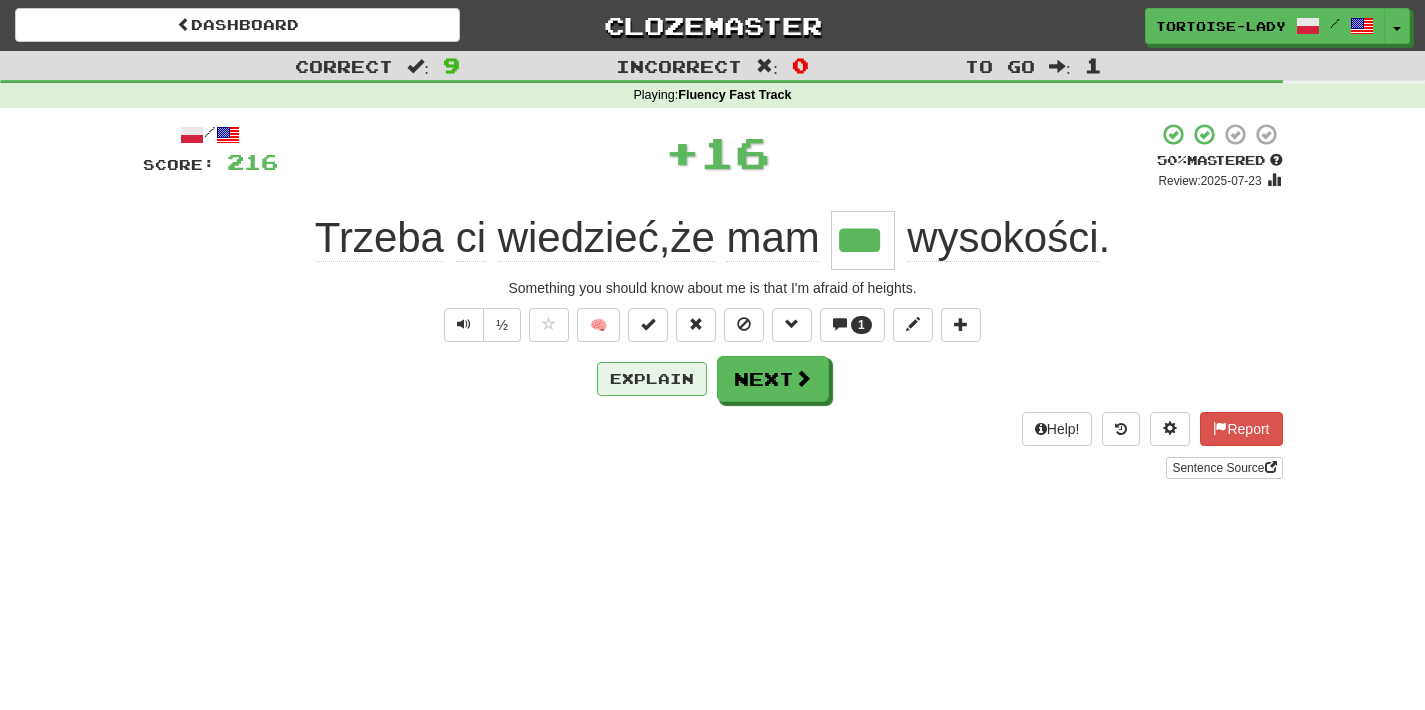 click on "Explain" at bounding box center (652, 379) 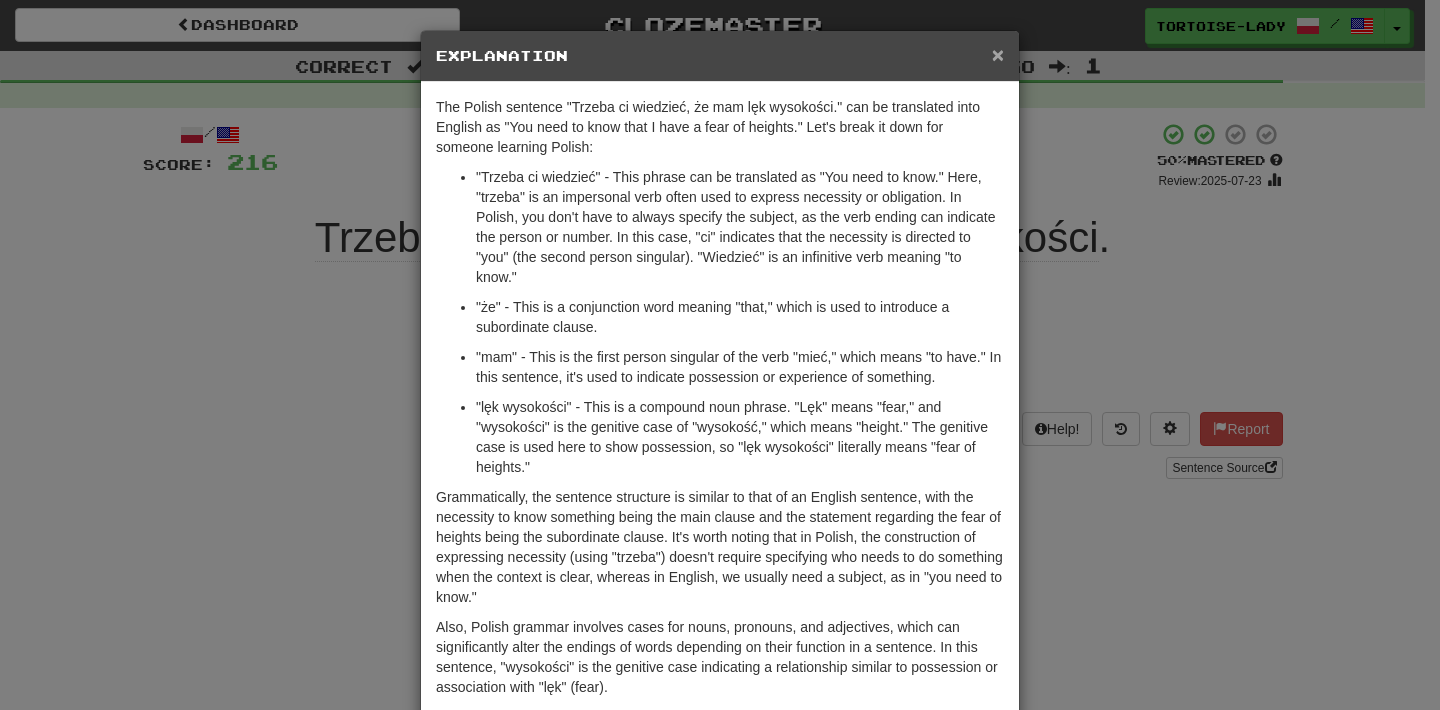 click on "×" at bounding box center [998, 54] 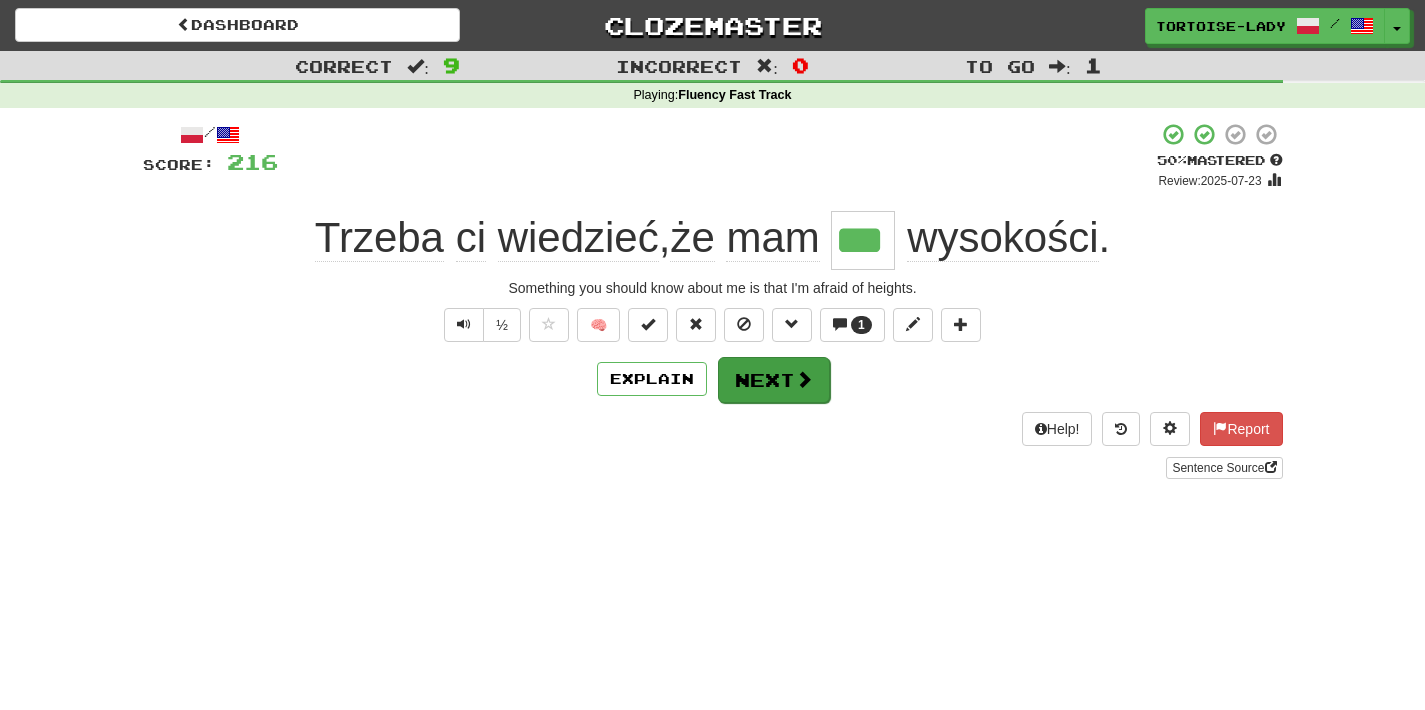 click on "Next" at bounding box center (774, 380) 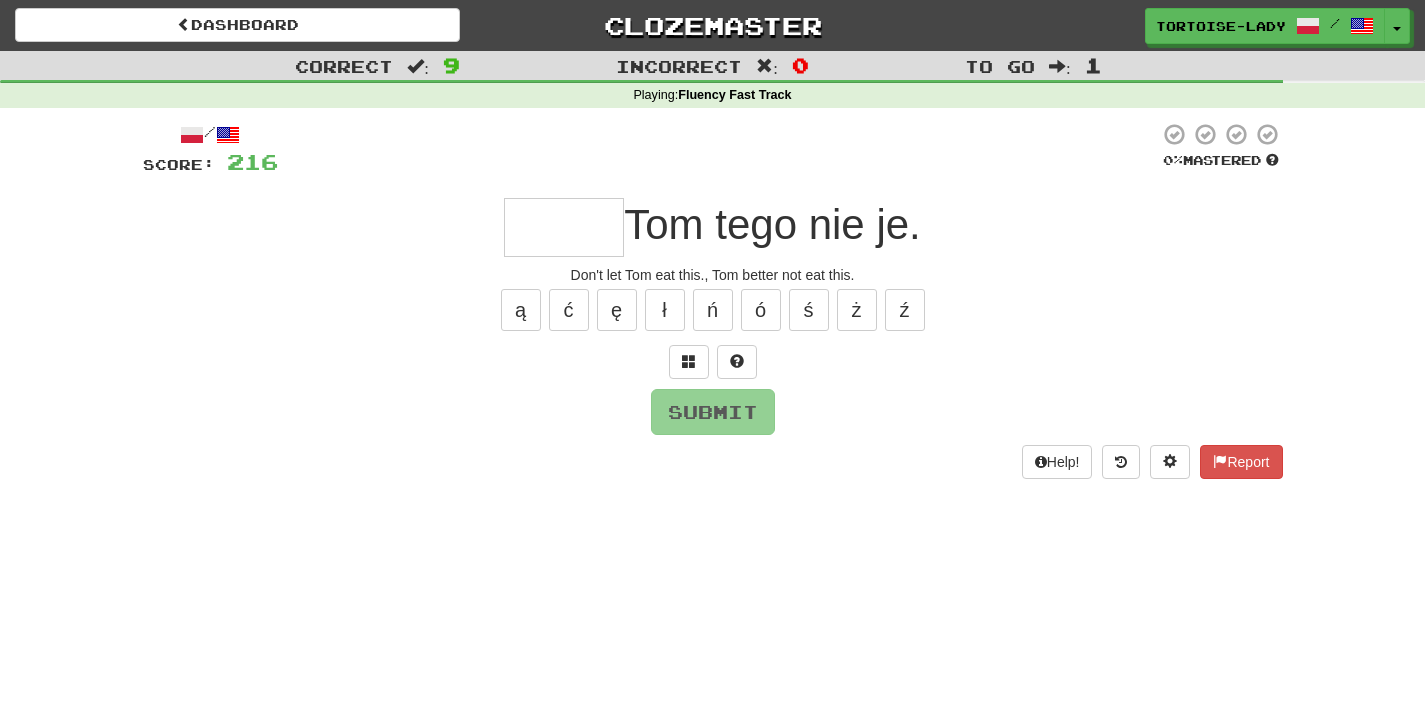 click on "/  Score:   216 0 %  Mastered  Tom tego nie je. Don't let Tom eat this., Tom better not eat this. ą ć ę ł ń ó ś ż ź Submit  Help!  Report" at bounding box center [713, 300] 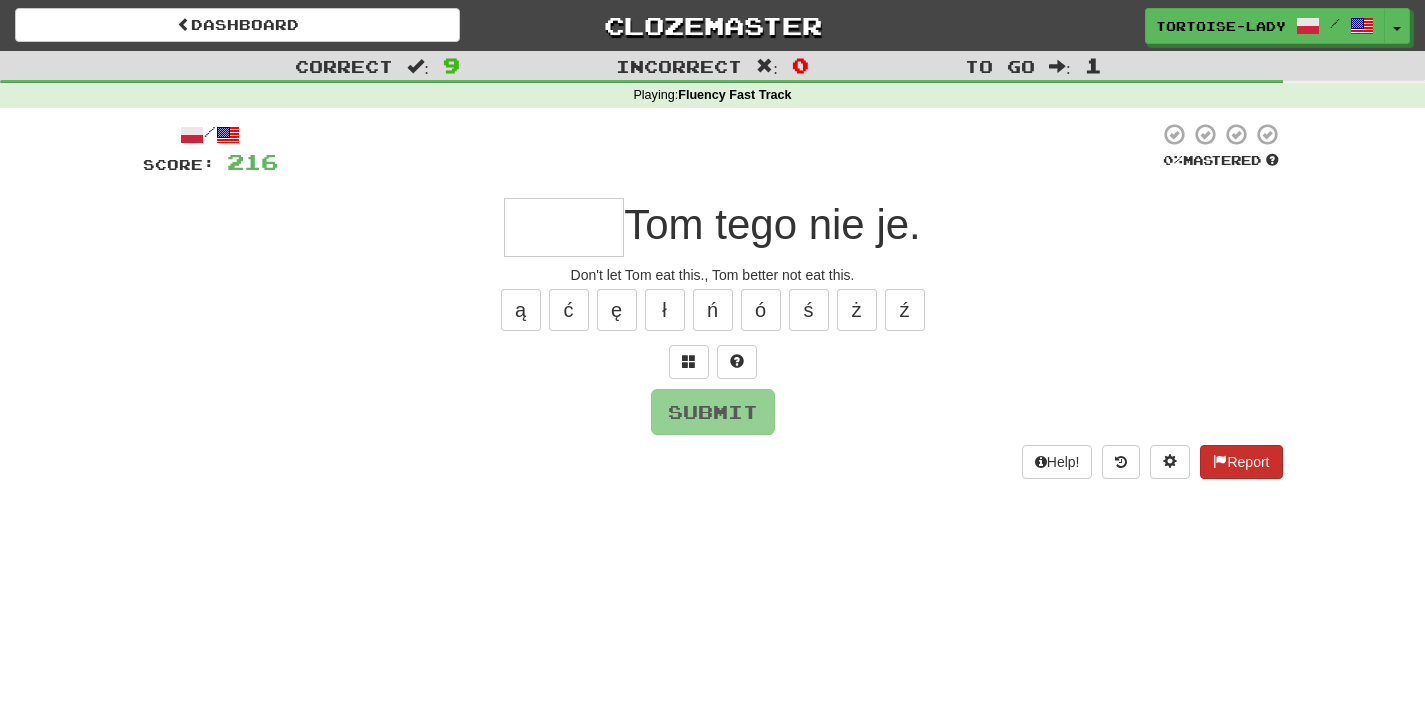 click on "Report" at bounding box center [1241, 462] 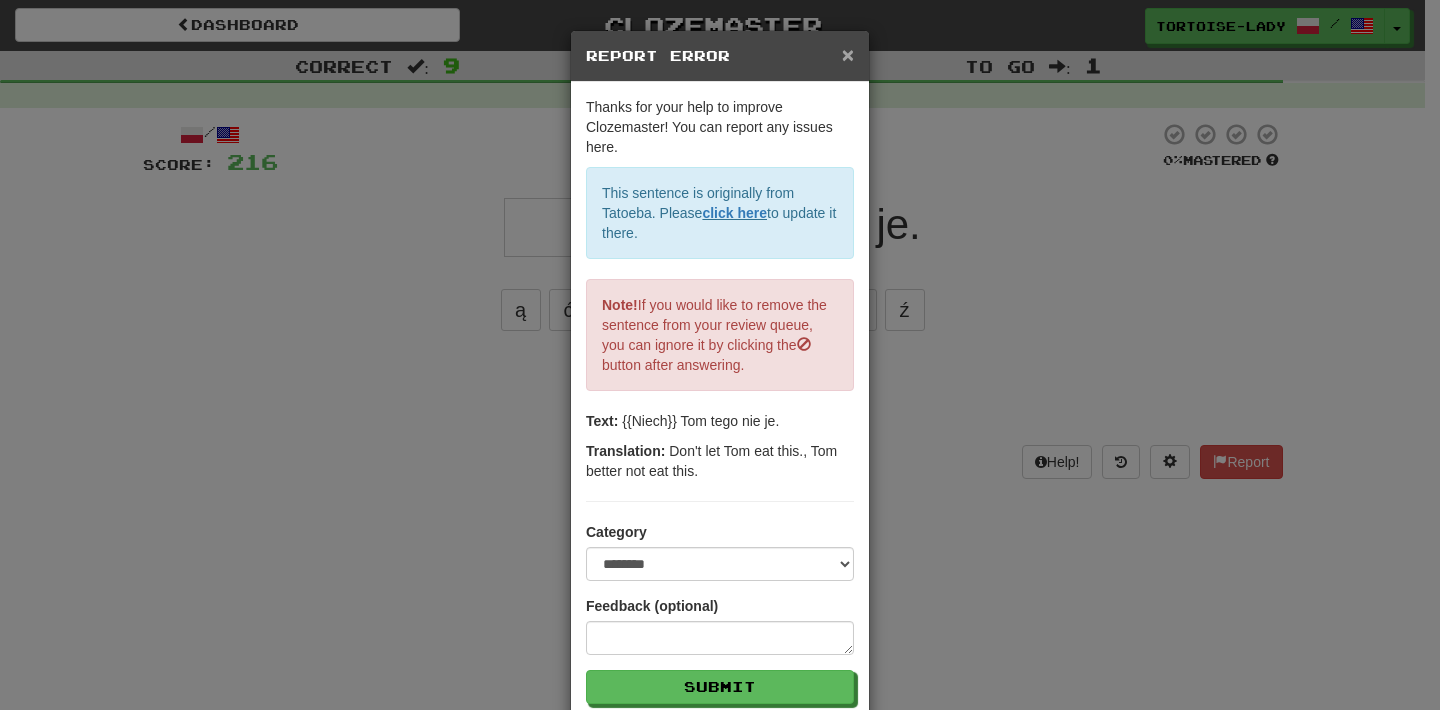 click on "×" at bounding box center (848, 54) 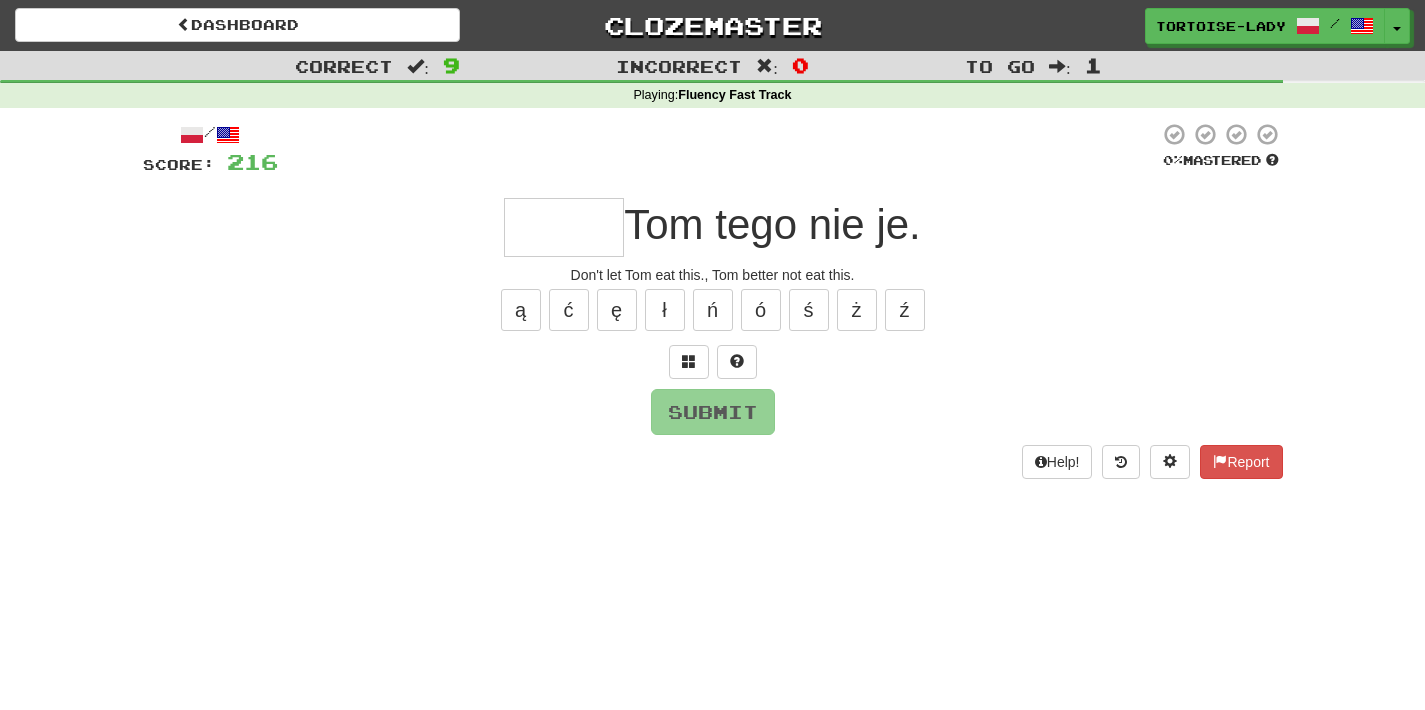 click at bounding box center (564, 227) 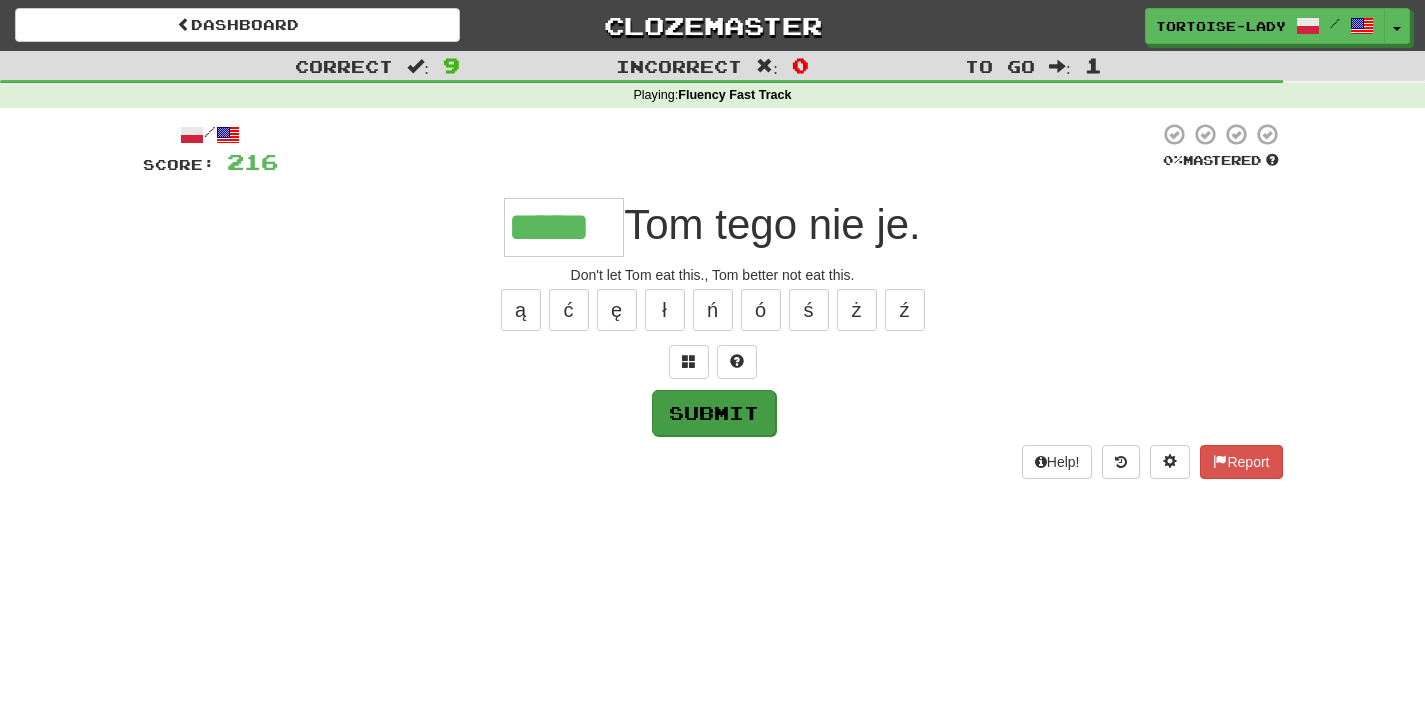 click on "Submit" at bounding box center [714, 413] 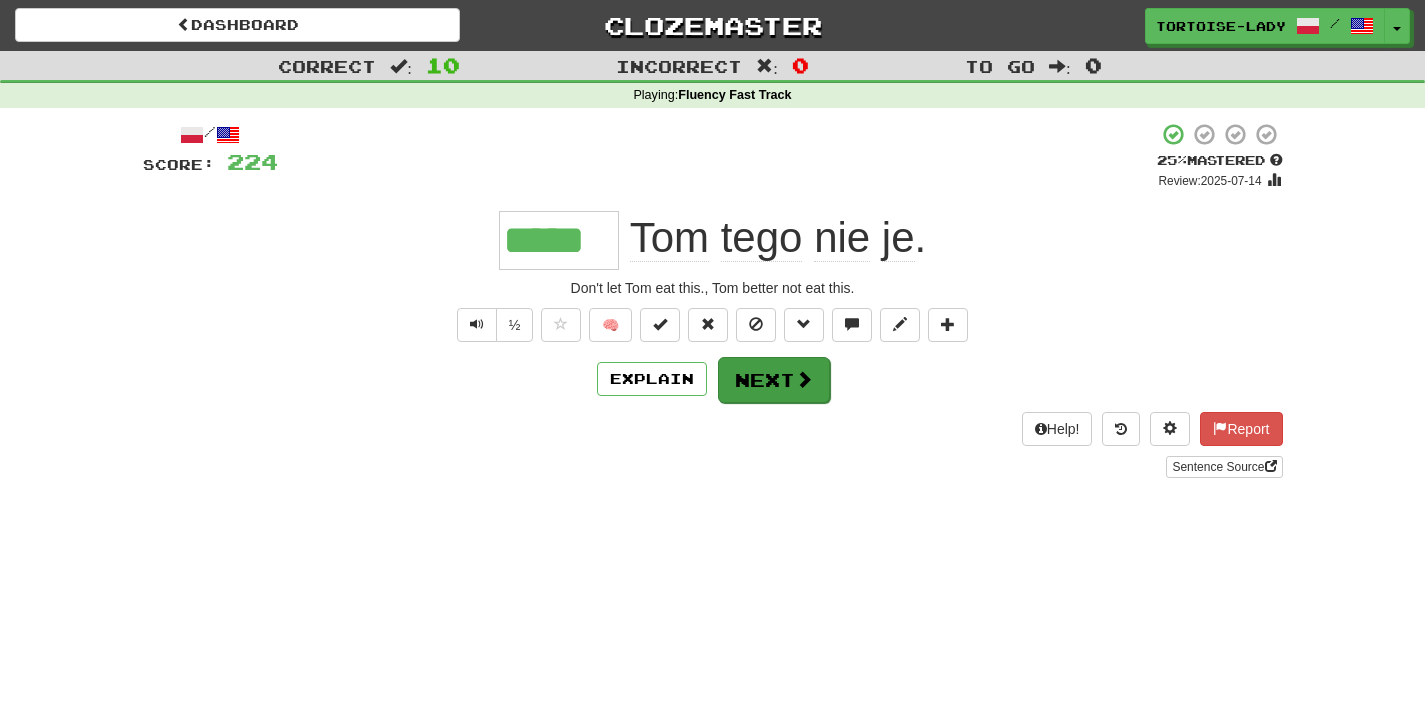 click on "Next" at bounding box center (774, 380) 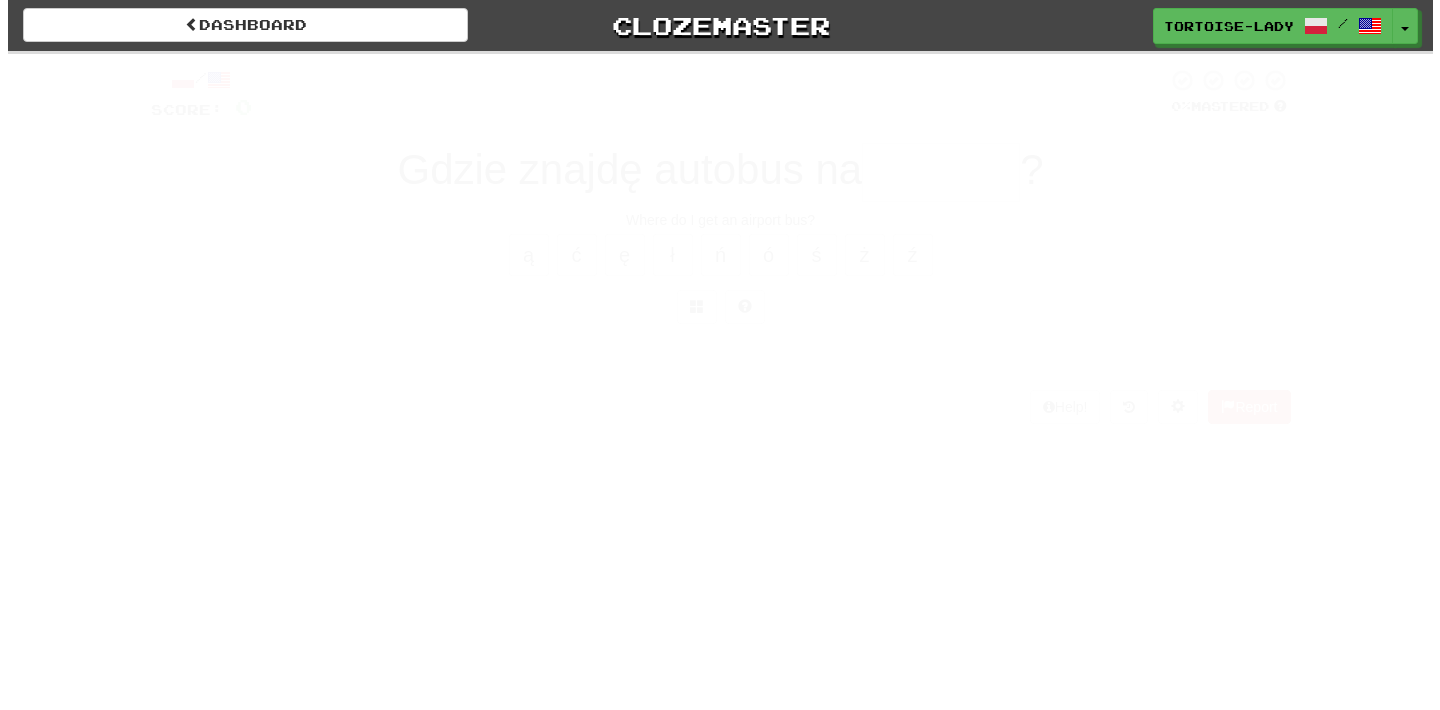 scroll, scrollTop: 0, scrollLeft: 0, axis: both 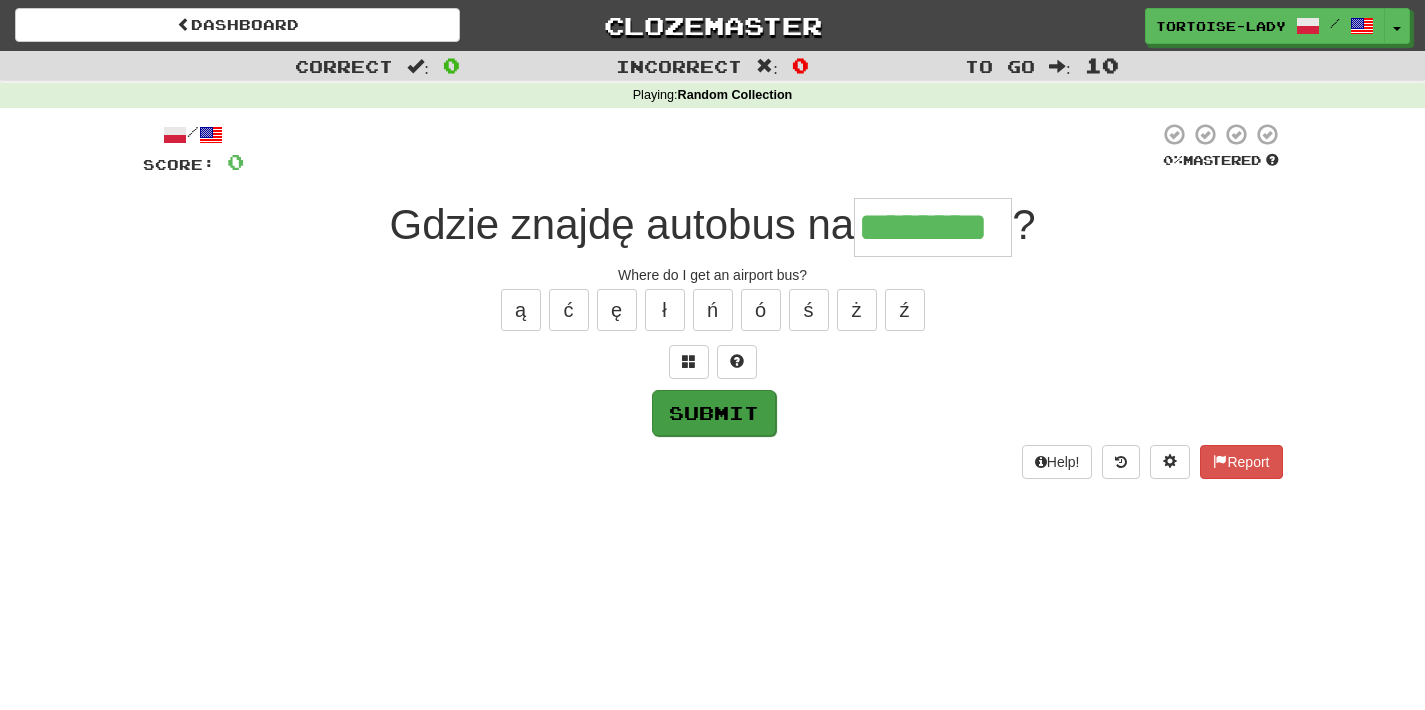 type on "********" 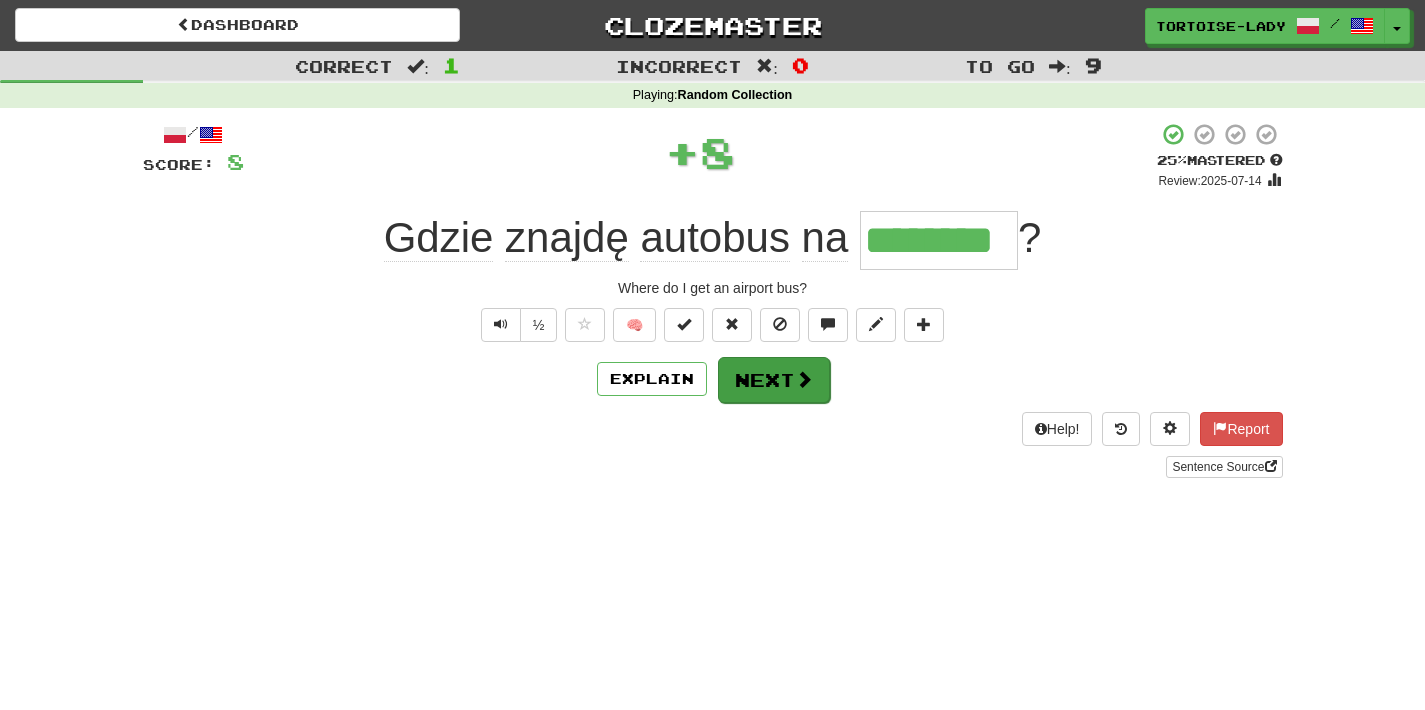 click on "Next" at bounding box center (774, 380) 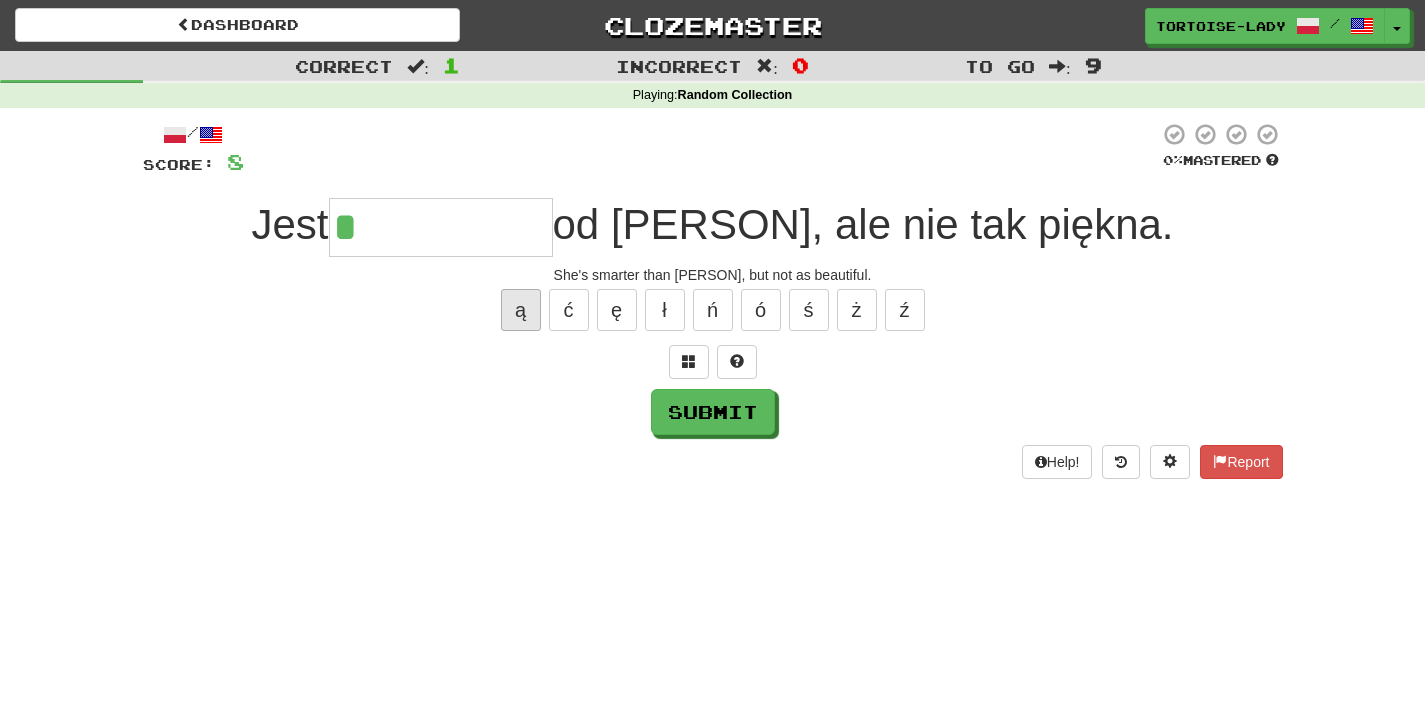click on "ą" at bounding box center (521, 310) 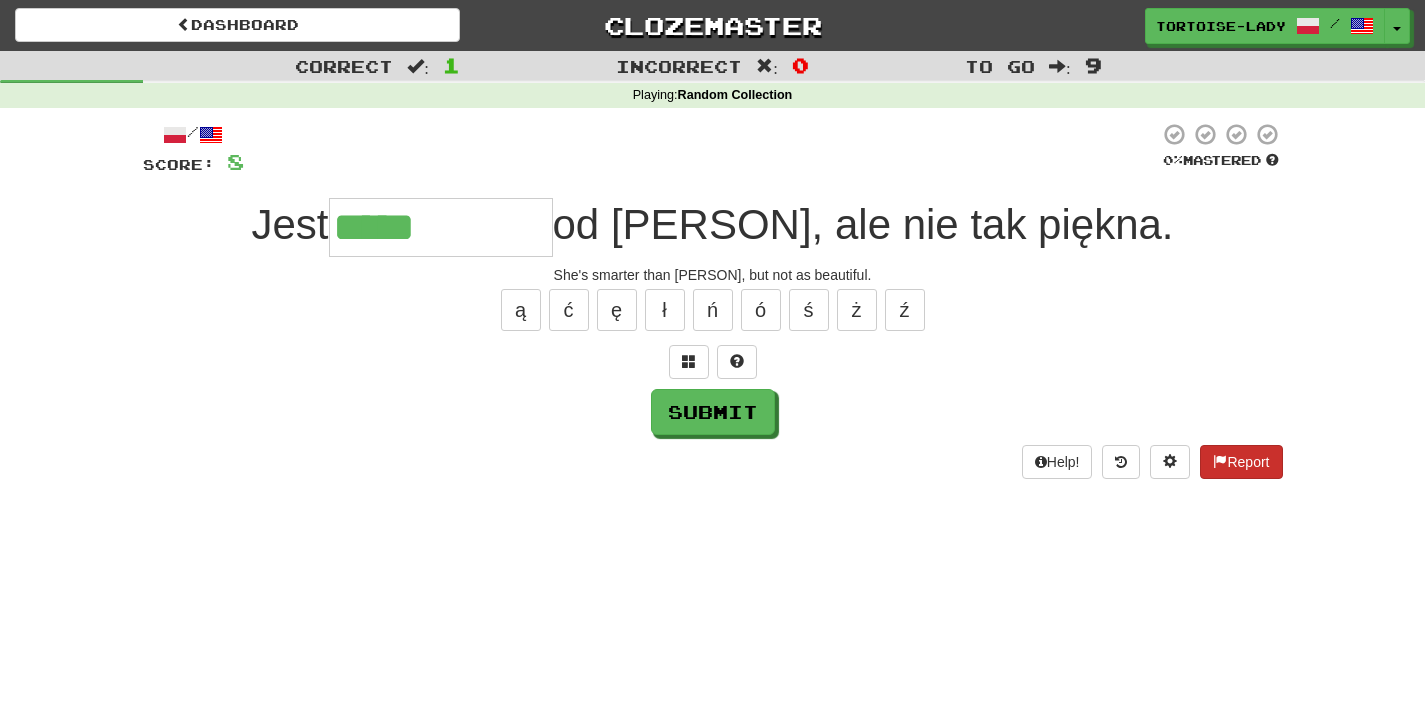 click on "Report" at bounding box center (1241, 462) 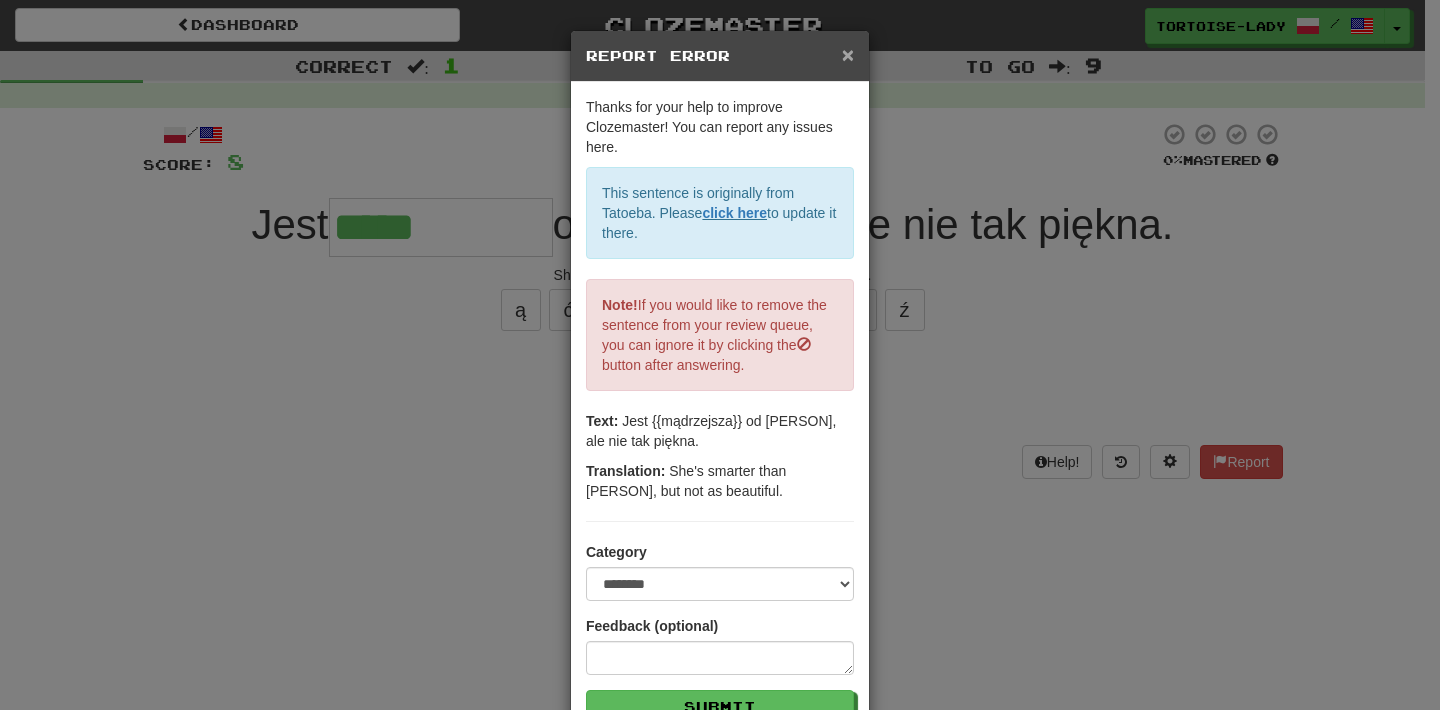 click on "×" at bounding box center (848, 54) 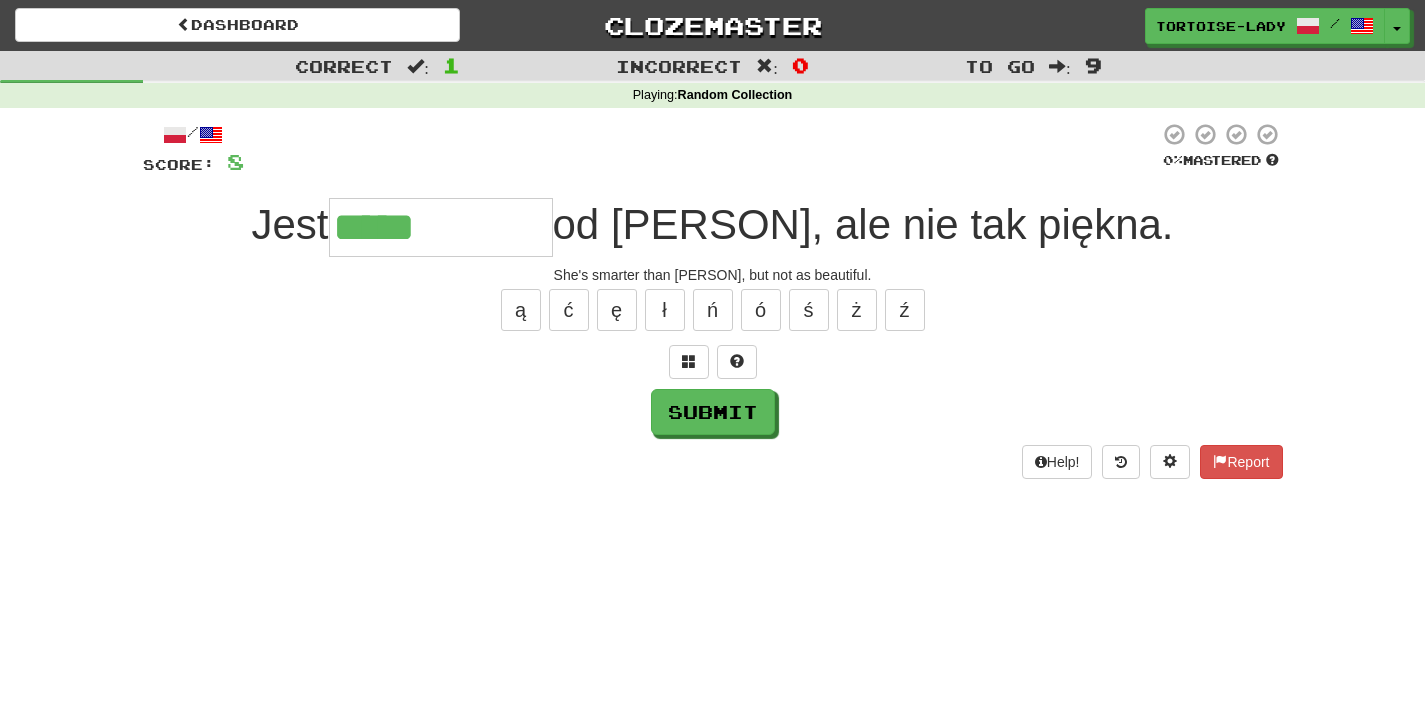 click on "*****" at bounding box center (441, 227) 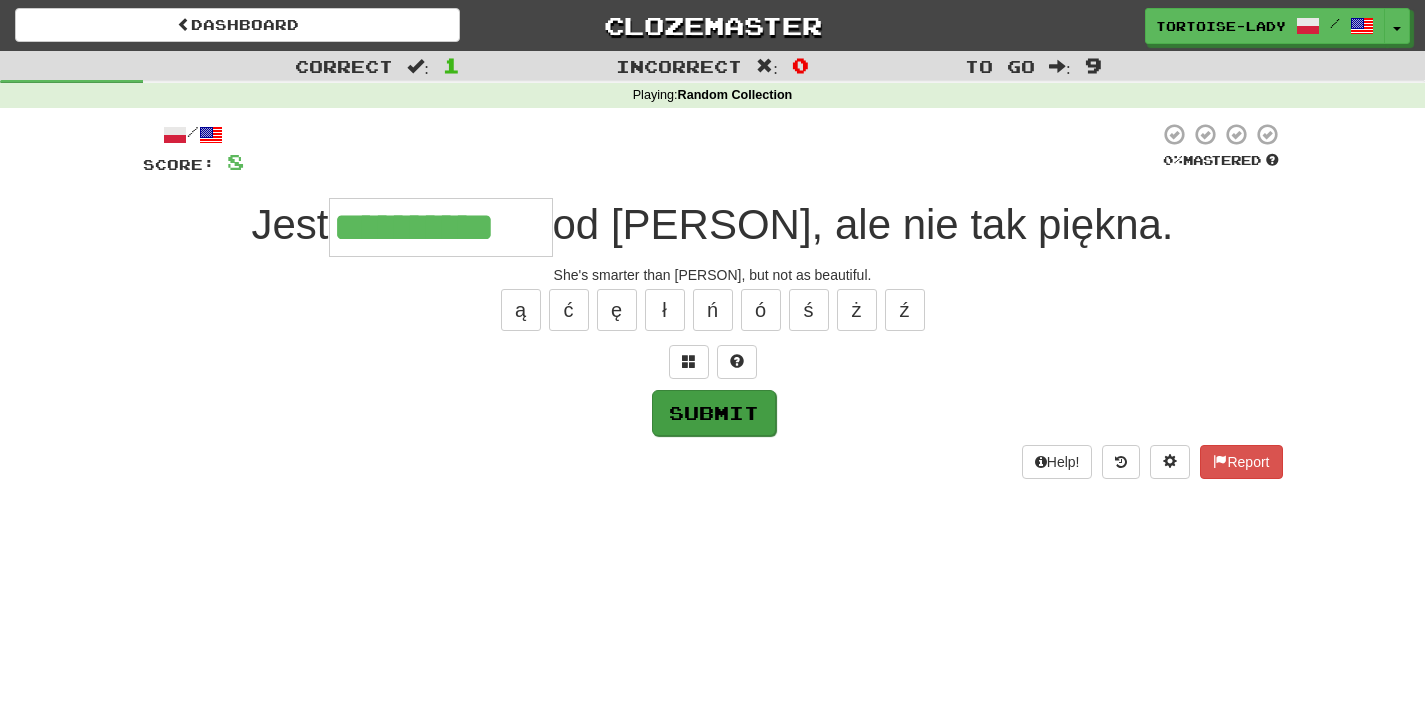 type on "**********" 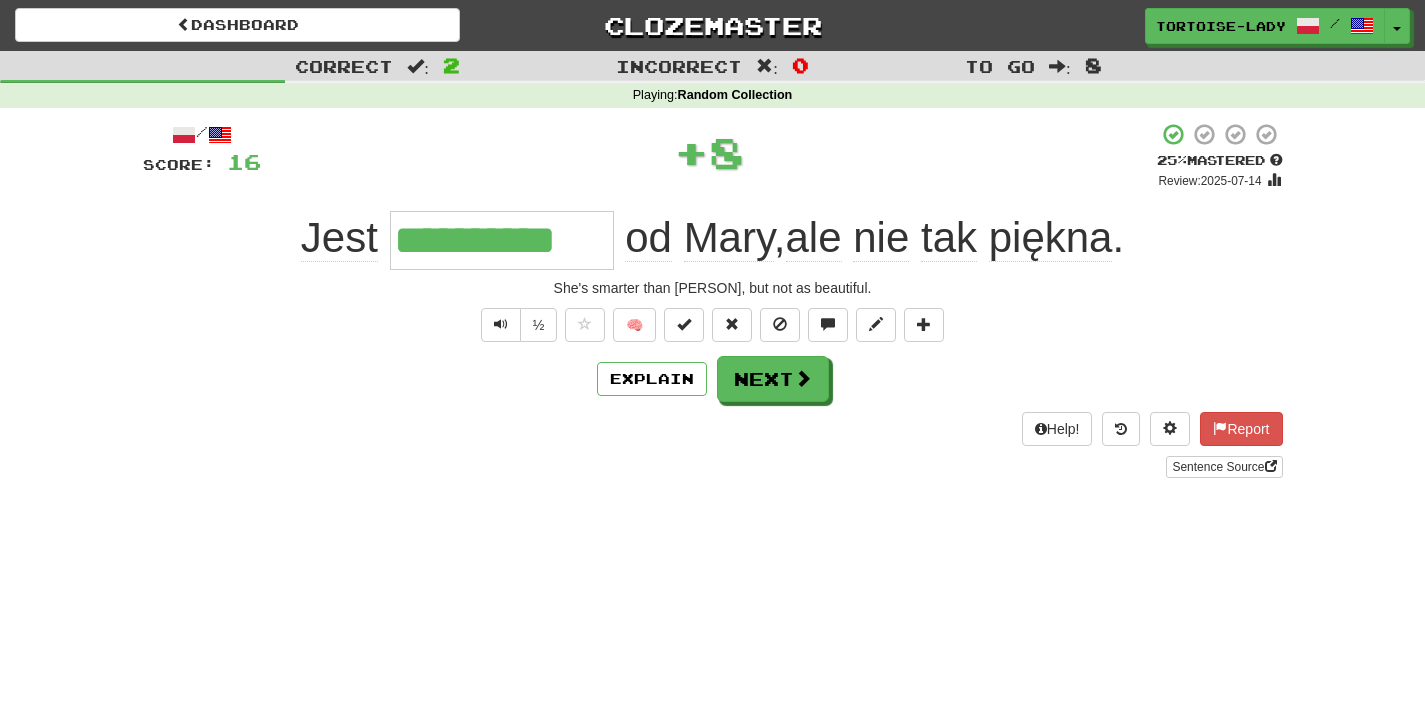click on "**********" at bounding box center [713, 300] 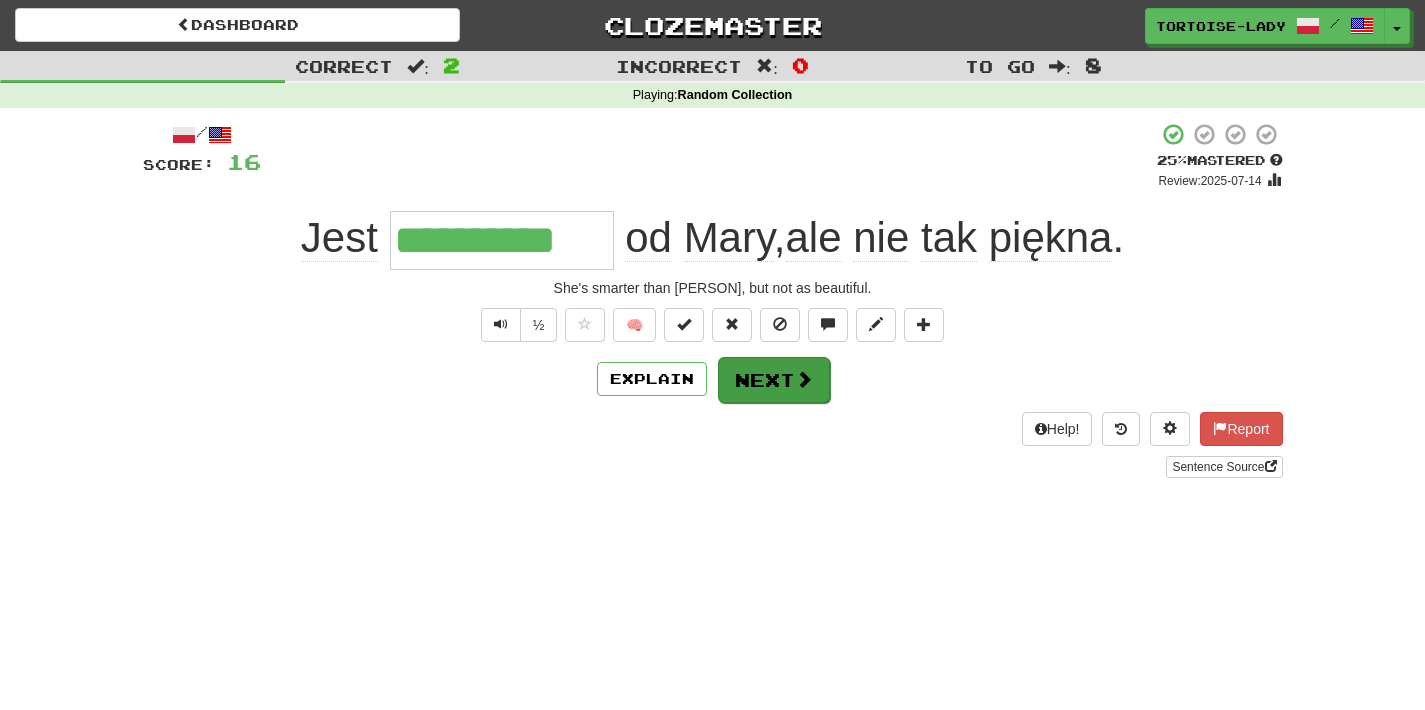 click on "Next" at bounding box center [774, 380] 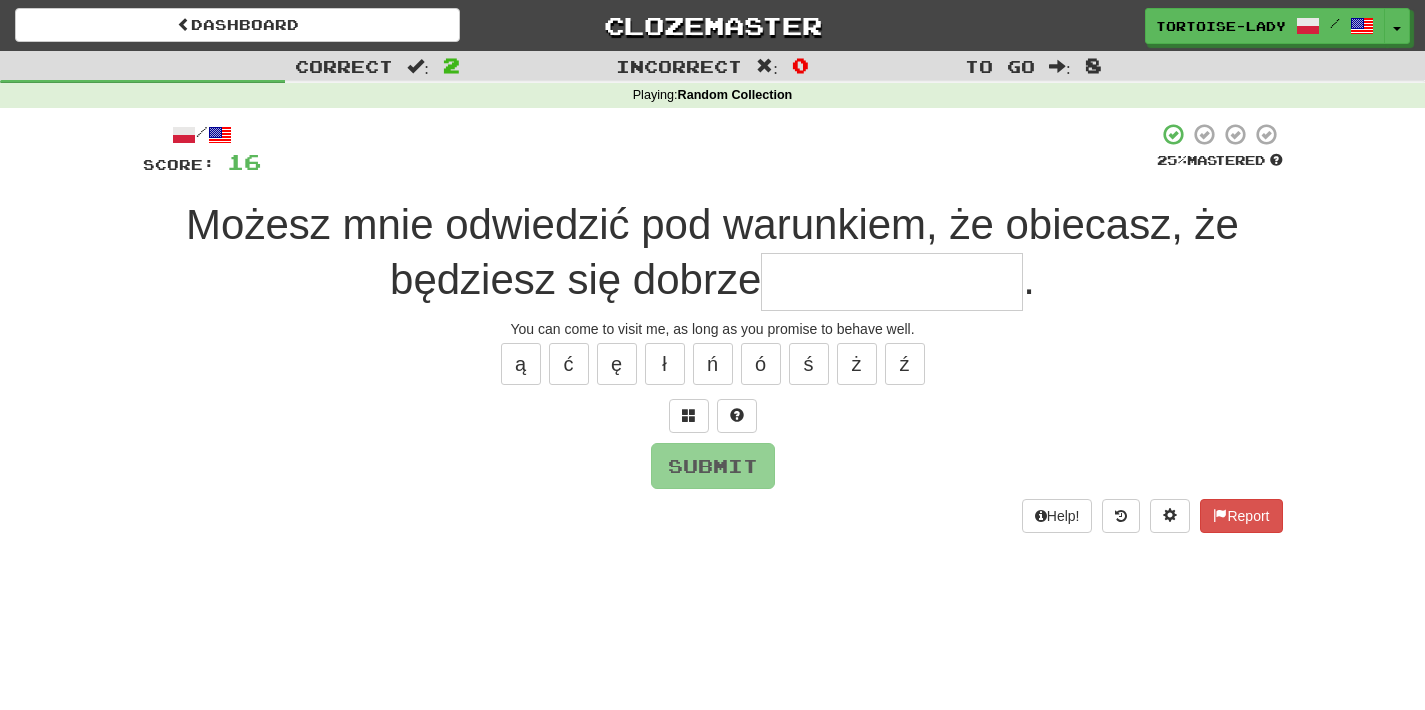 type on "*" 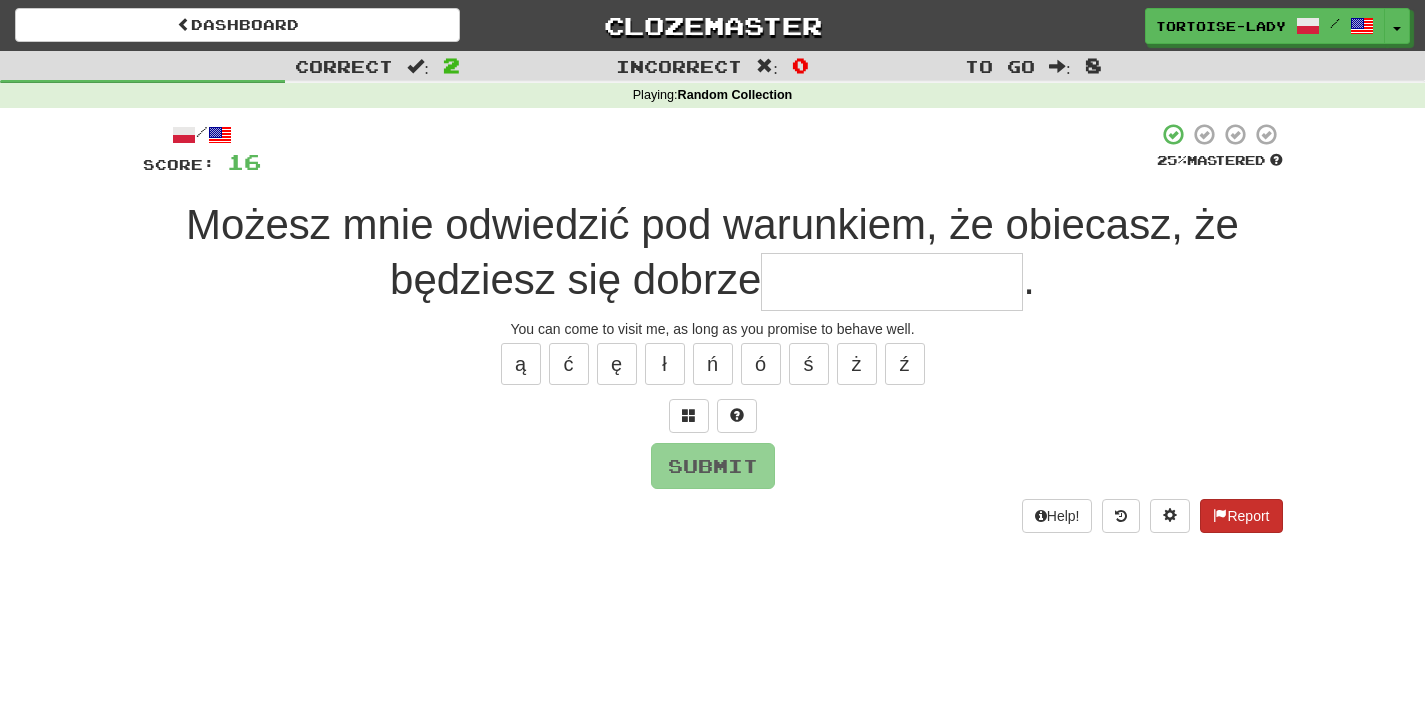 click on "Report" at bounding box center [1241, 516] 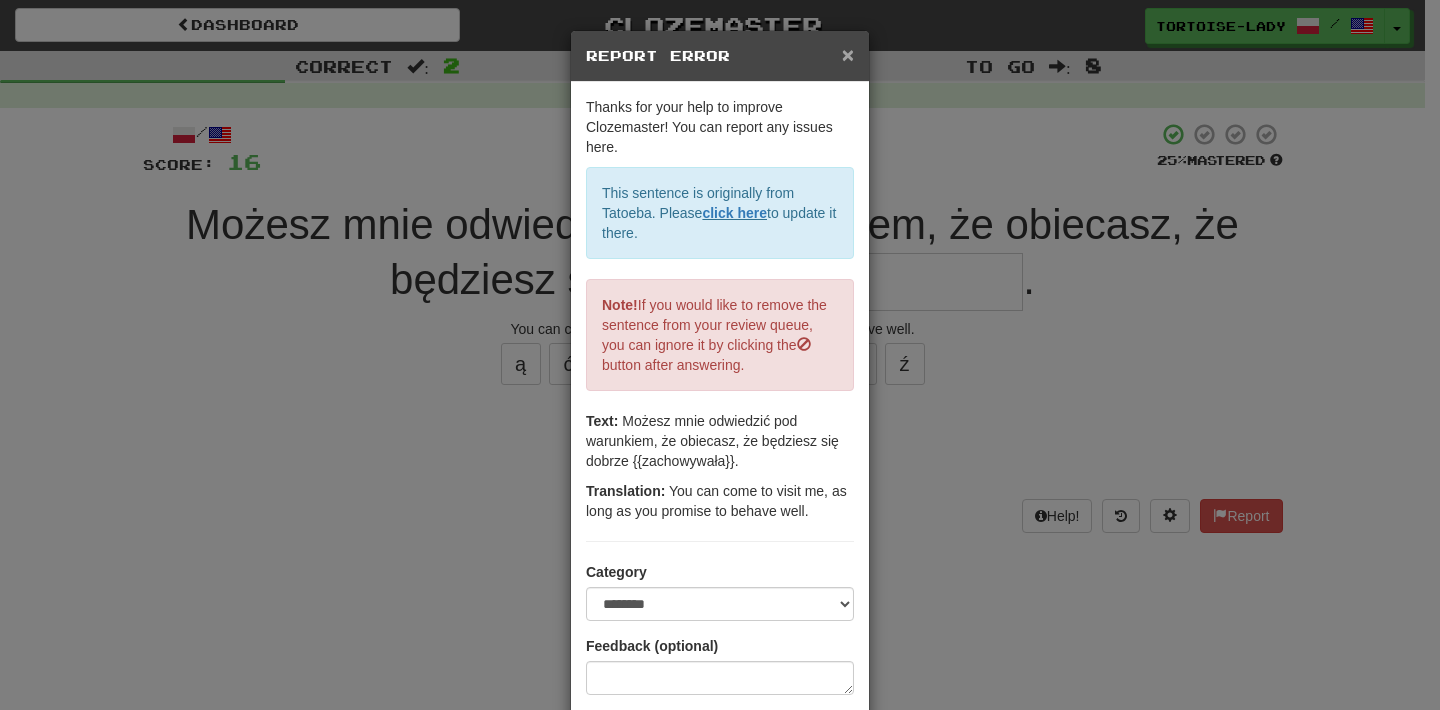 click on "×" at bounding box center [848, 54] 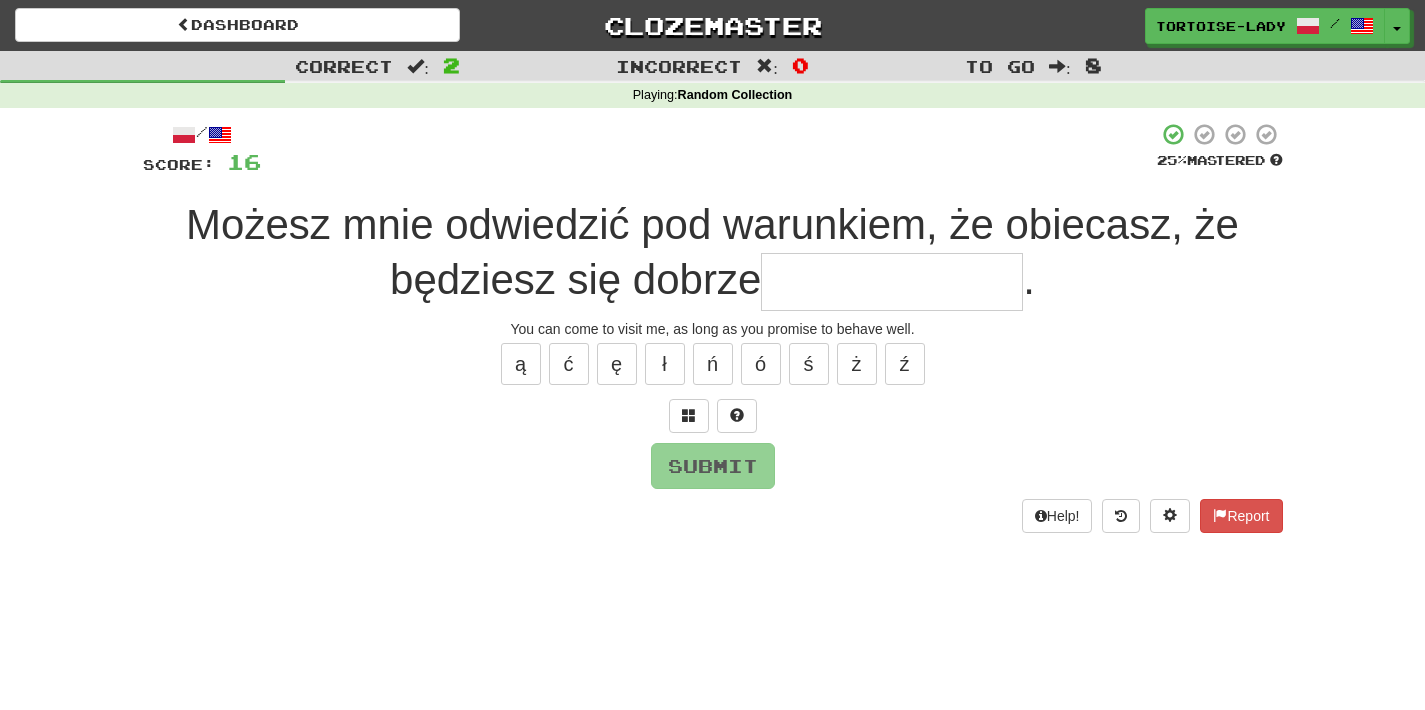 click at bounding box center (892, 282) 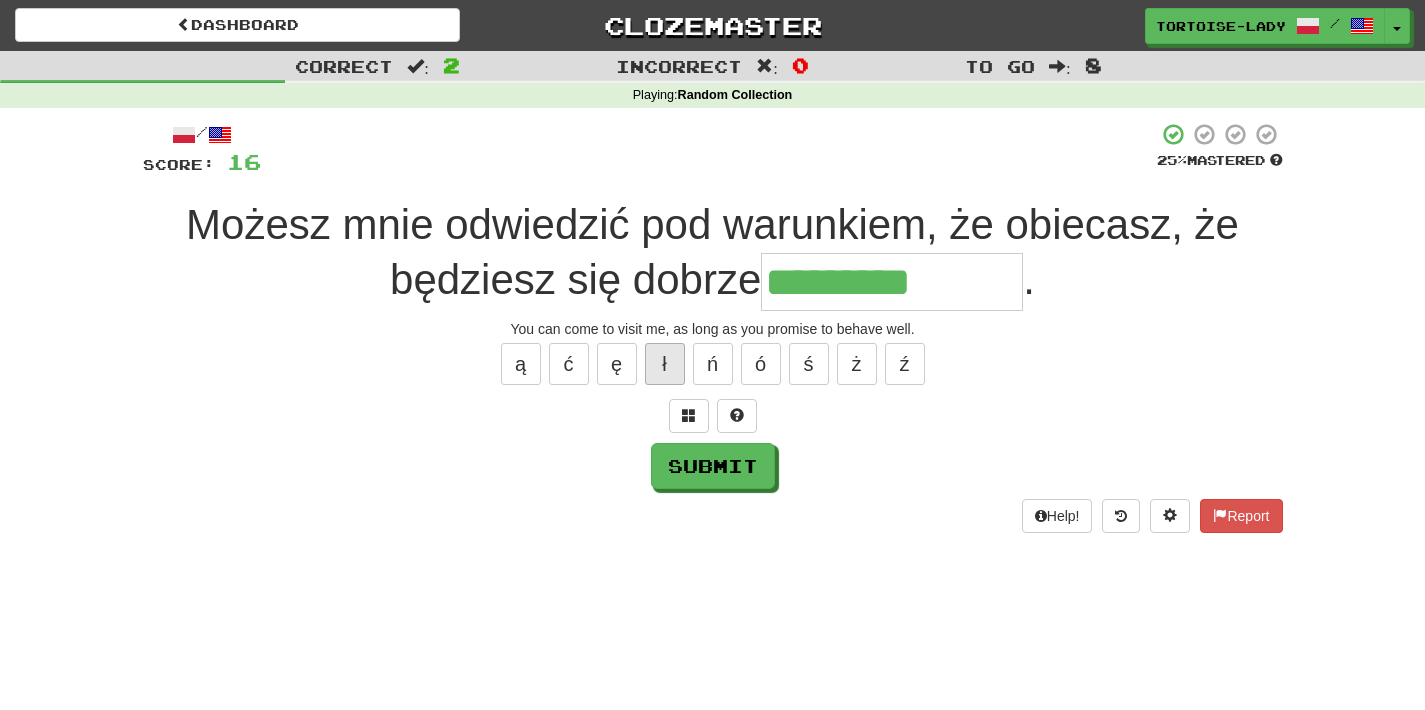 click on "ł" at bounding box center [665, 364] 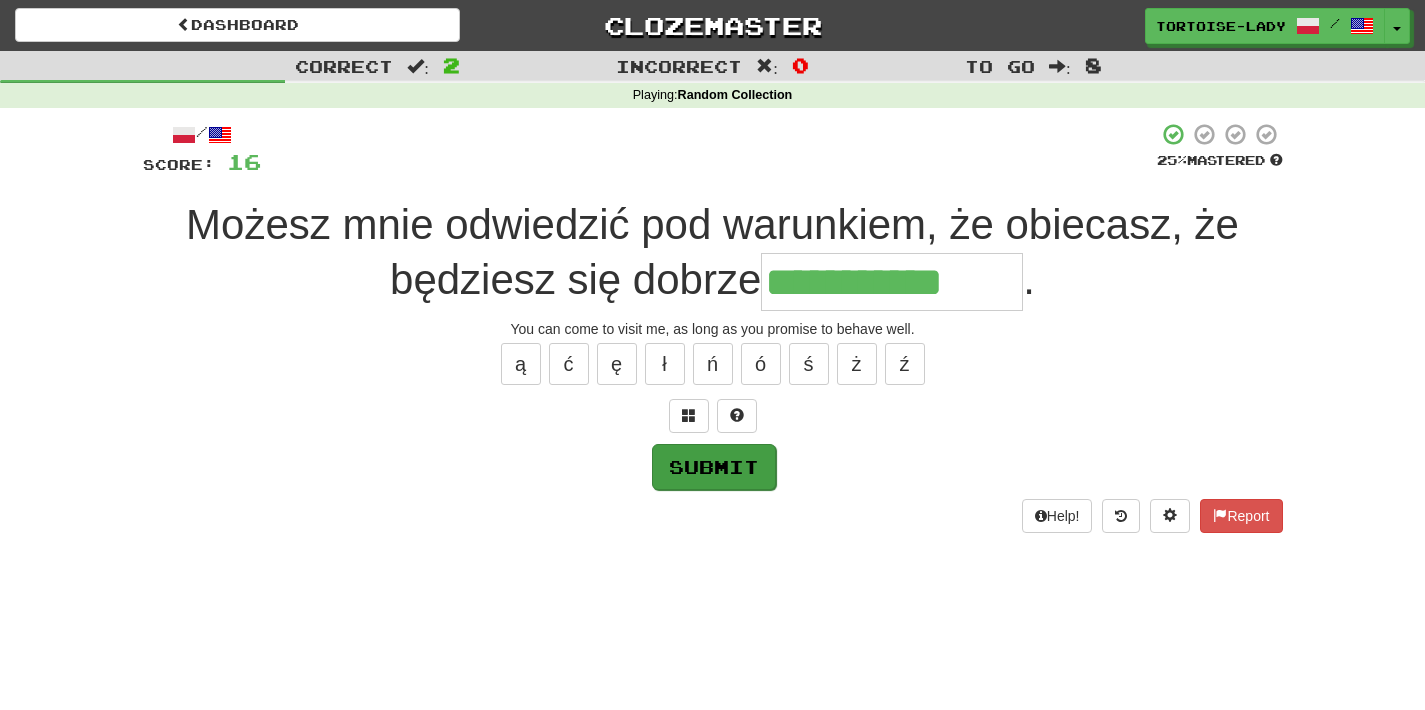 type on "**********" 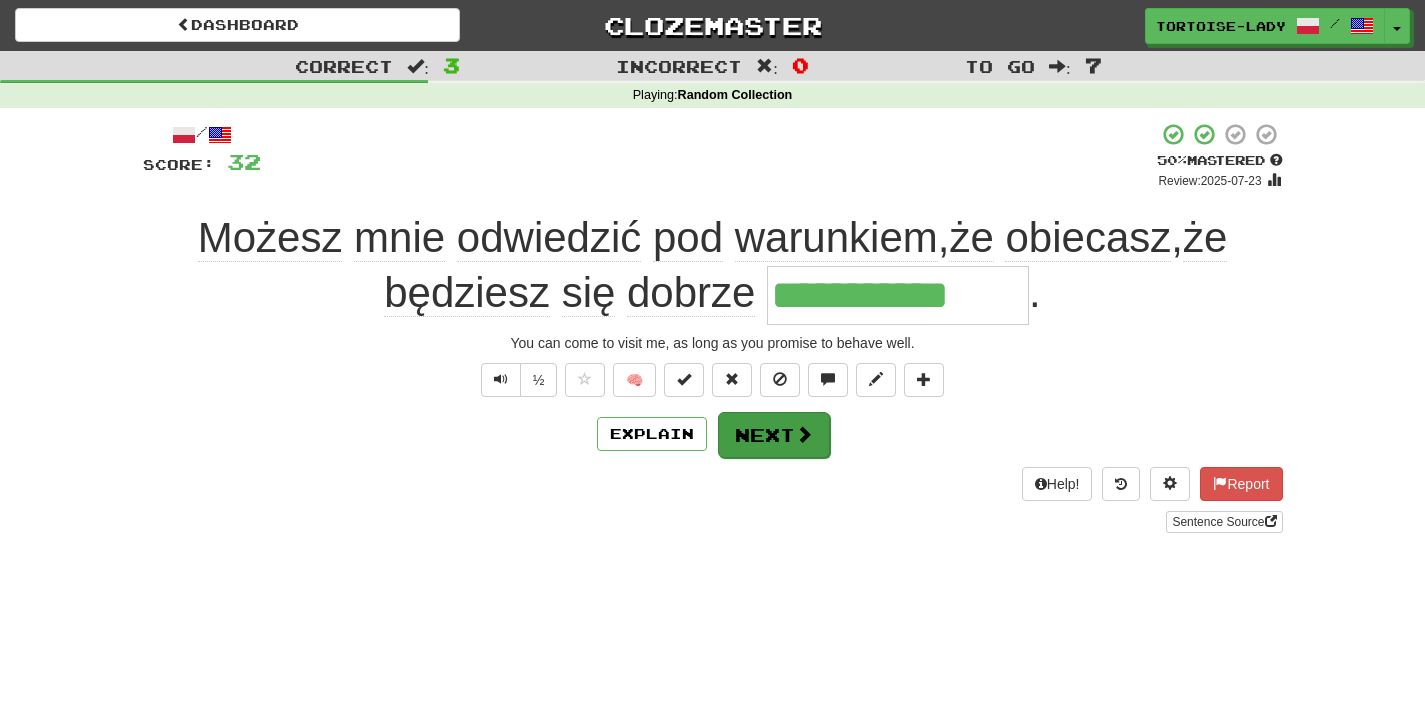 click on "Next" at bounding box center (774, 435) 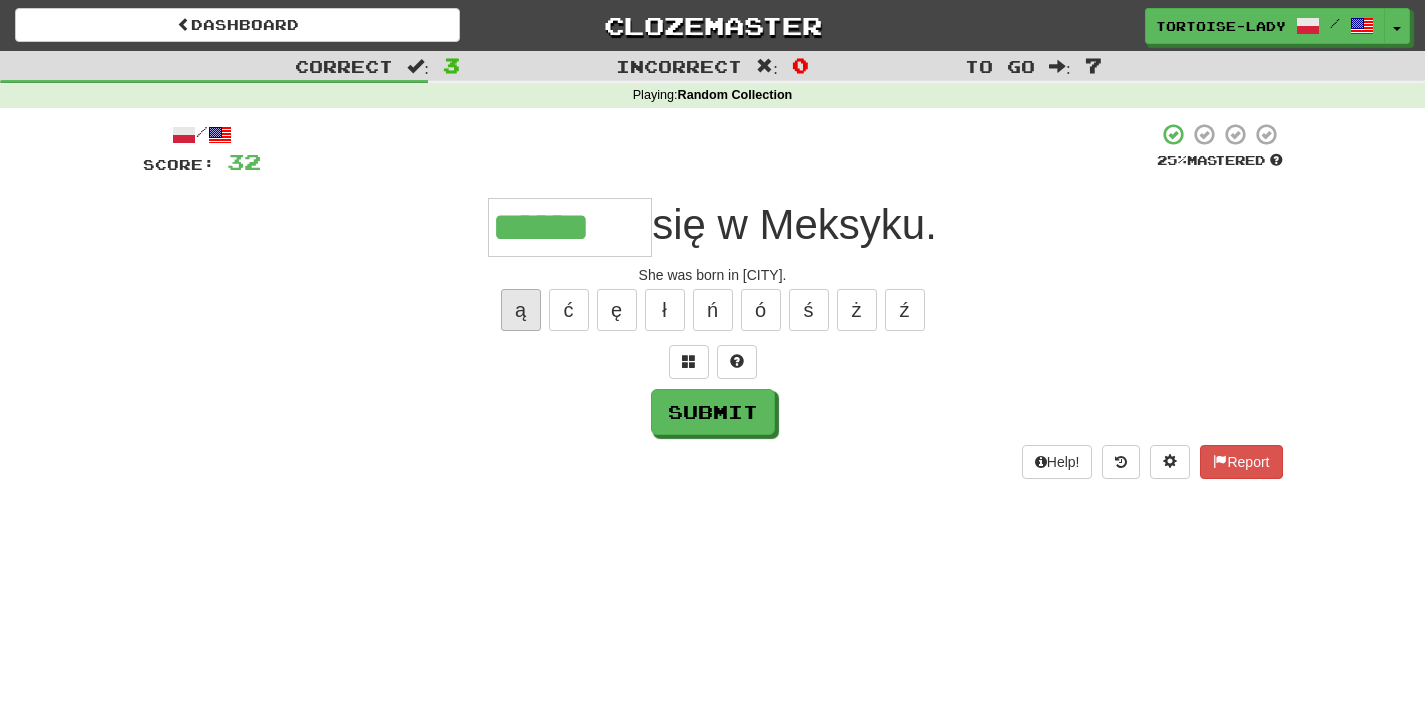 click on "ą" at bounding box center (521, 310) 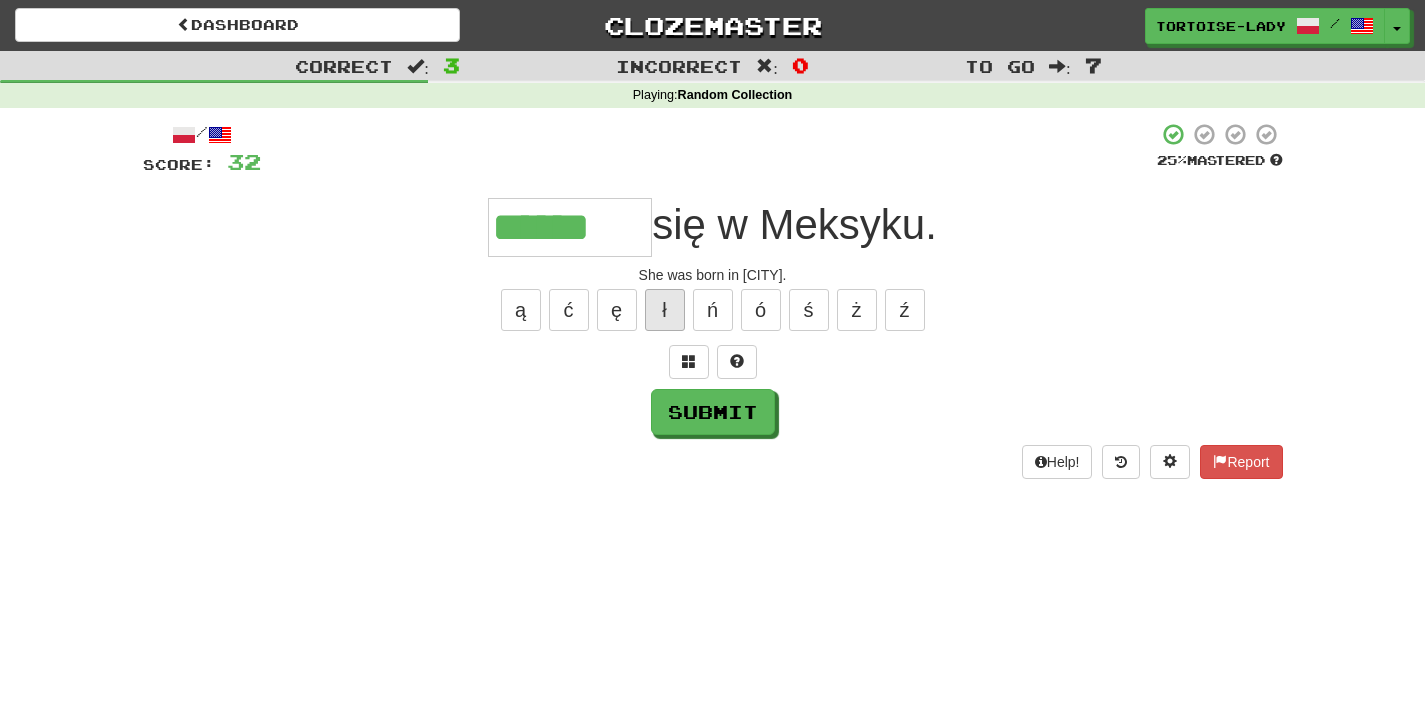 click on "ł" at bounding box center (665, 310) 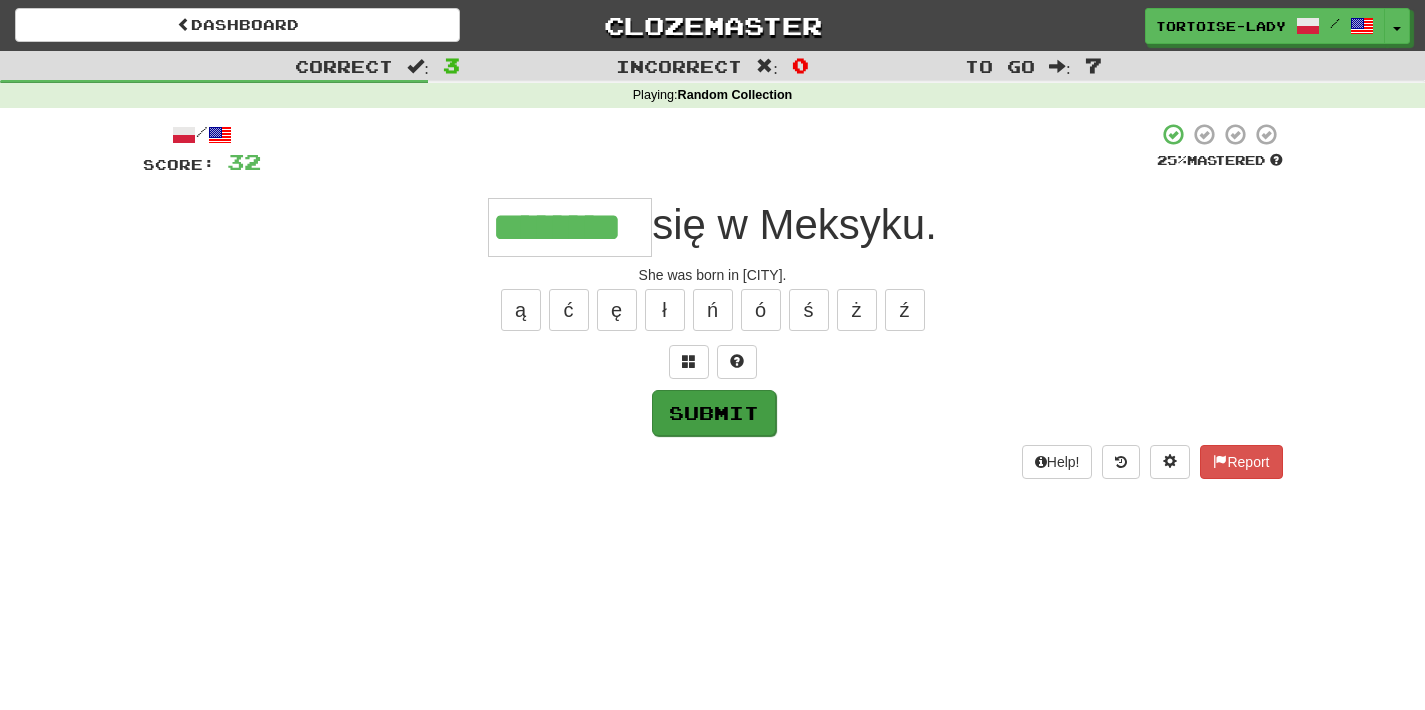click on "Submit" at bounding box center [714, 413] 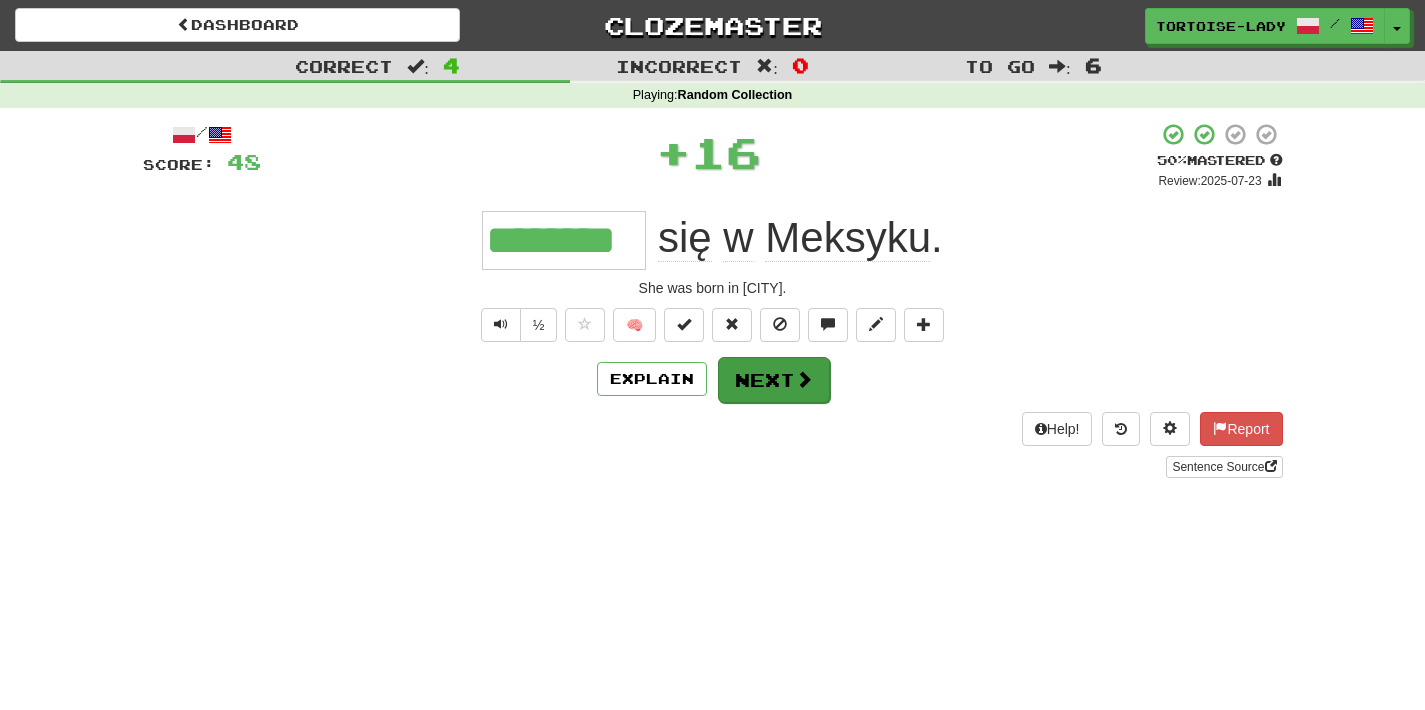 click on "Next" at bounding box center (774, 380) 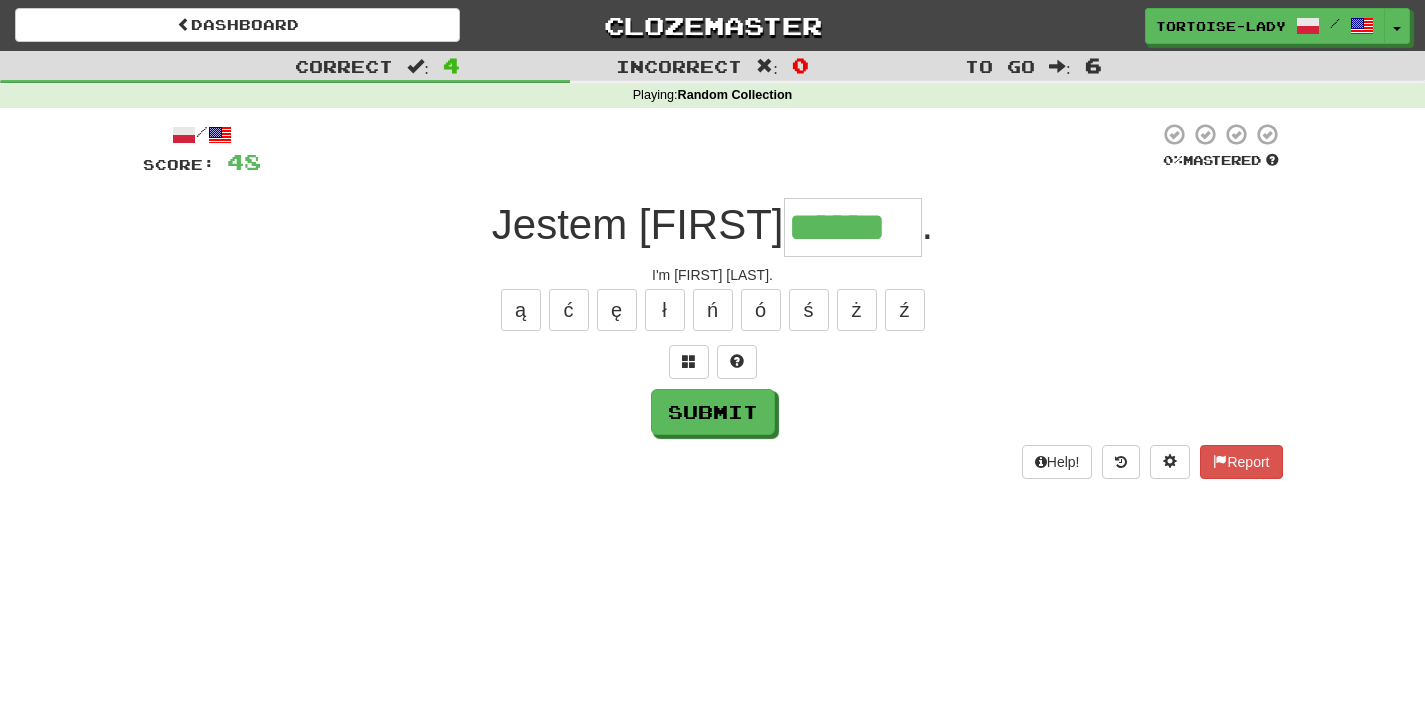 type on "******" 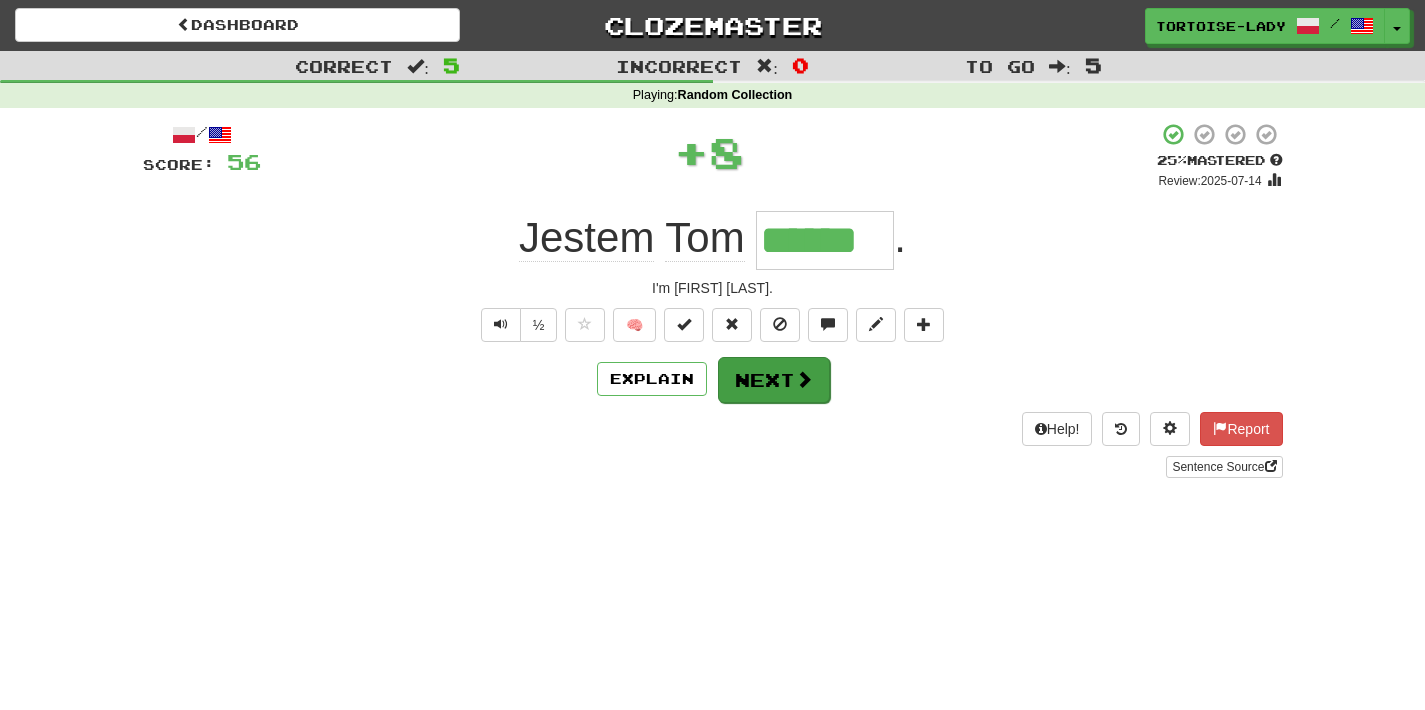 click at bounding box center (804, 379) 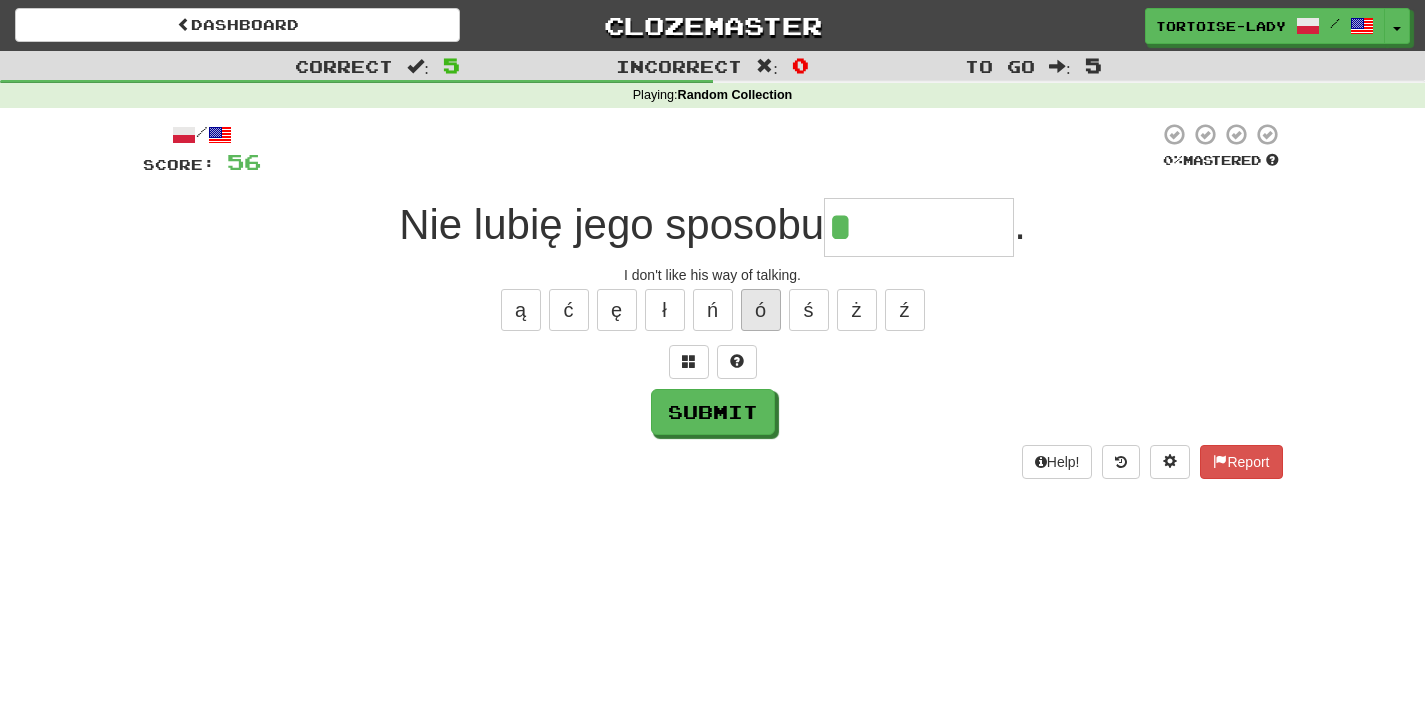 click on "ó" at bounding box center [761, 310] 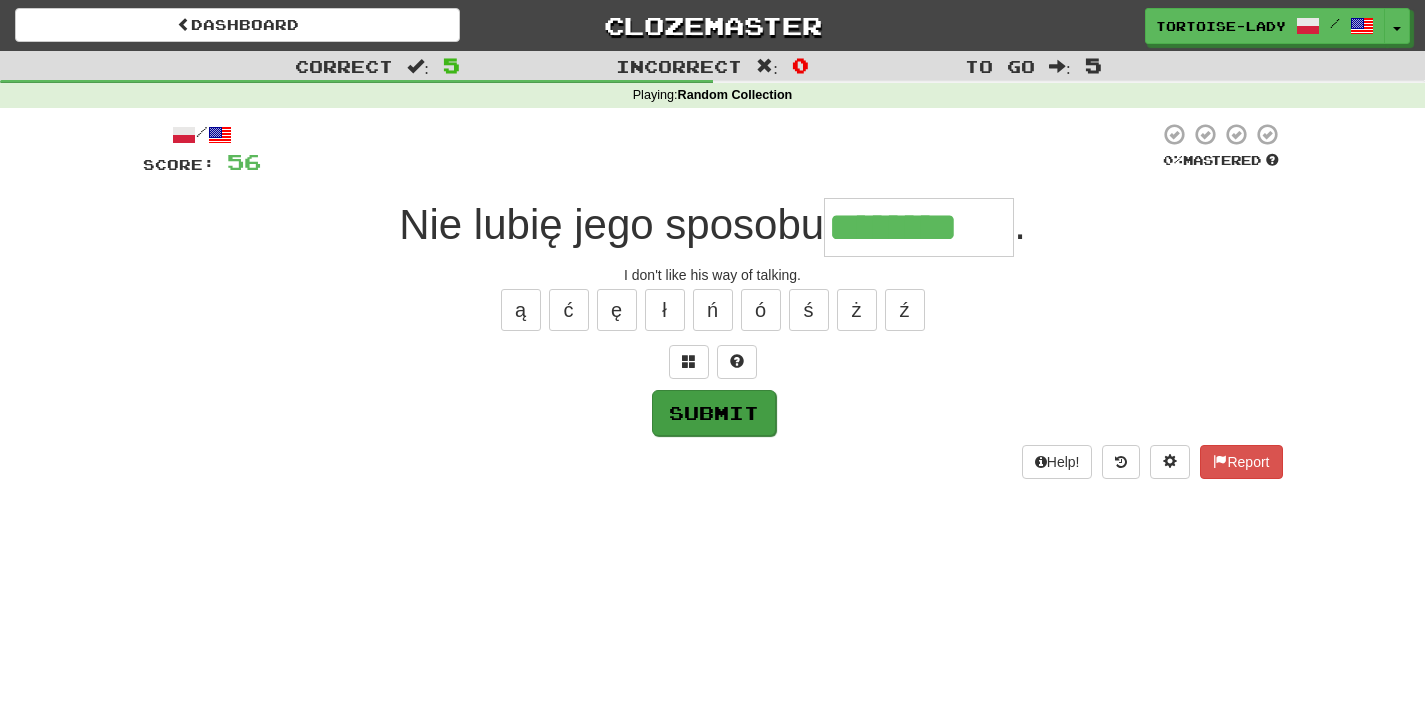 type on "********" 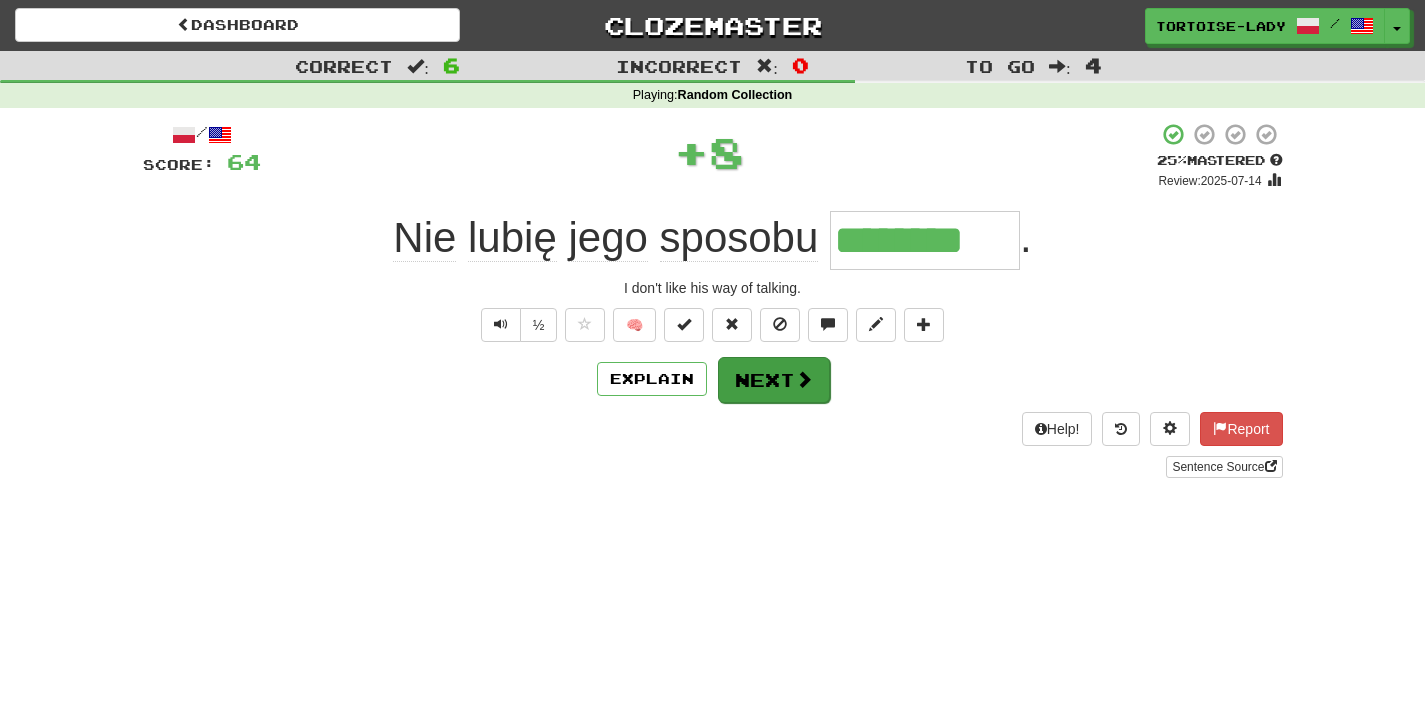 click on "Next" at bounding box center (774, 380) 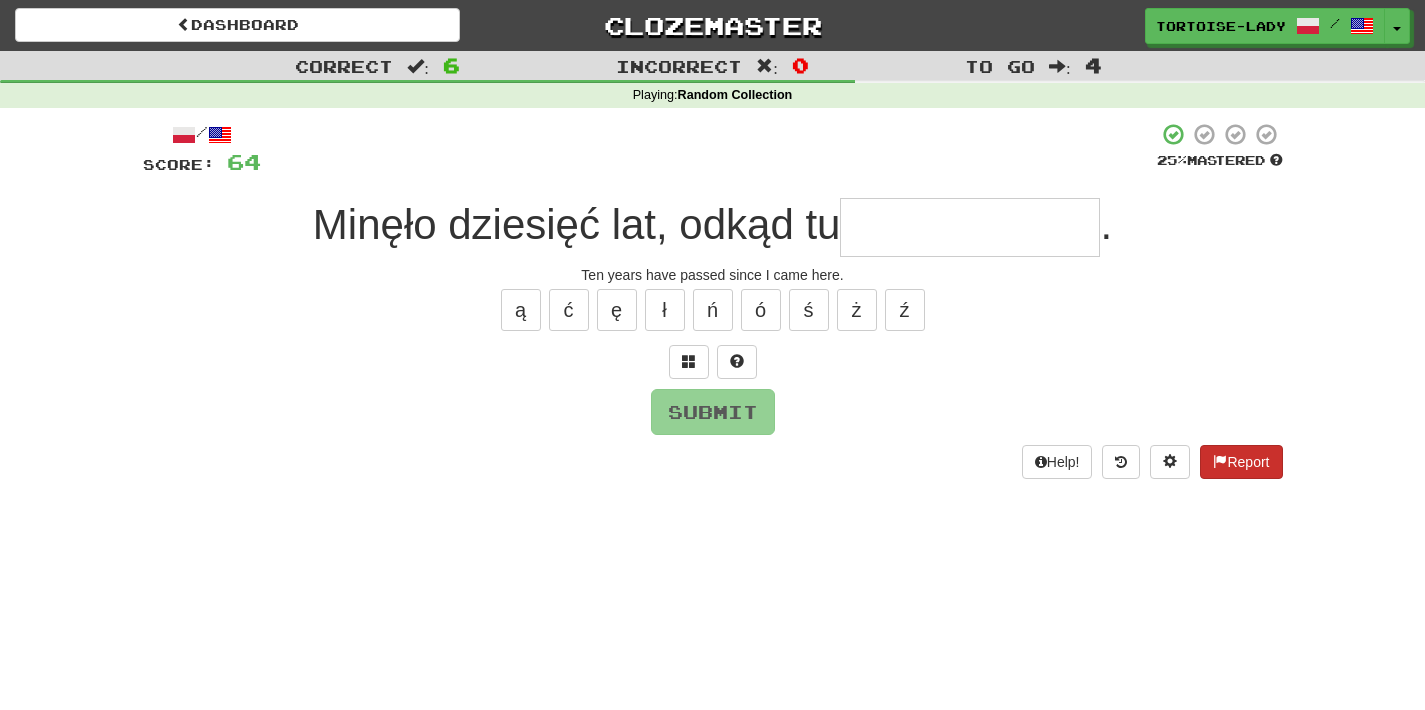 click on "Report" at bounding box center [1241, 462] 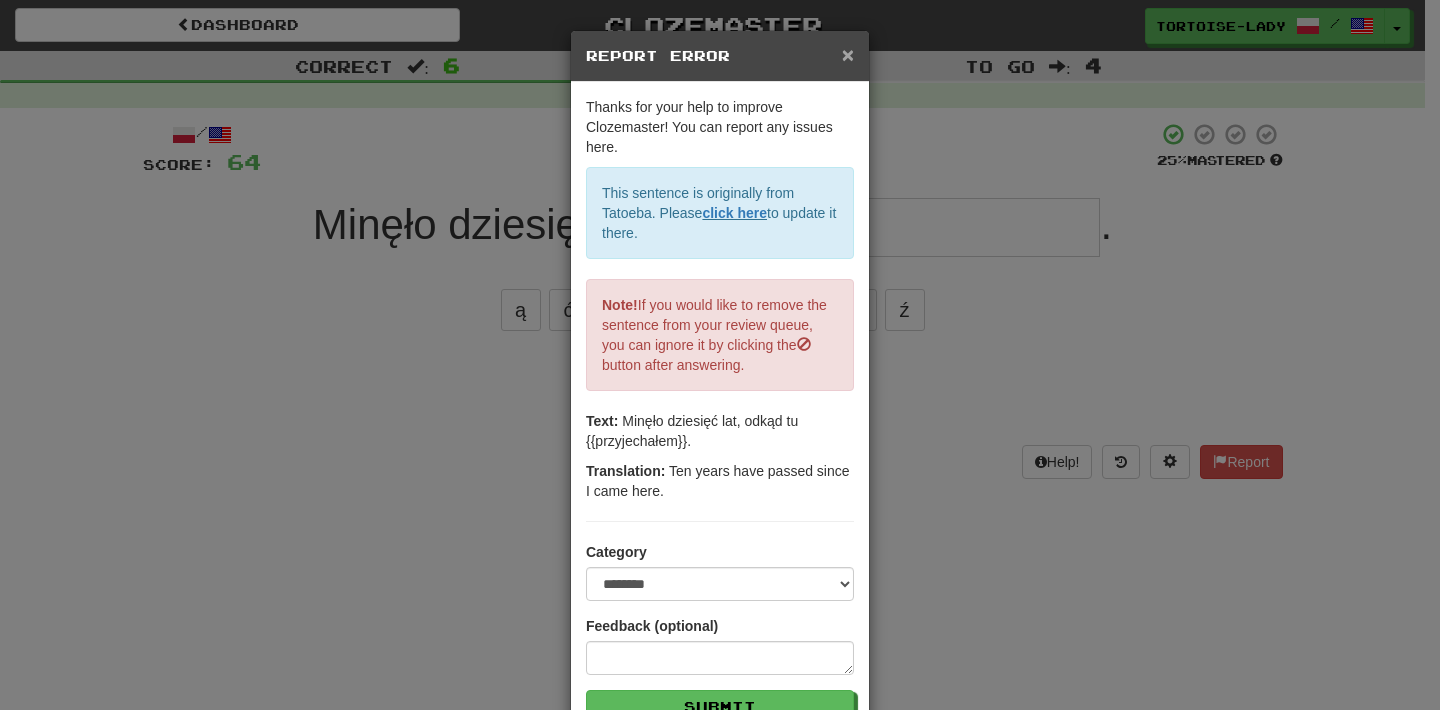 click on "×" at bounding box center [848, 54] 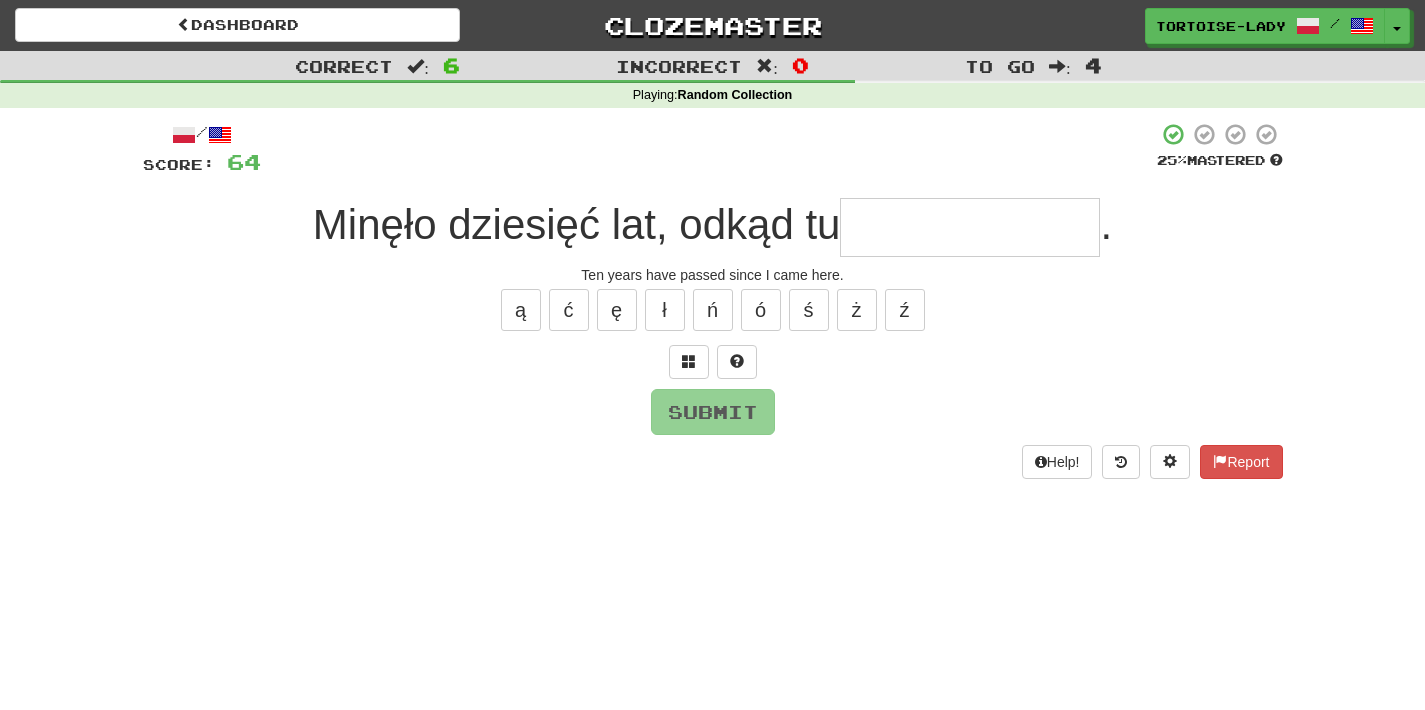 click at bounding box center (970, 227) 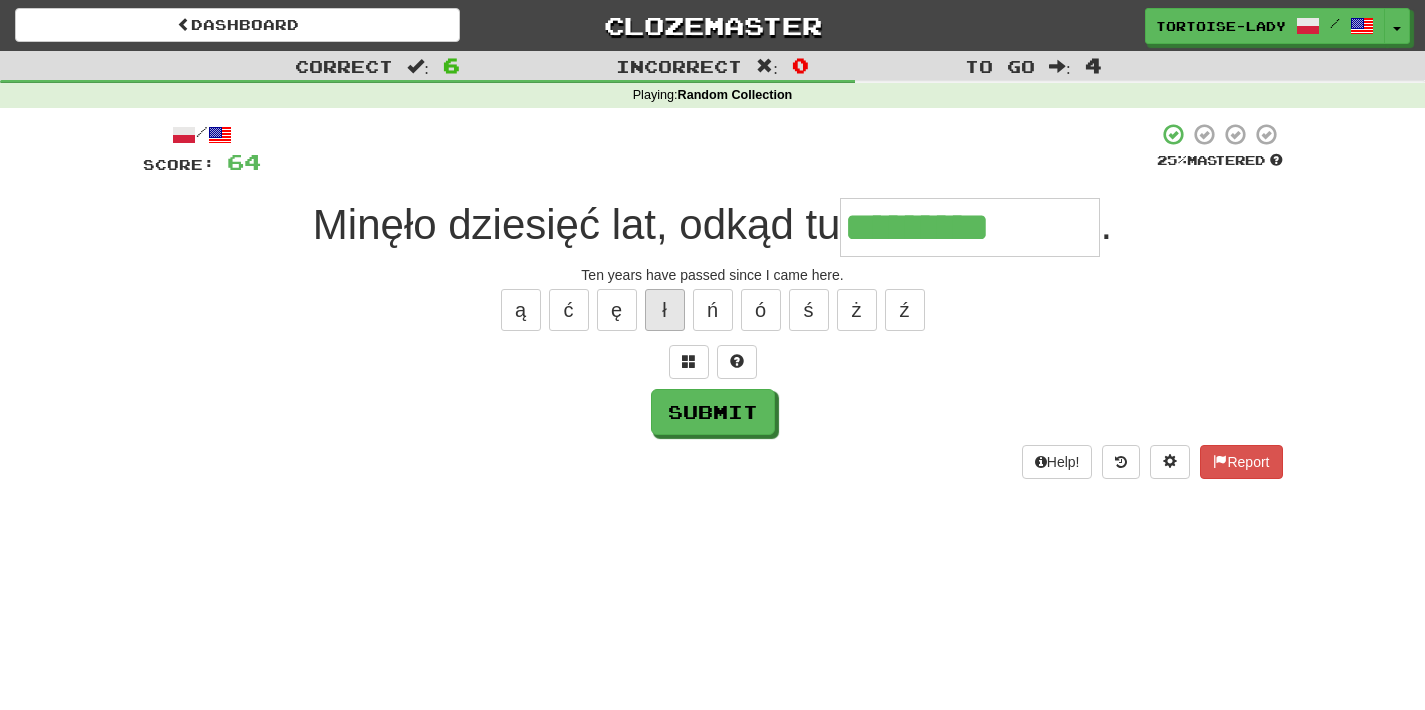 click on "ł" at bounding box center (665, 310) 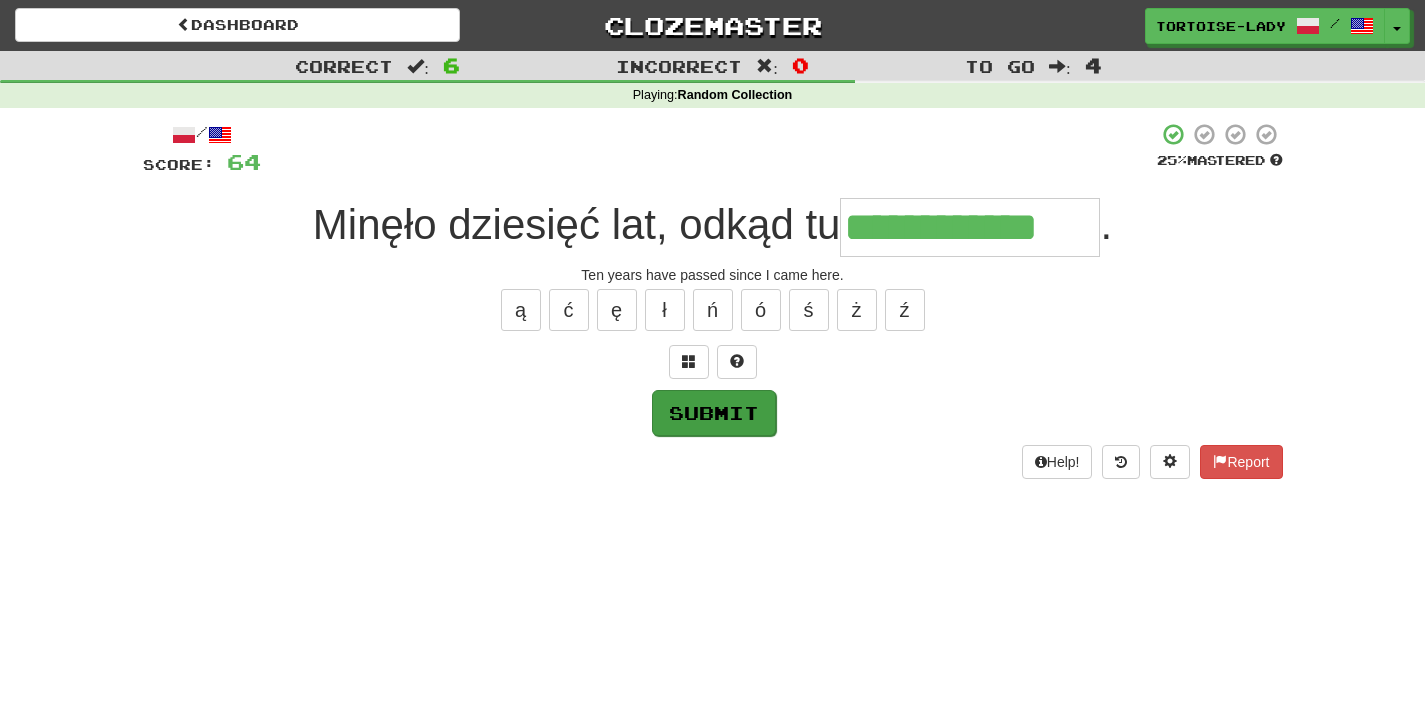 type on "**********" 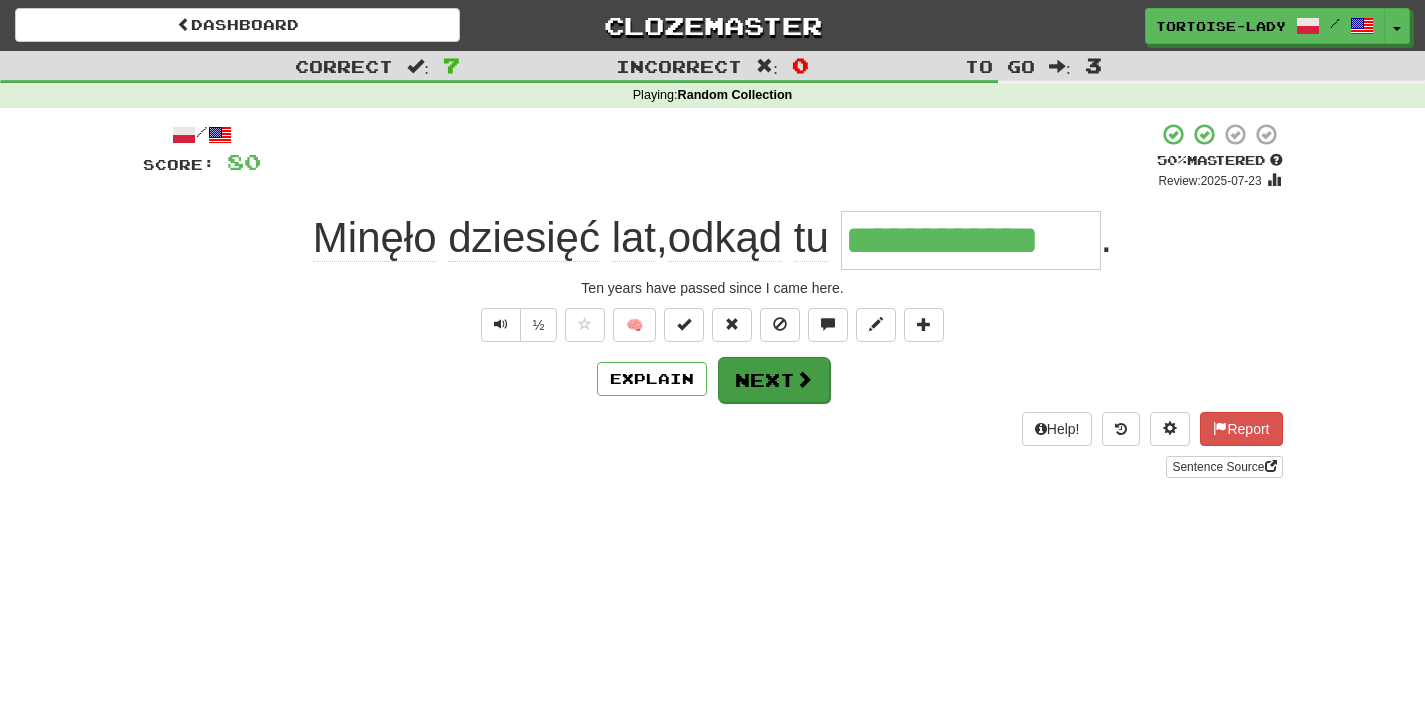 click on "Next" at bounding box center (774, 380) 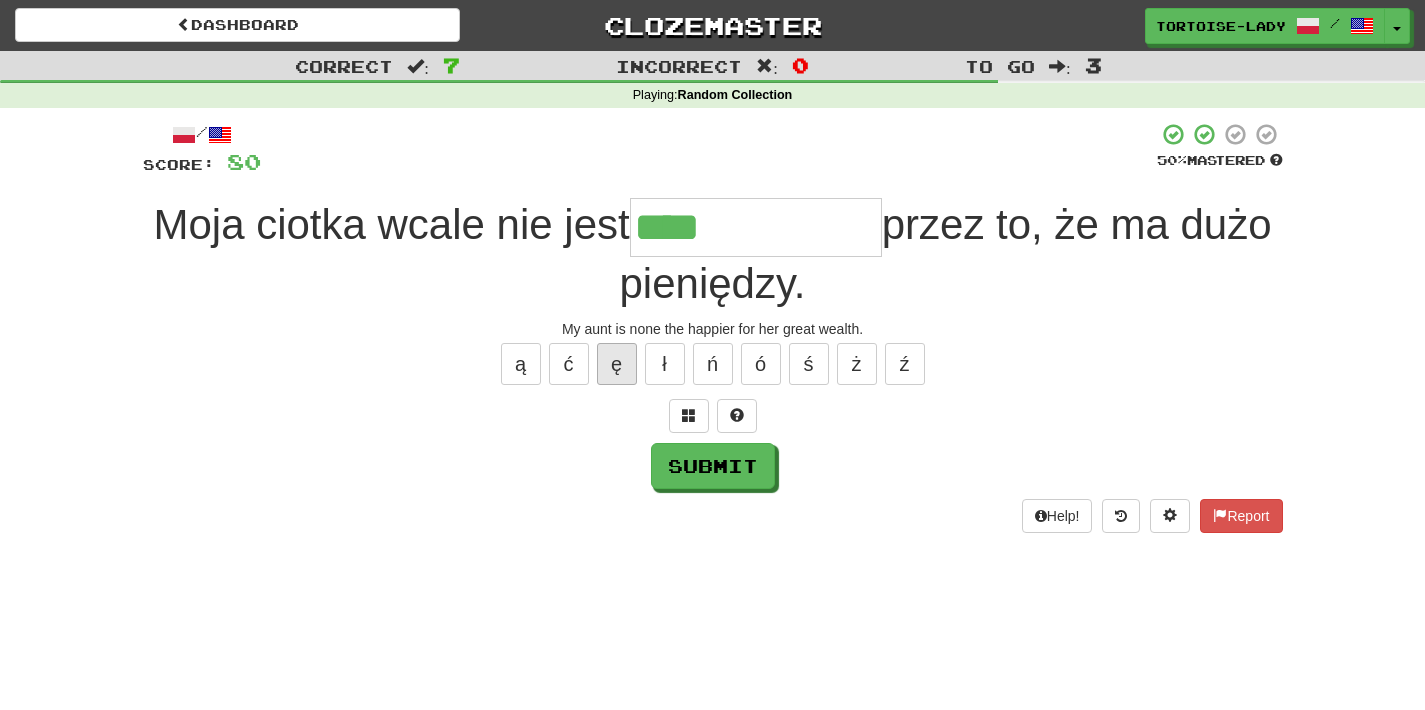 click on "ę" at bounding box center [617, 364] 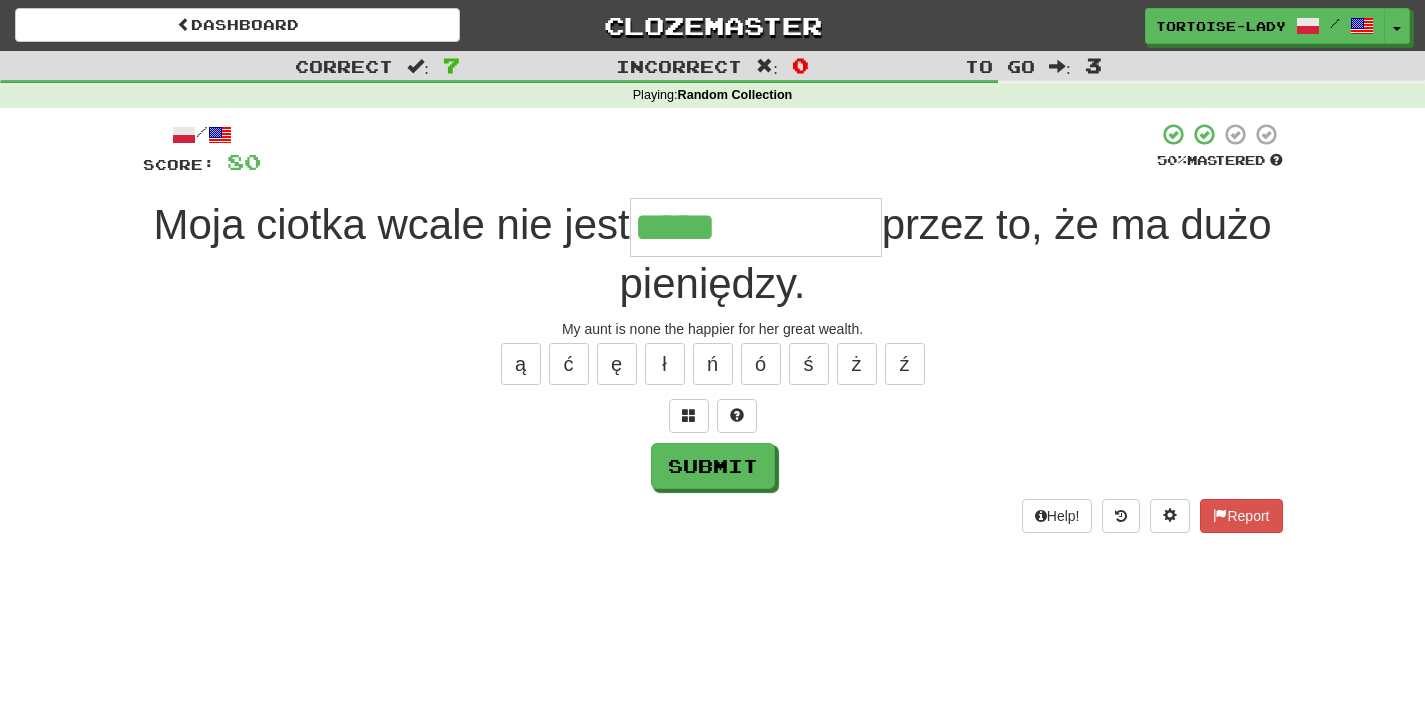 click on "/  Score:   80 50 %  Mastered Moja ciotka wcale nie jest  *****  przez to, że ma dużo pieniędzy. My aunt is none the happier for her great wealth. ą ć ę ł ń ó ś ż ź Submit  Help!  Report" at bounding box center (713, 327) 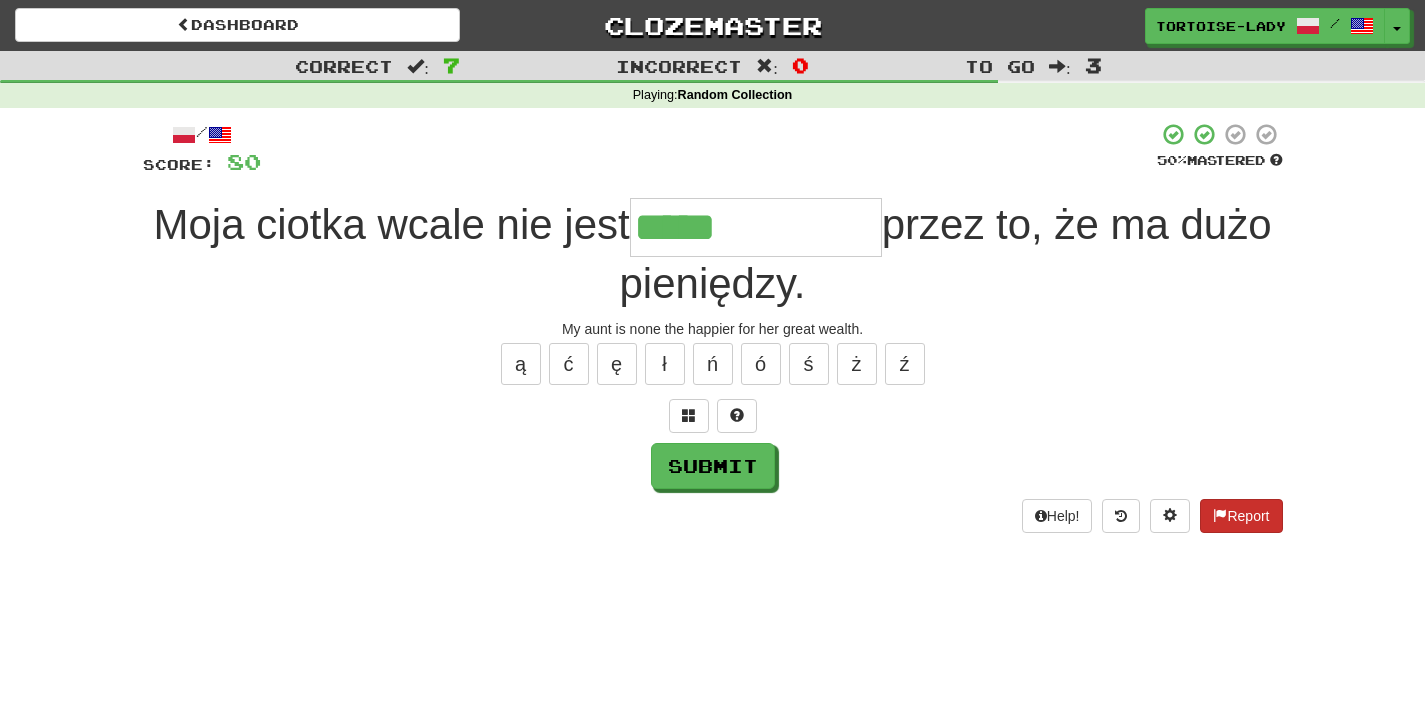 click on "Report" at bounding box center (1241, 516) 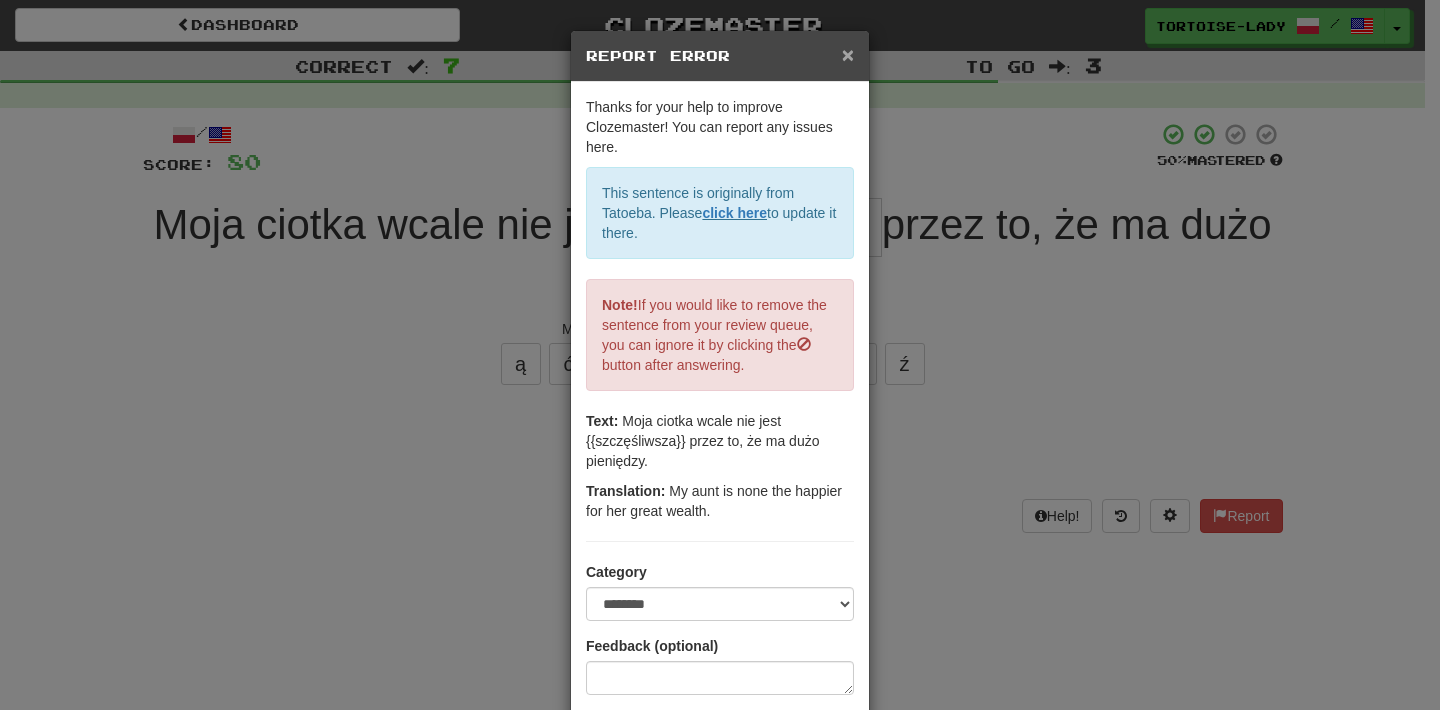 click on "×" at bounding box center [848, 54] 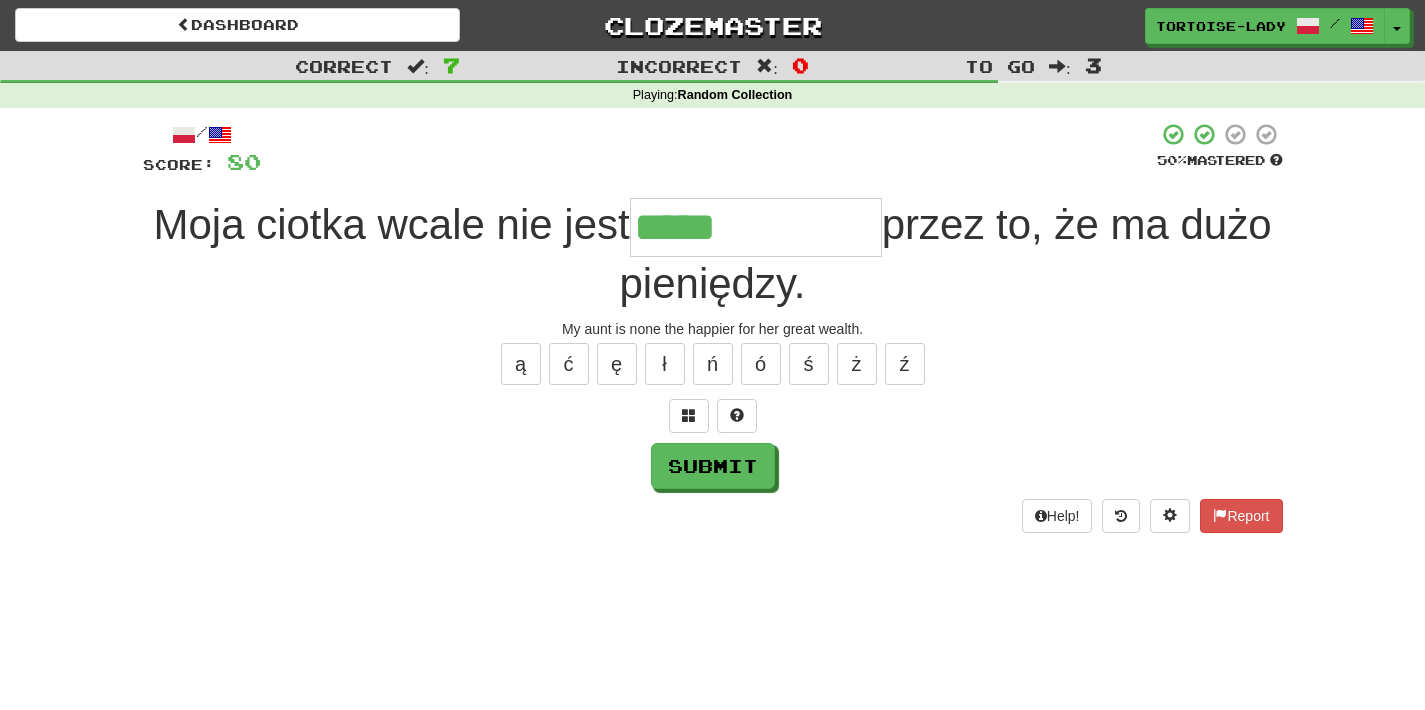 click on "*****" at bounding box center (756, 227) 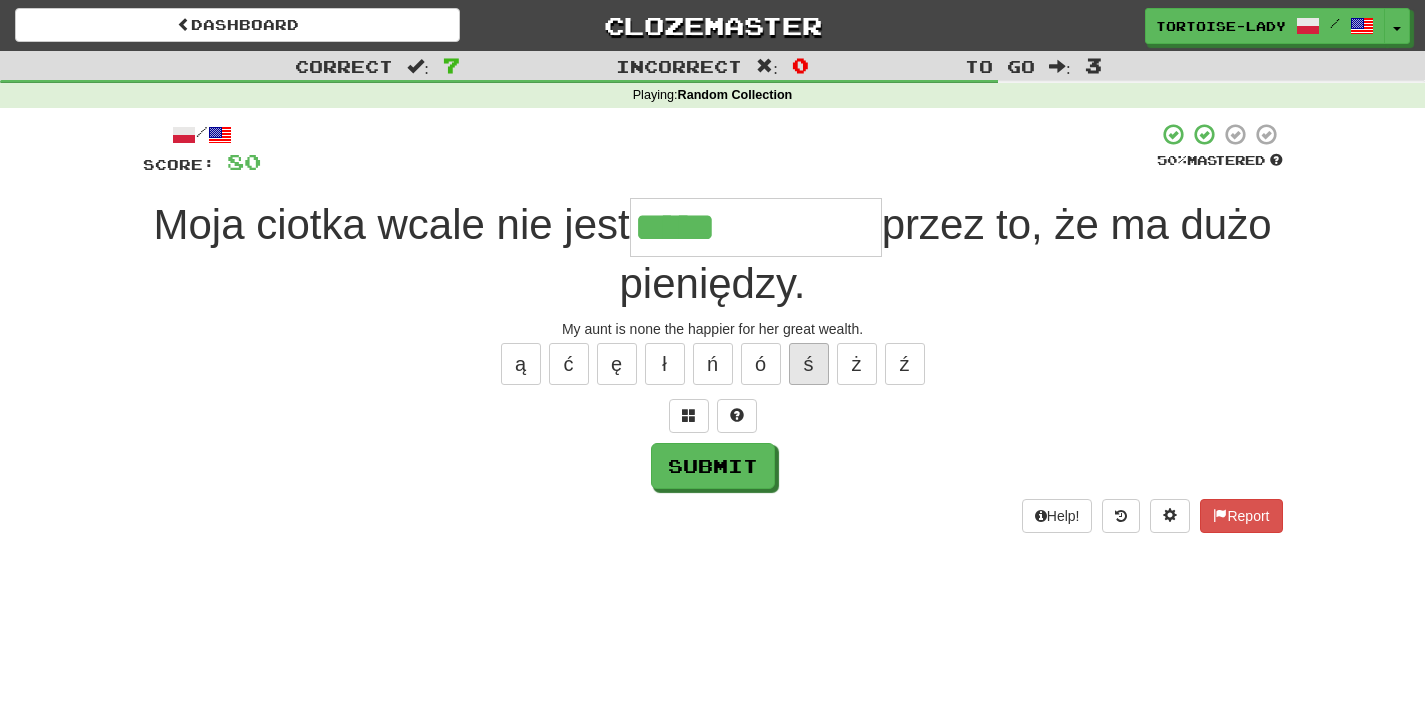 click on "ś" at bounding box center (809, 364) 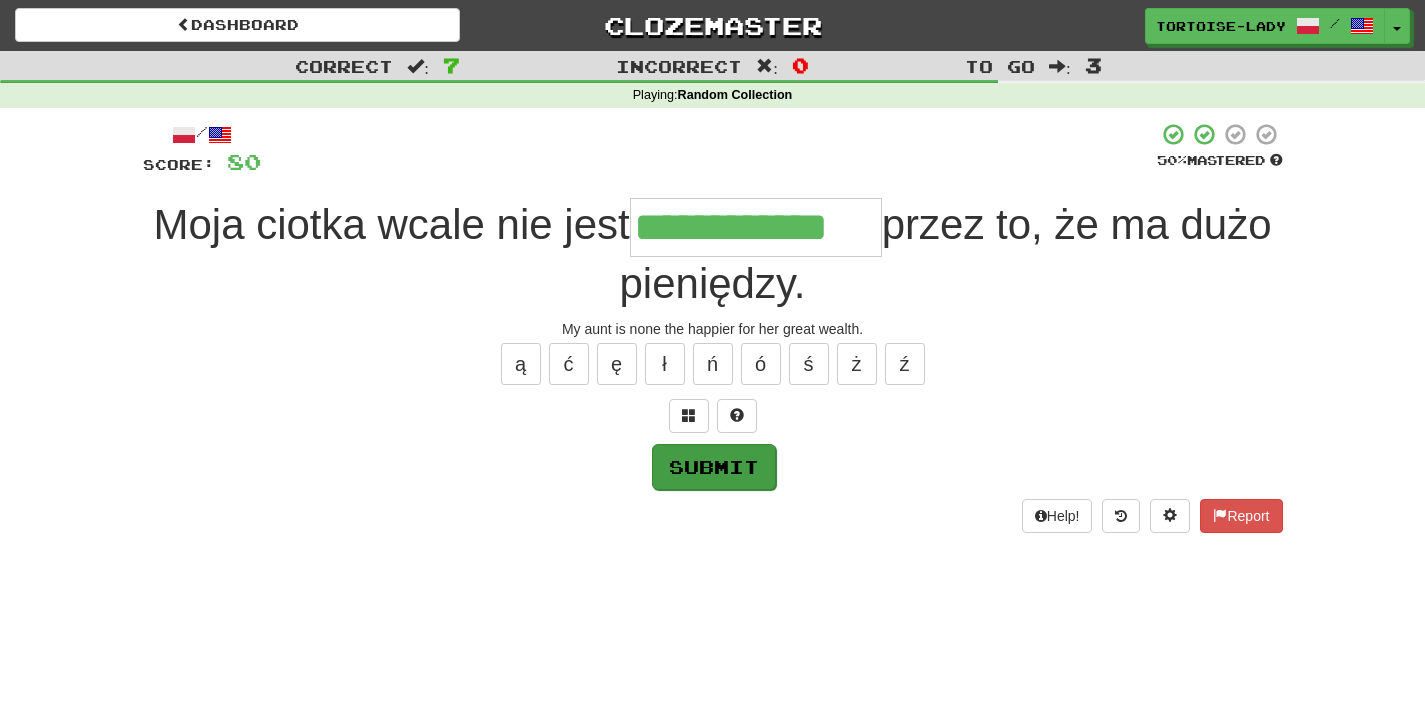 type on "**********" 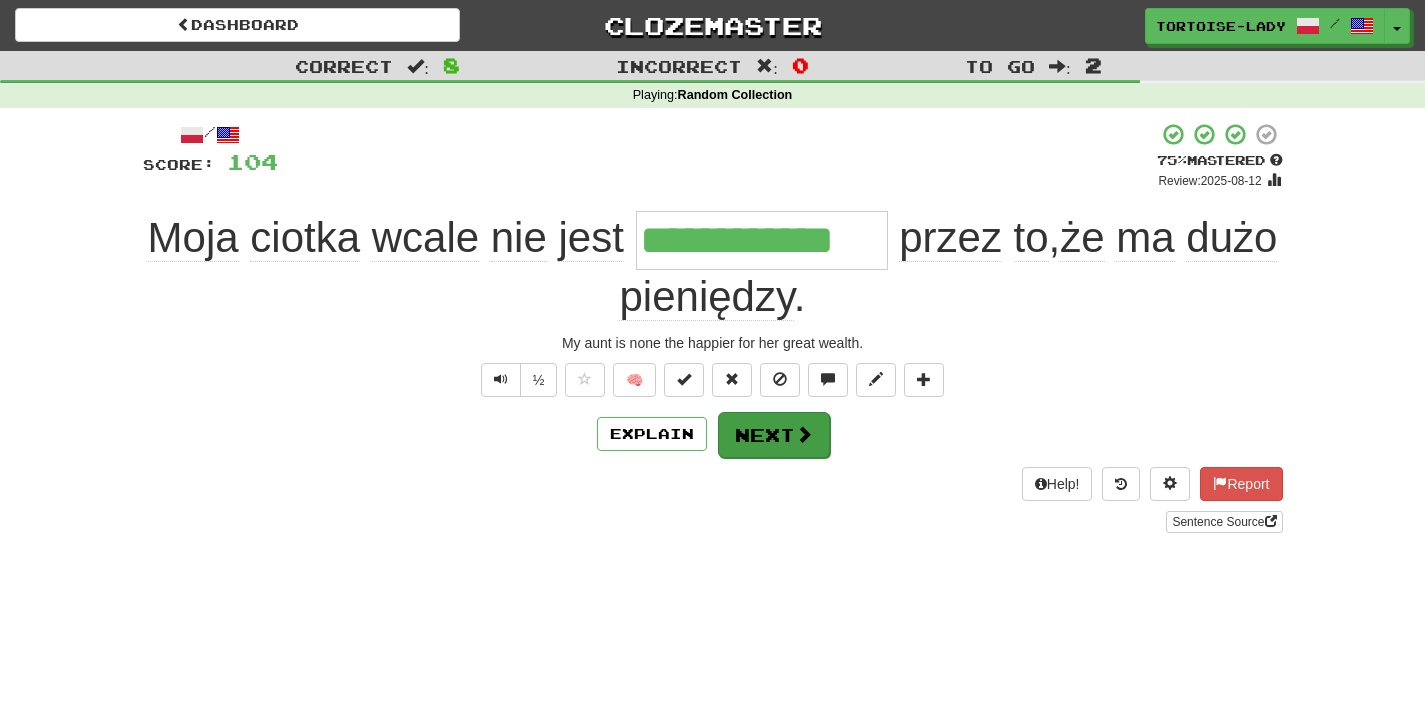click on "Next" at bounding box center (774, 435) 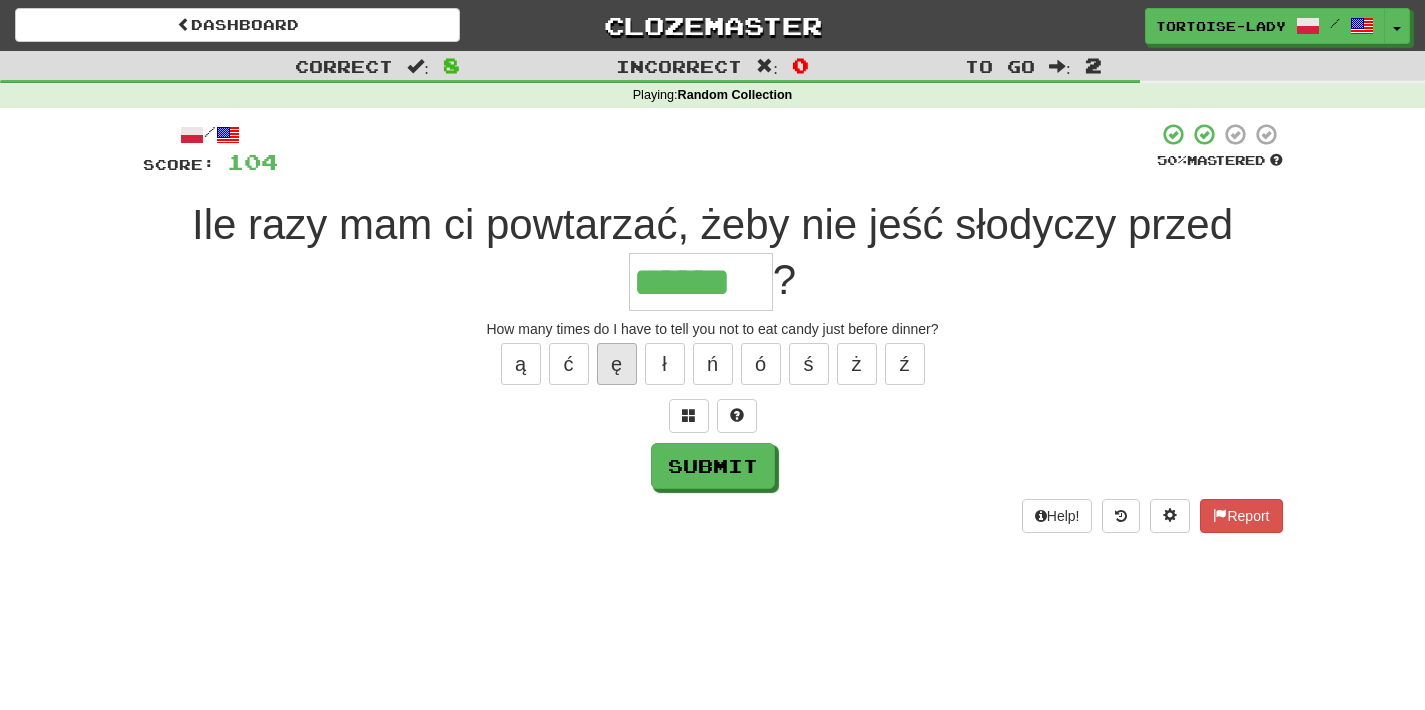 click on "ę" at bounding box center [617, 364] 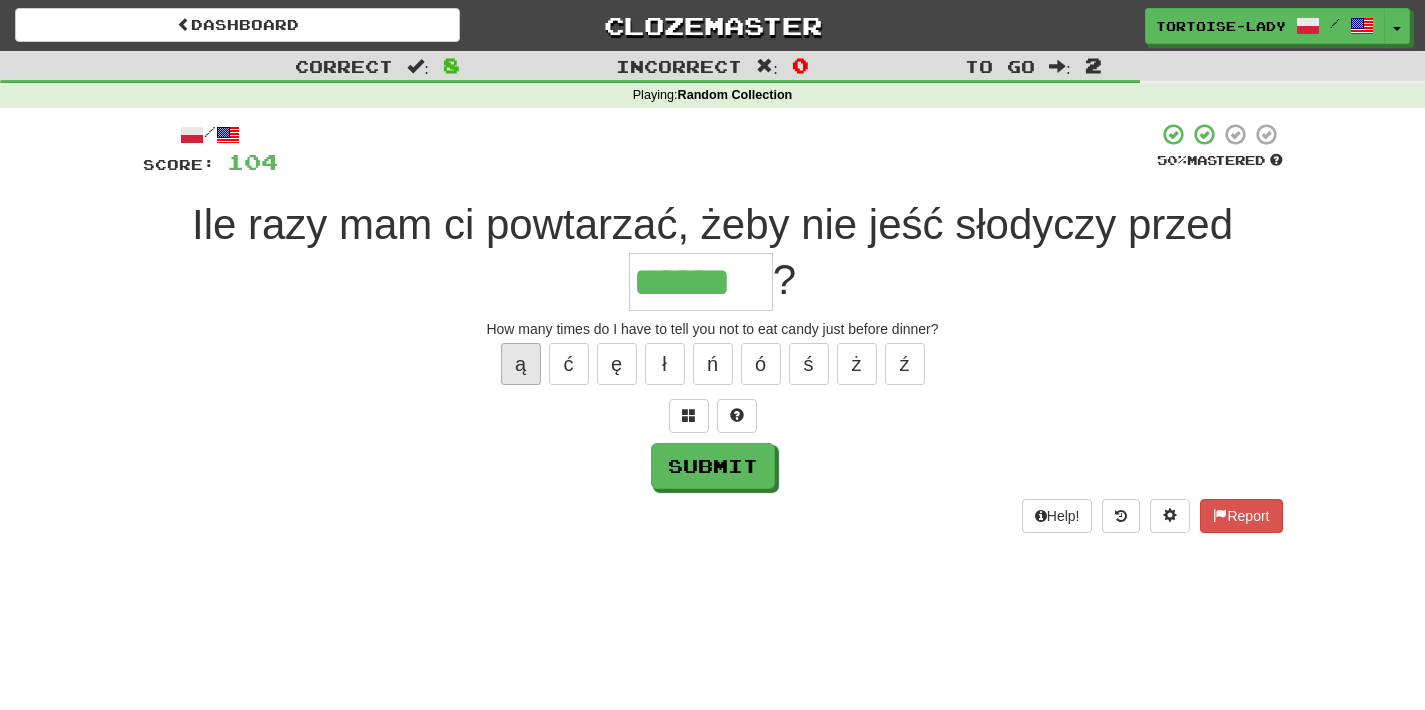click on "ą" at bounding box center (521, 364) 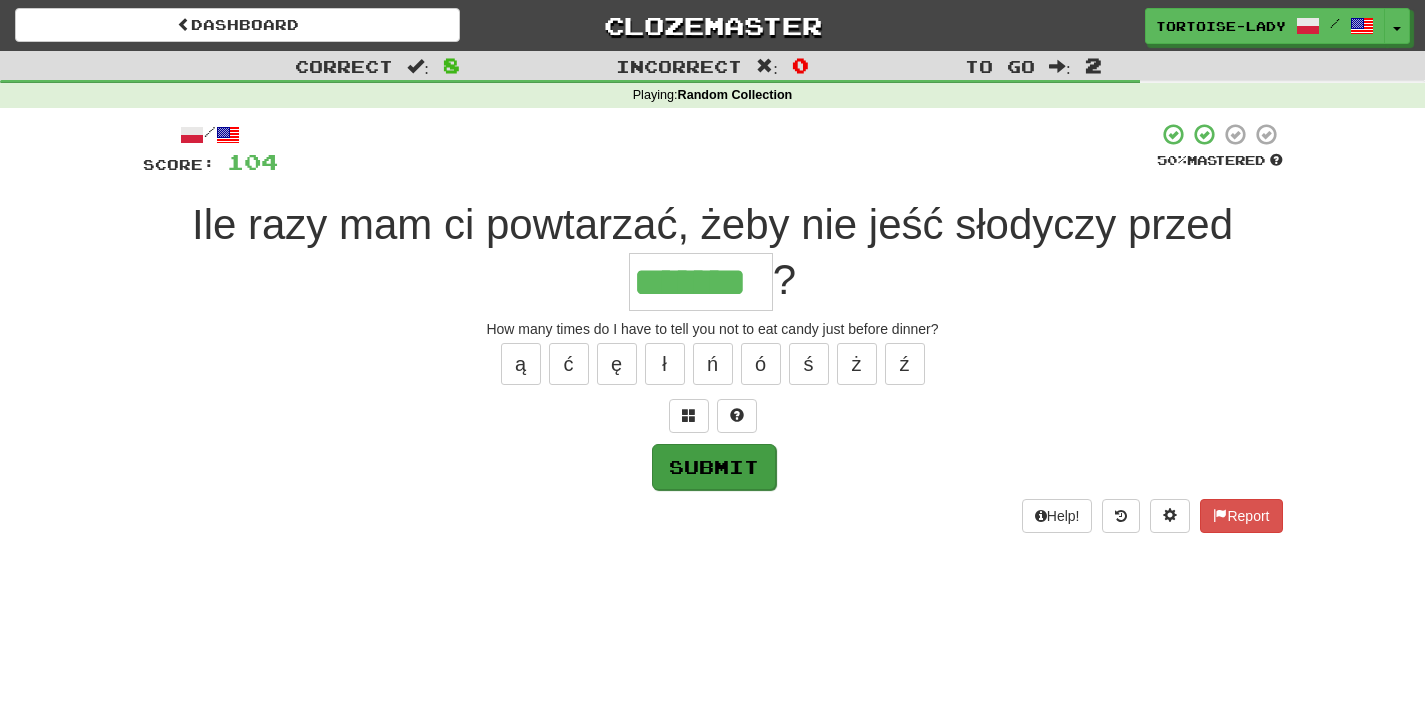 click on "Submit" at bounding box center [714, 467] 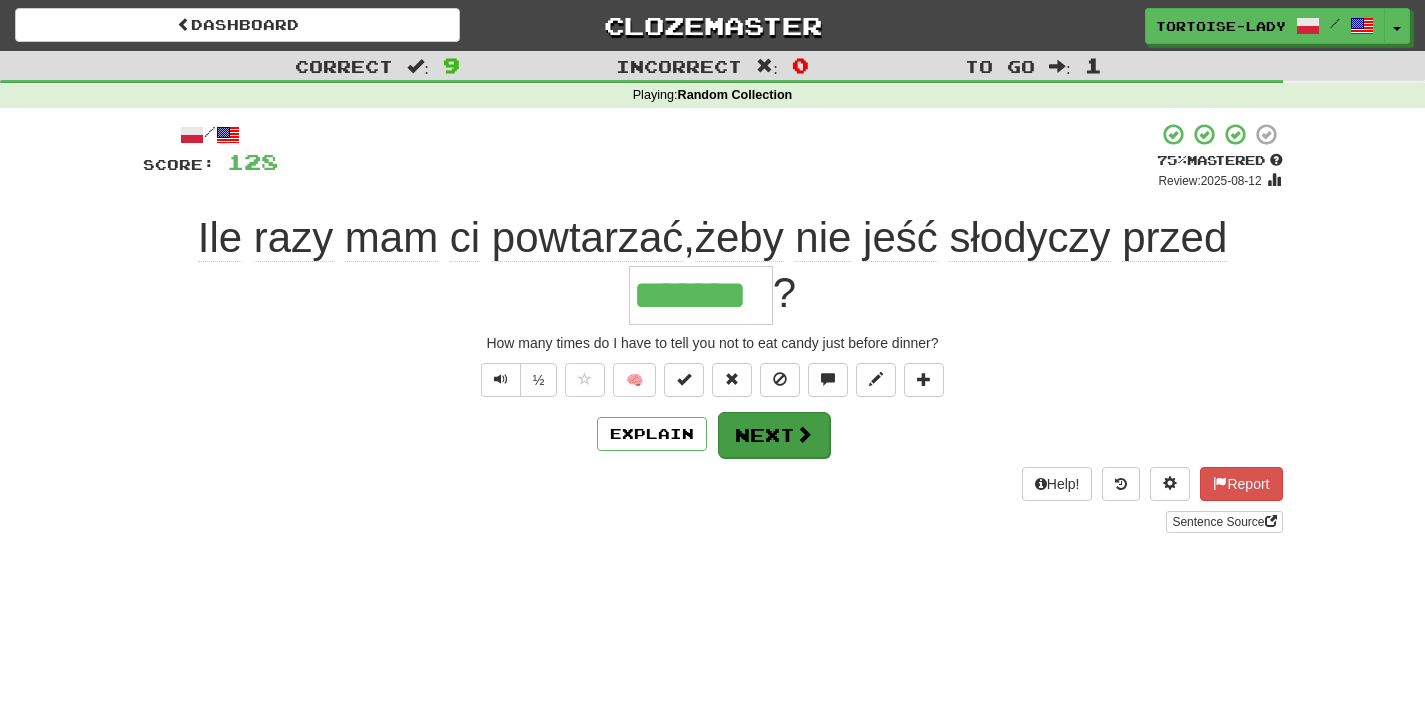 click on "Next" at bounding box center (774, 435) 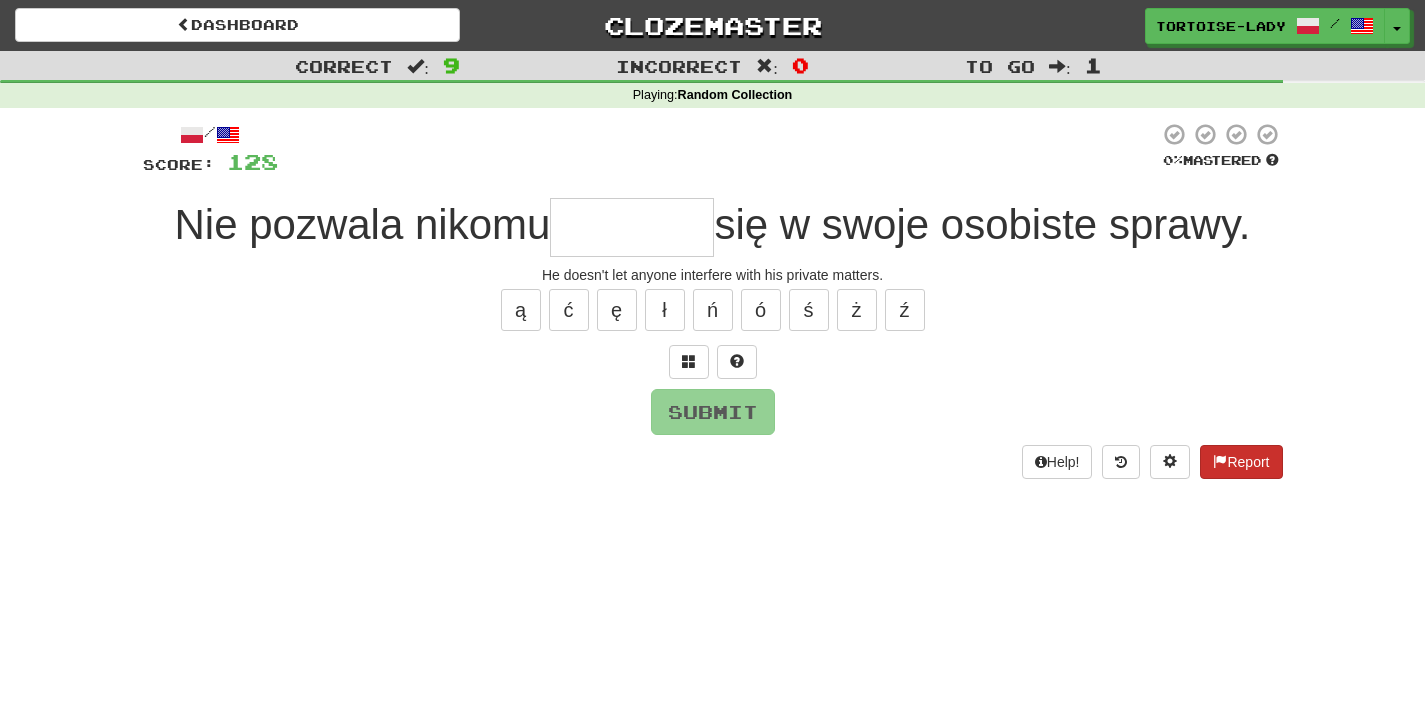 click on "Report" at bounding box center [1241, 462] 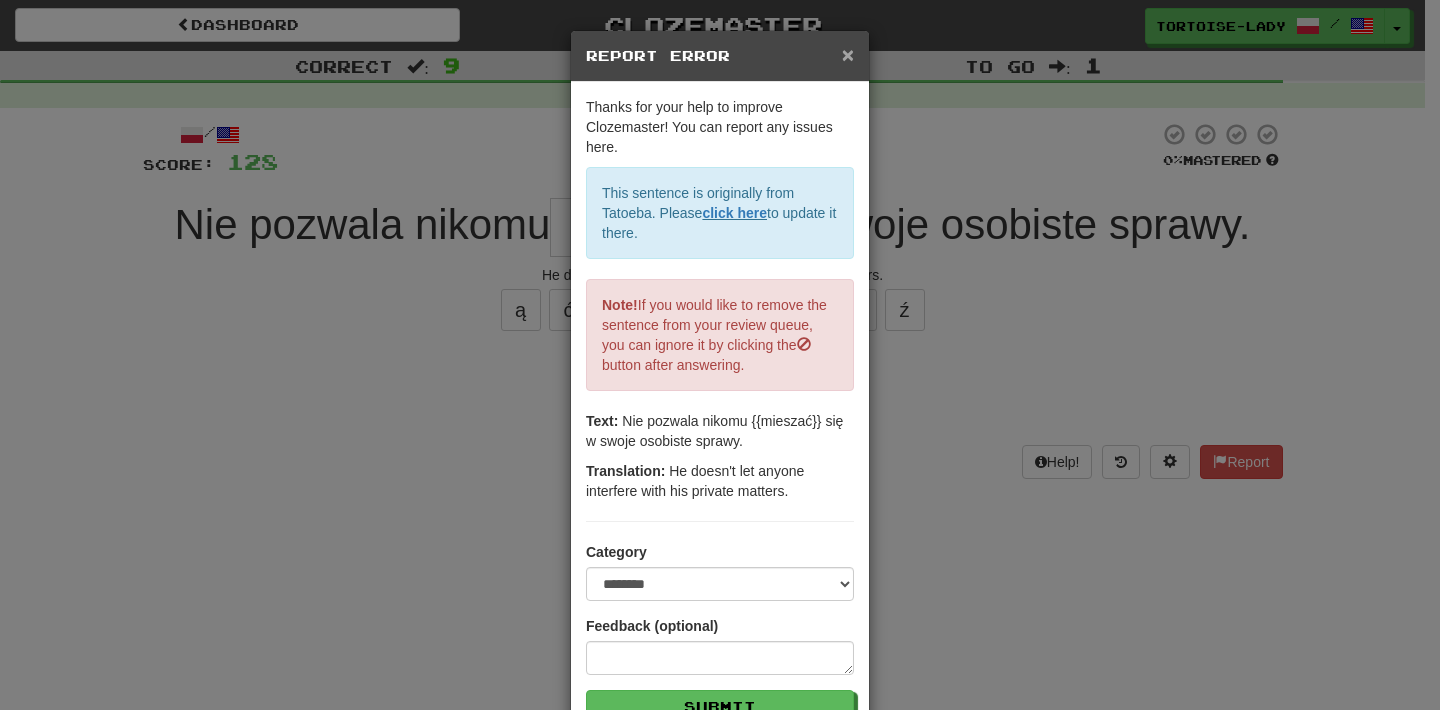 click on "×" at bounding box center (848, 54) 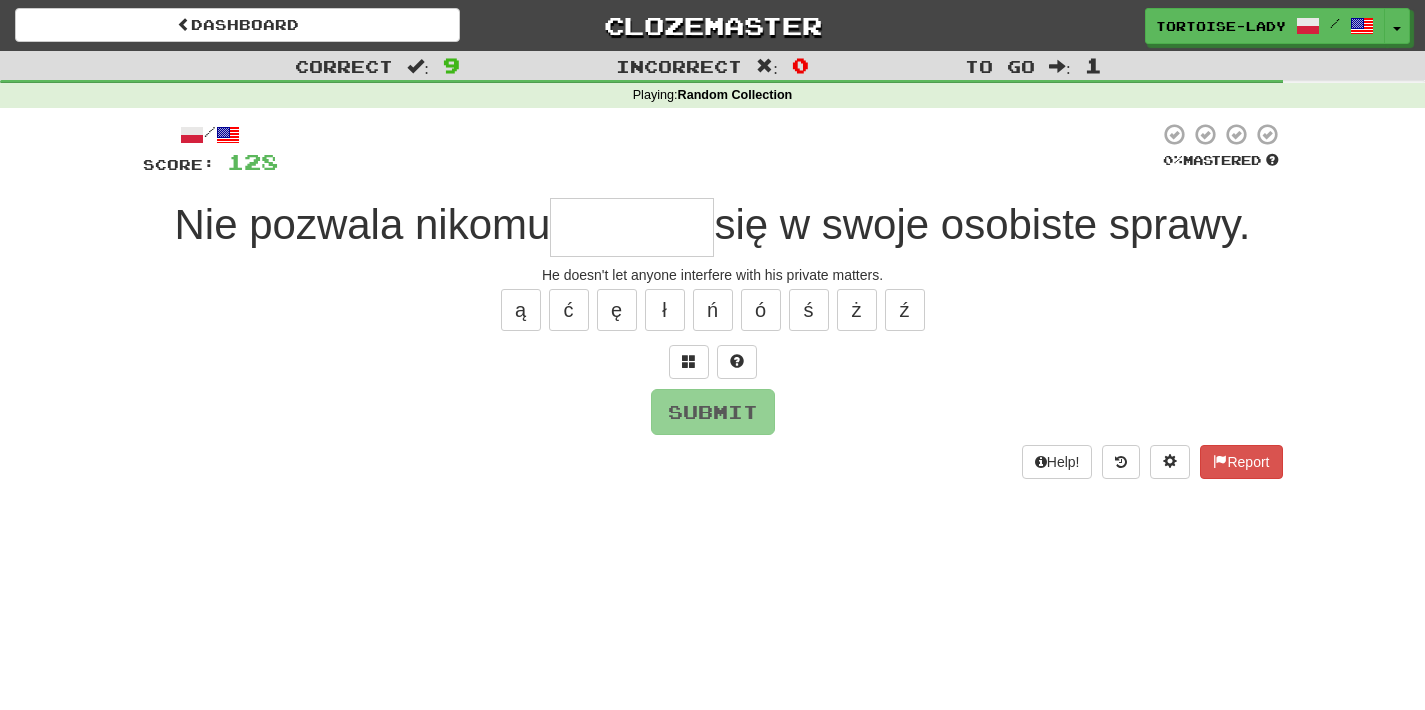 click at bounding box center [632, 227] 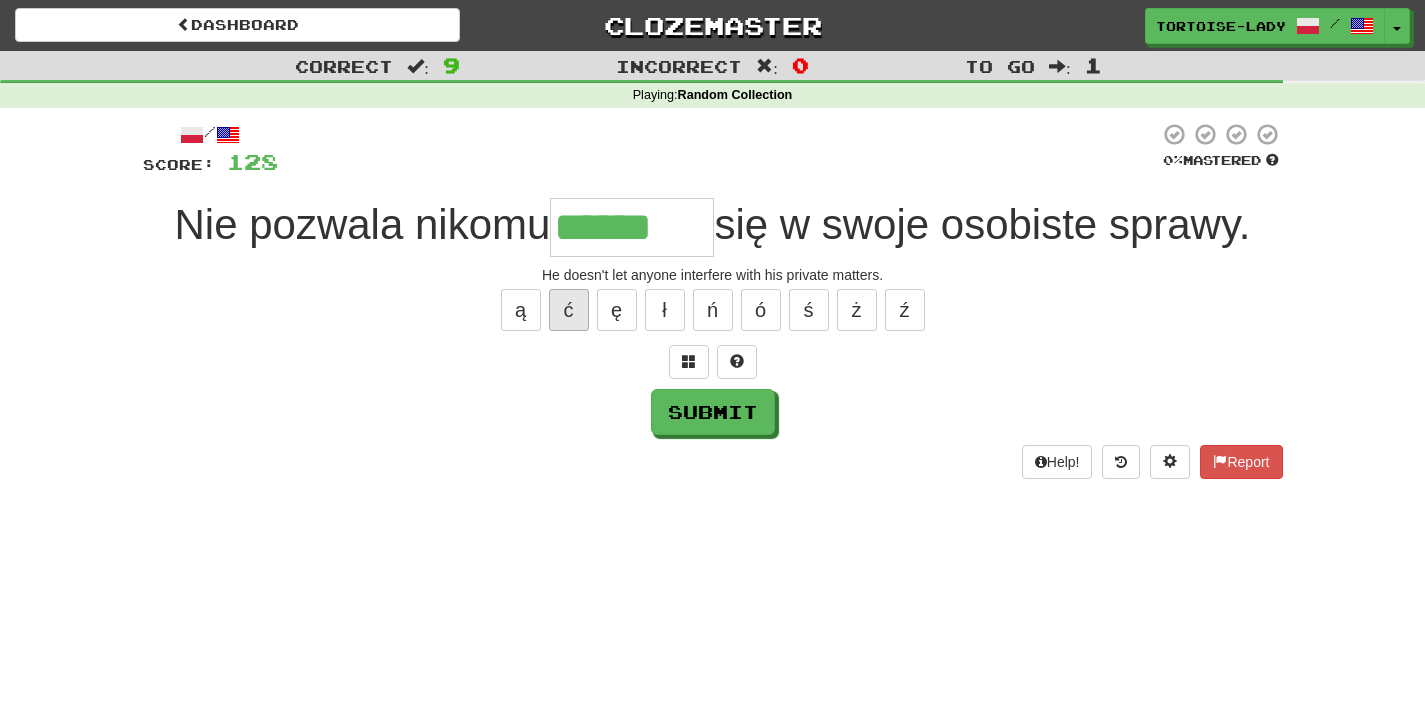 click on "ć" at bounding box center (569, 310) 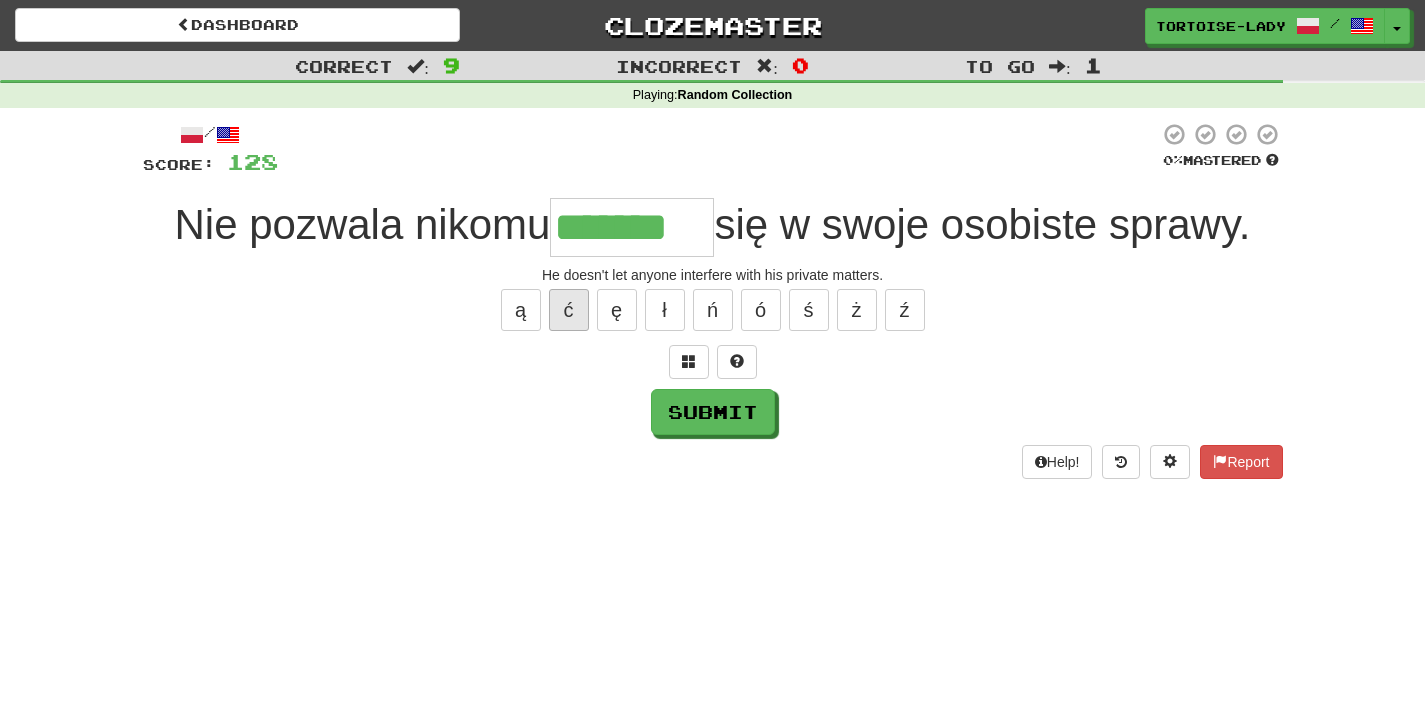 click on "ć" at bounding box center (569, 310) 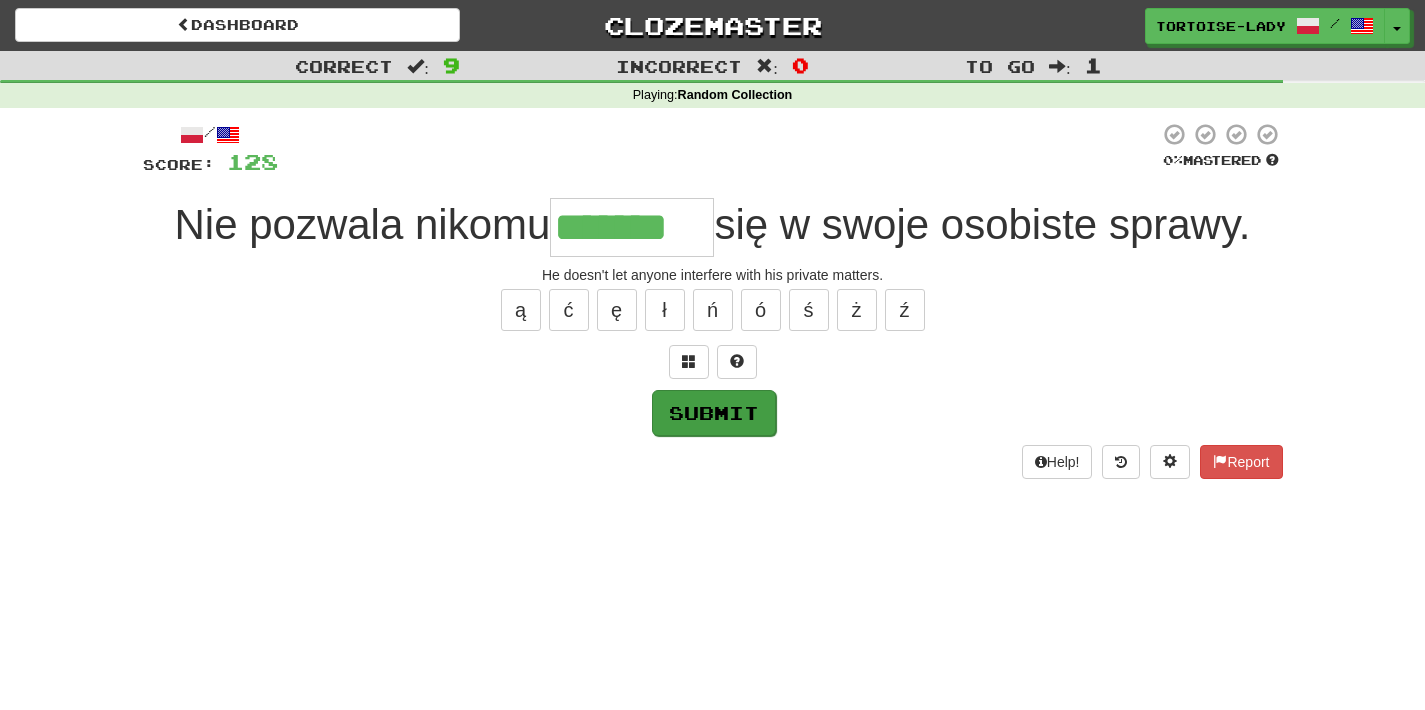 type on "*******" 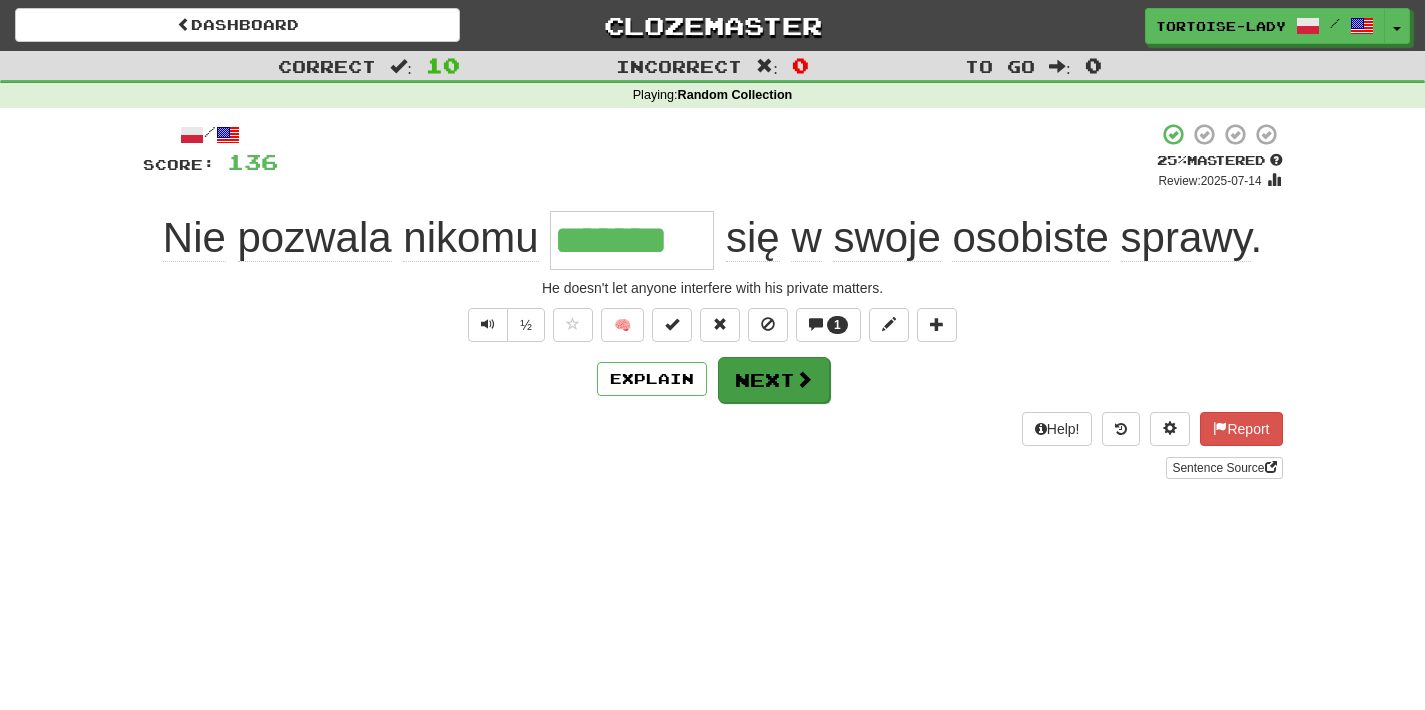 click at bounding box center (804, 379) 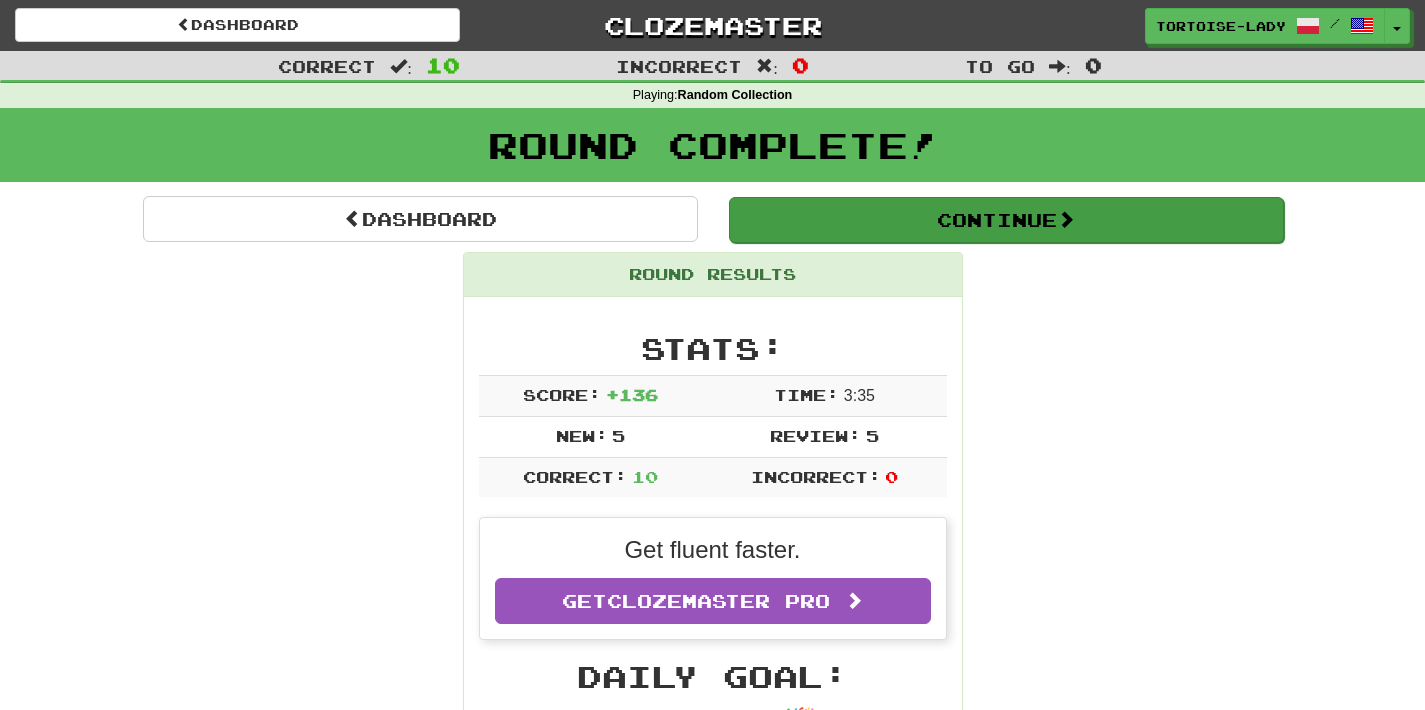 click on "Continue" at bounding box center (1006, 220) 